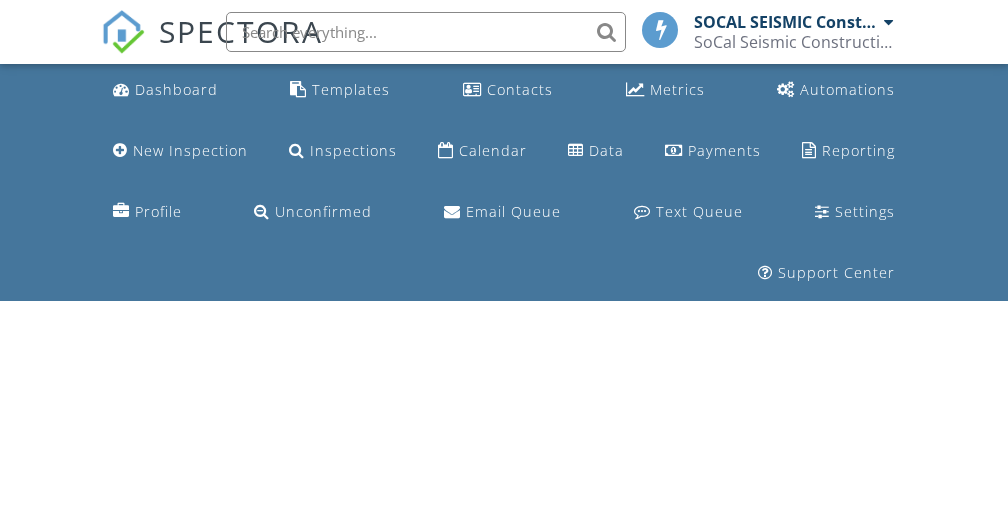 scroll, scrollTop: 0, scrollLeft: 0, axis: both 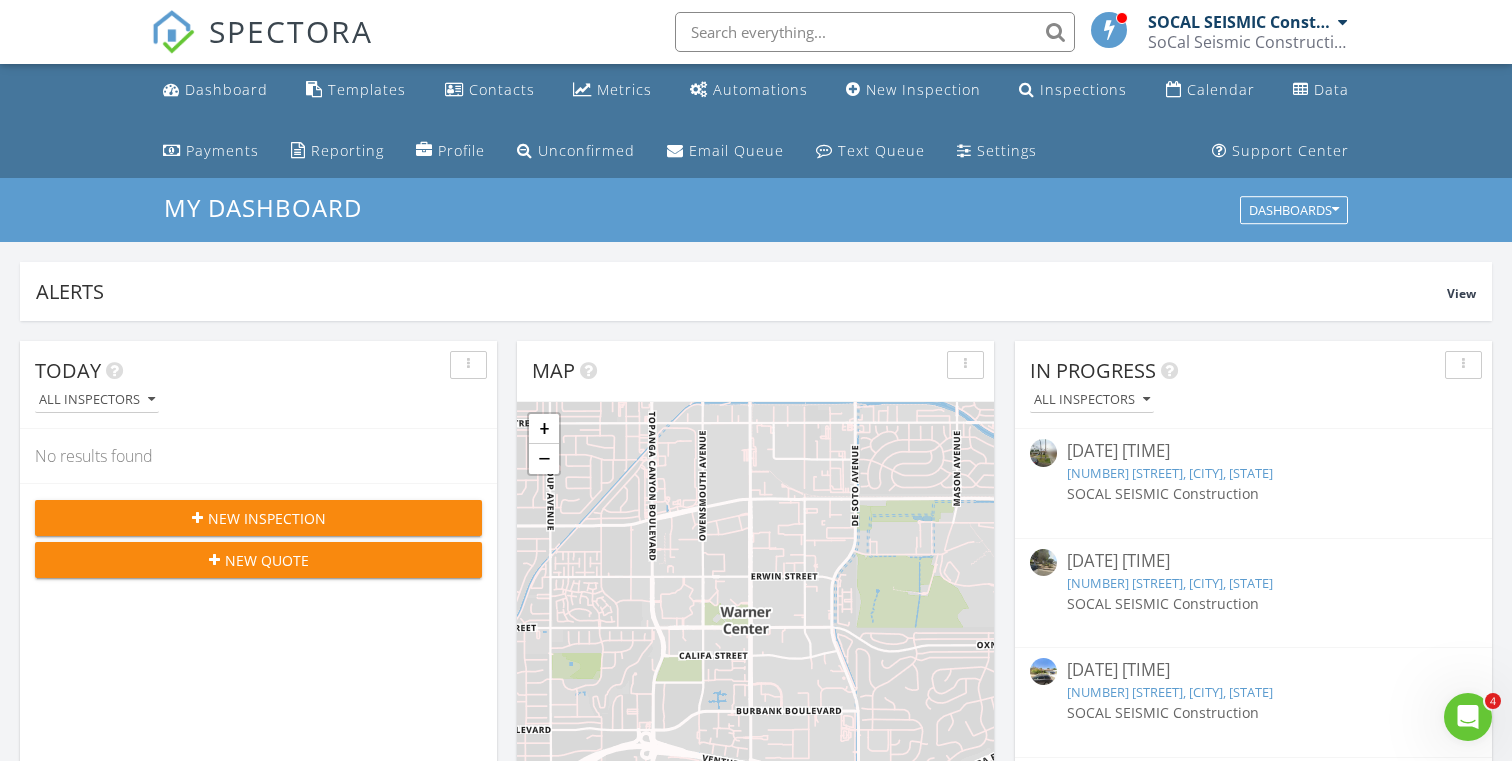 click at bounding box center (173, 32) 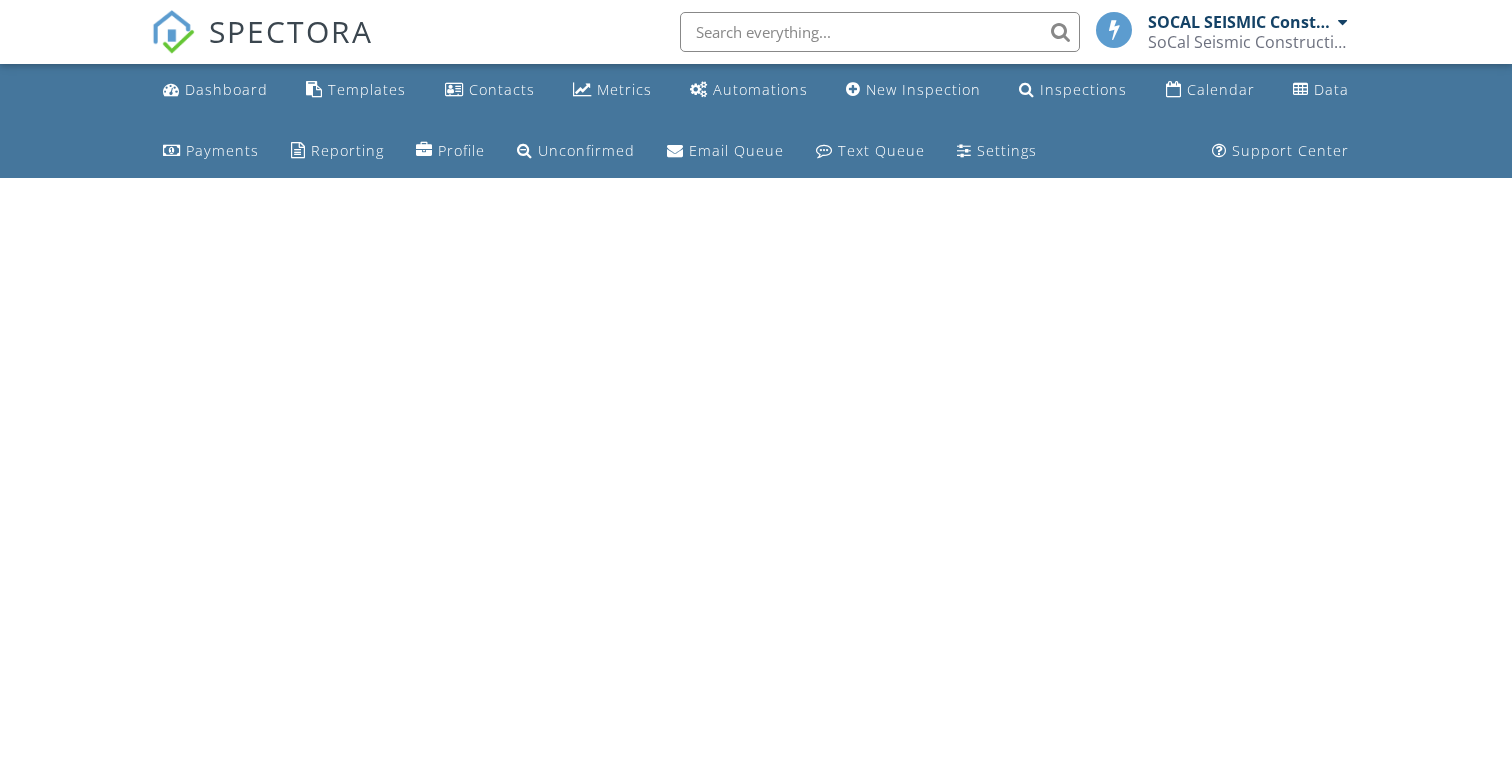 scroll, scrollTop: 0, scrollLeft: 0, axis: both 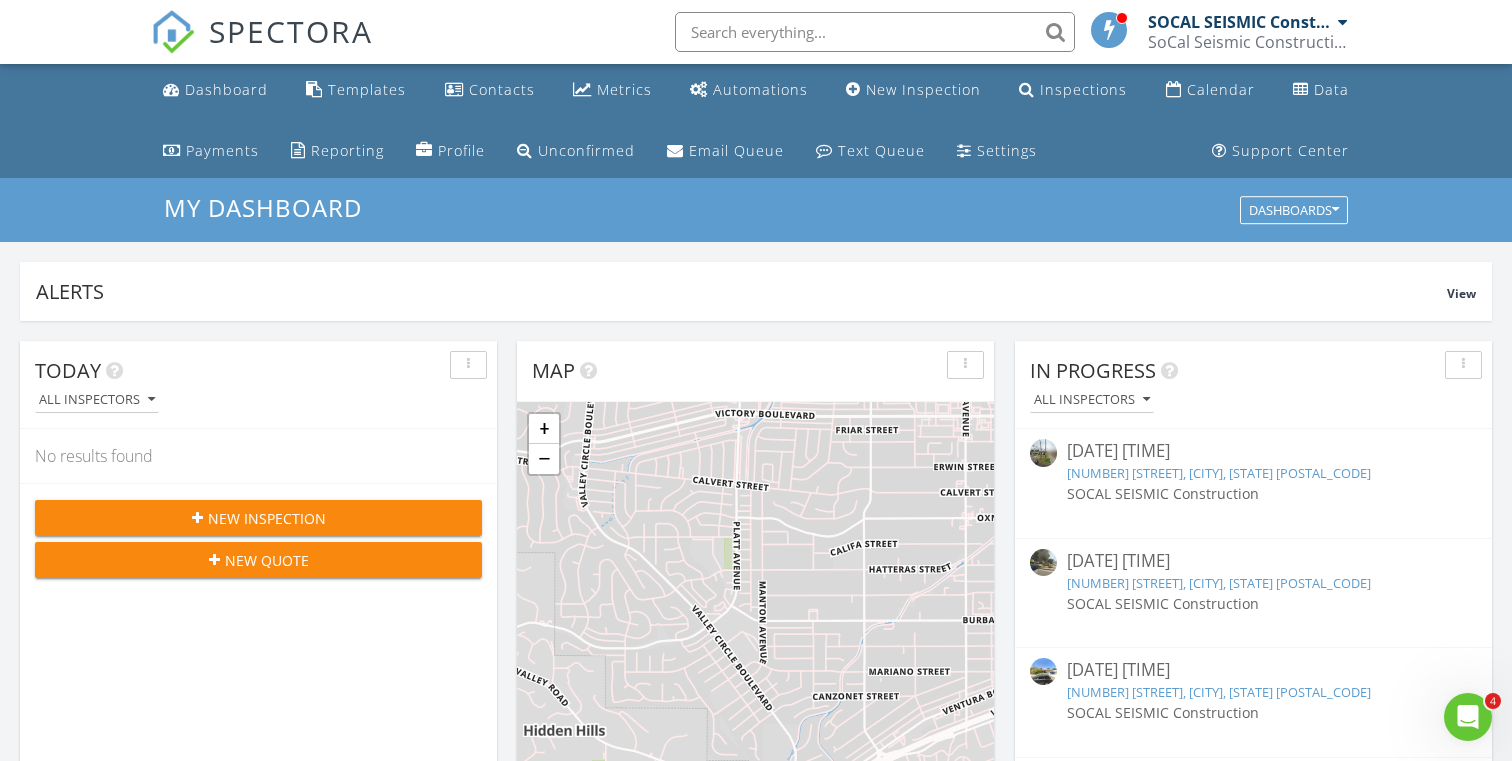 click on "New Inspection" at bounding box center (267, 518) 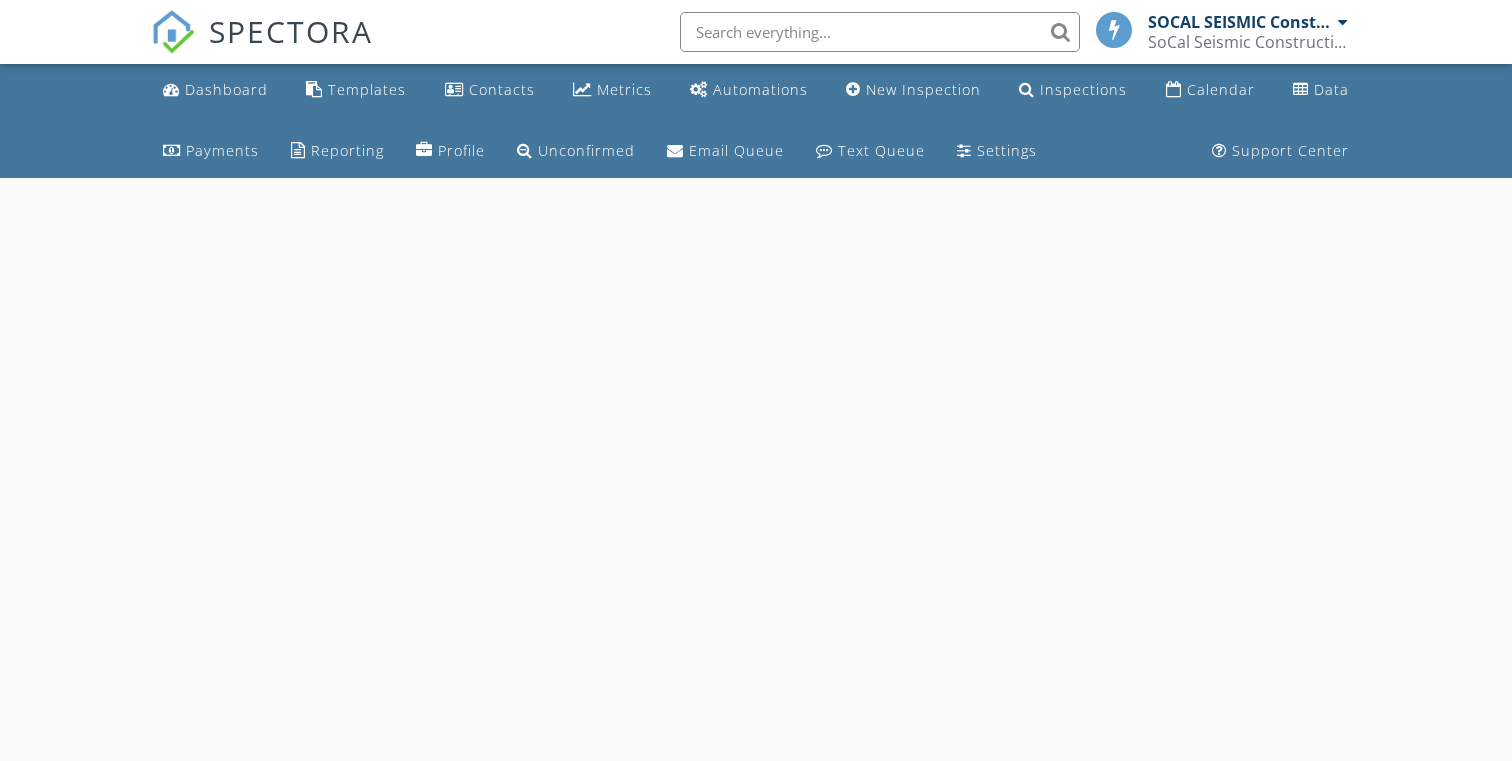 scroll, scrollTop: 0, scrollLeft: 0, axis: both 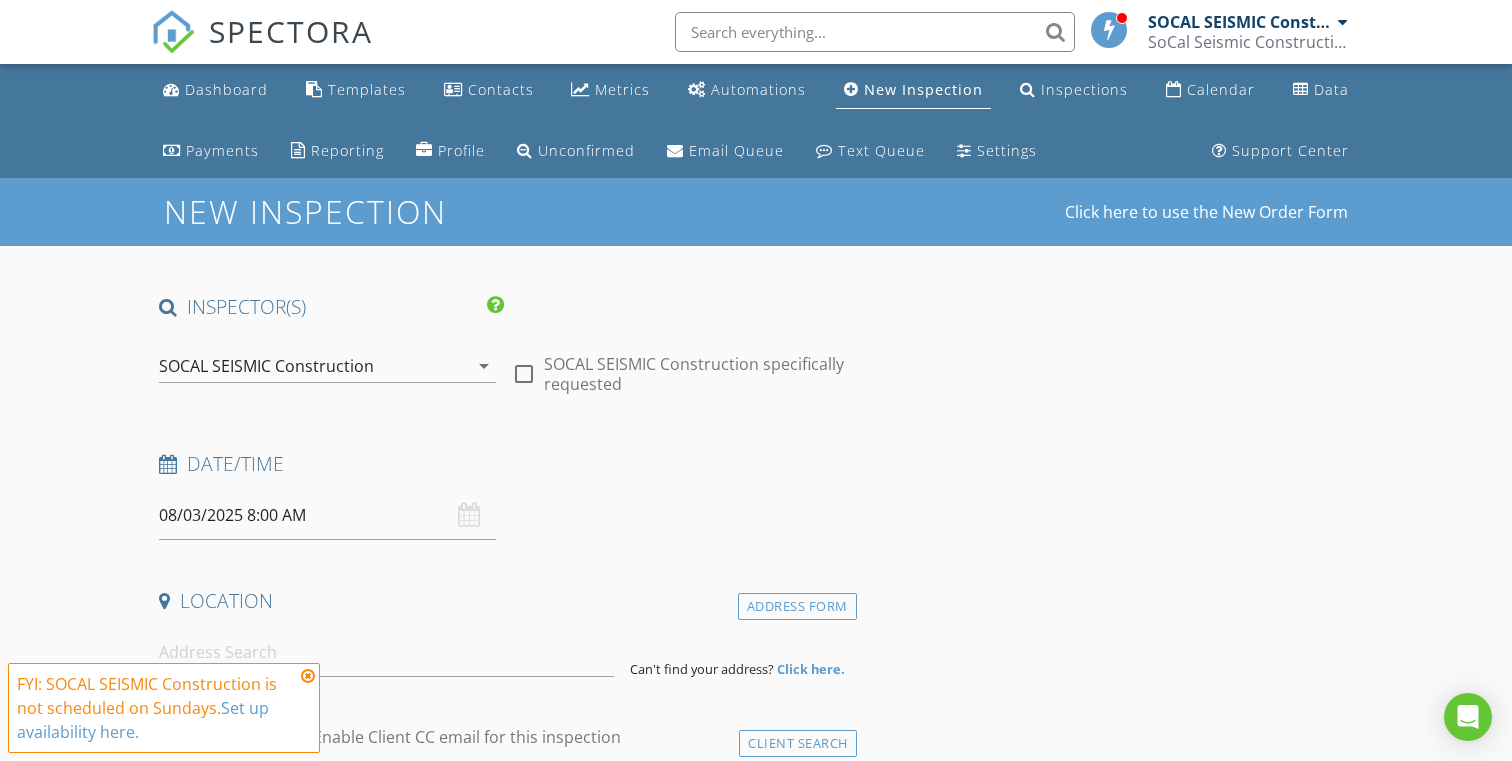 click on "08/03/2025 8:00 AM" at bounding box center (327, 515) 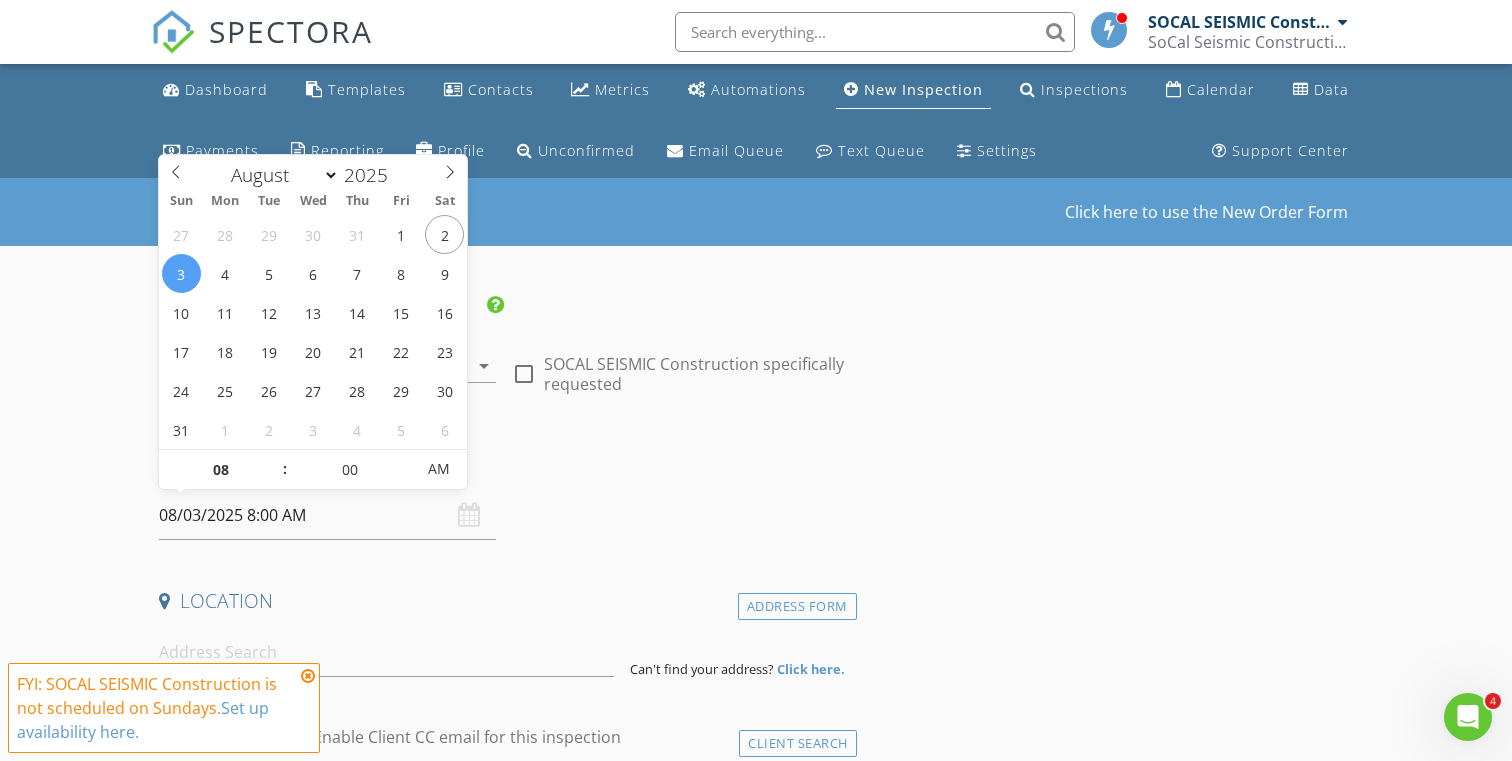 scroll, scrollTop: 0, scrollLeft: 0, axis: both 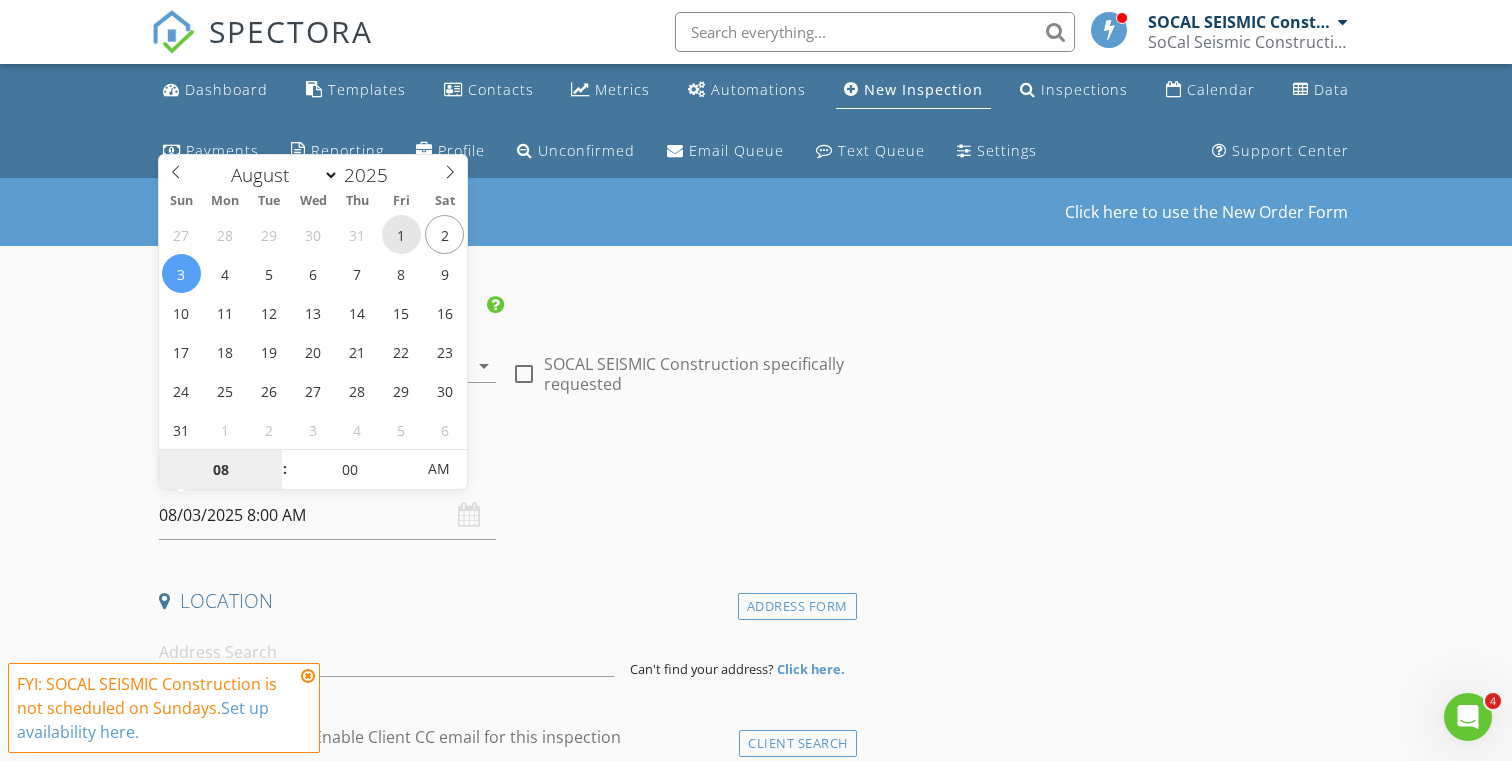 type on "08/01/2025 8:00 AM" 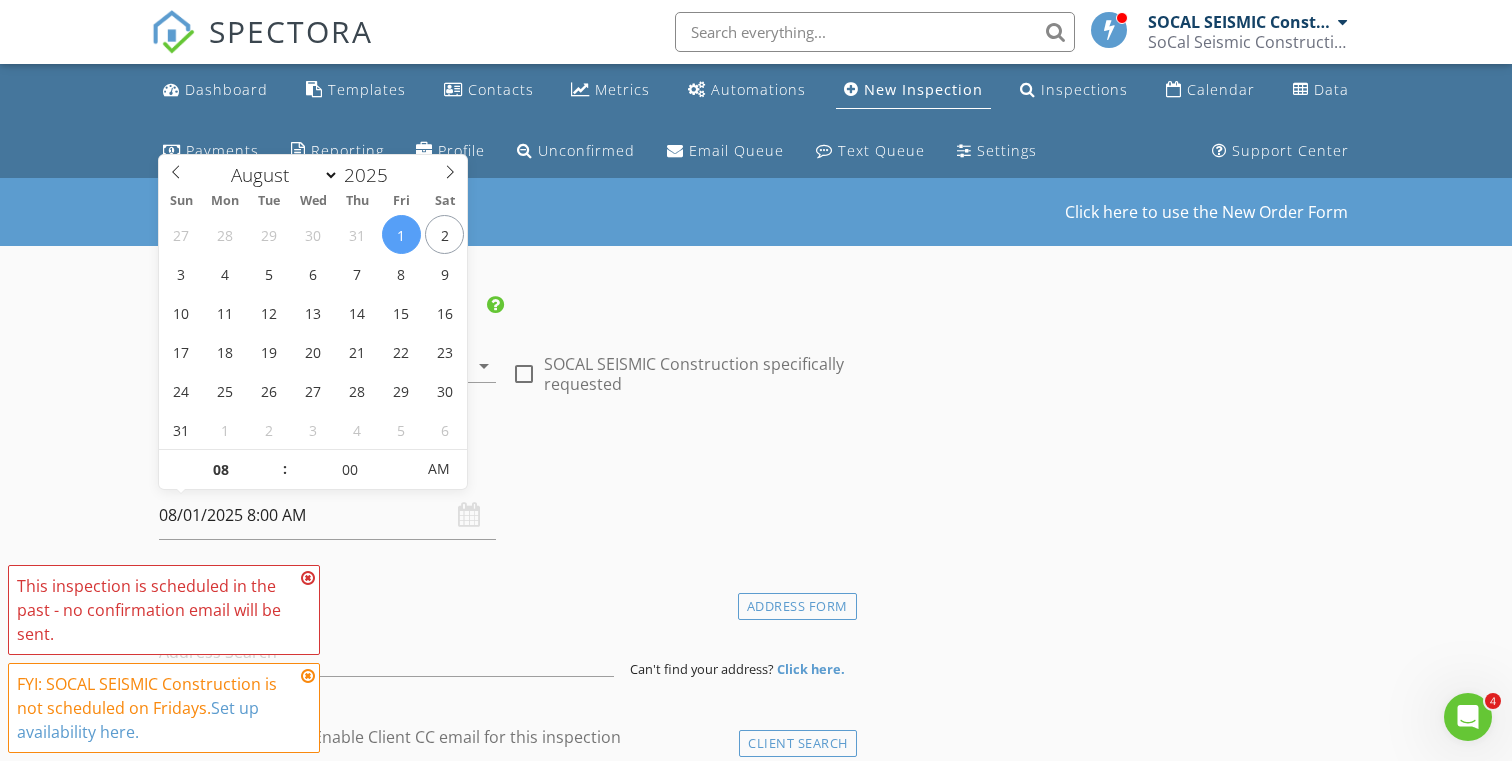 click on "Date/Time
08/01/2025 8:00 AM" at bounding box center (504, 495) 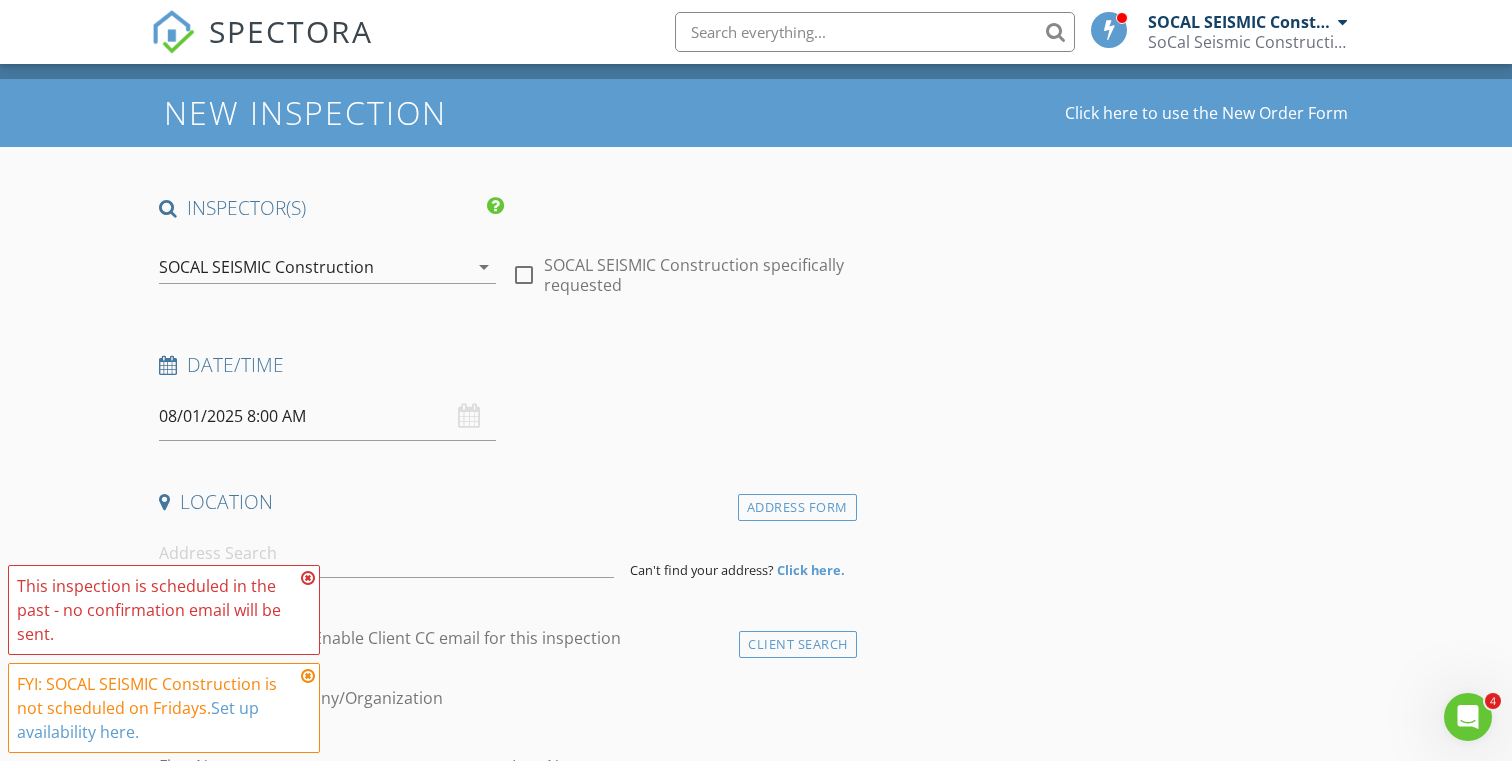 scroll, scrollTop: 122, scrollLeft: 0, axis: vertical 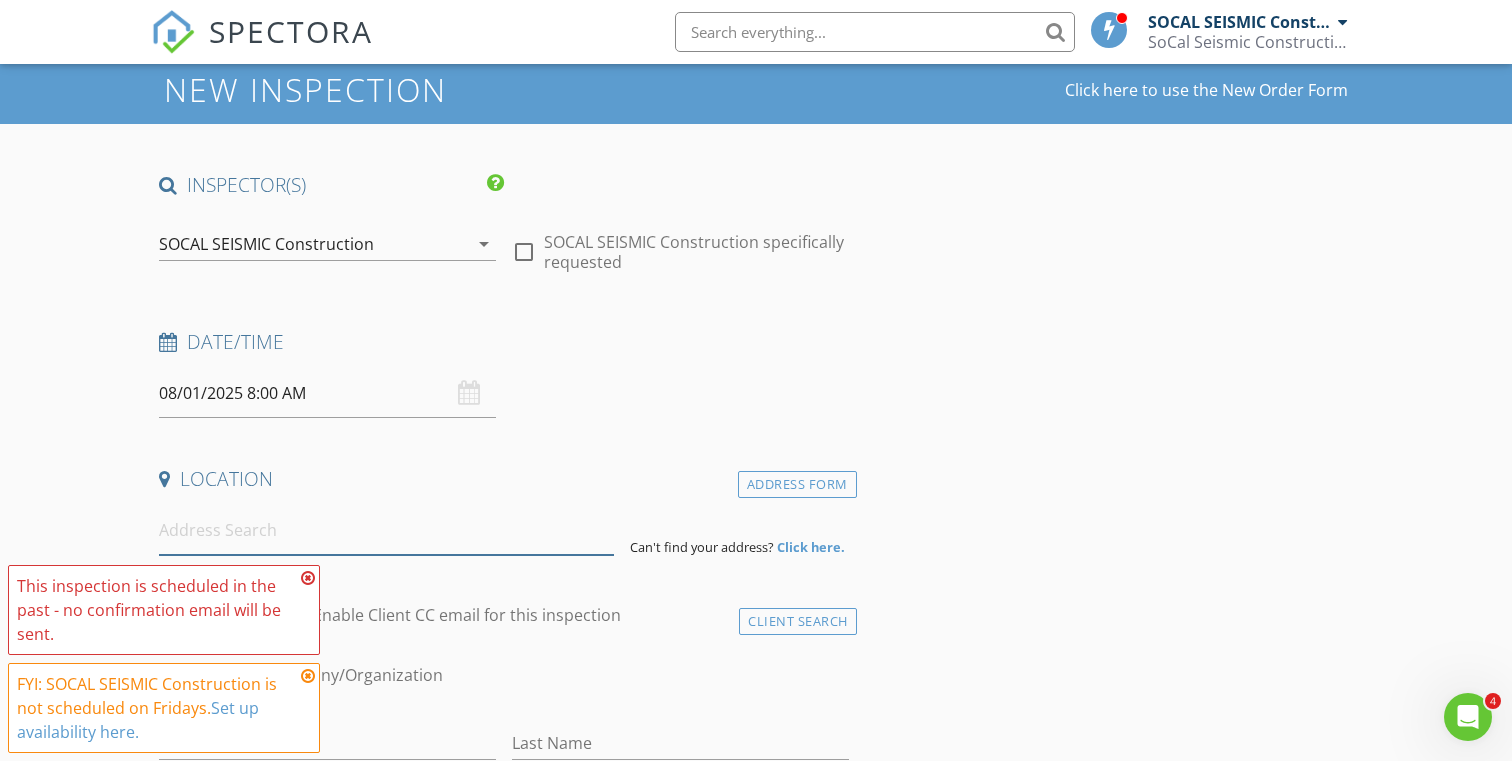 click at bounding box center (386, 530) 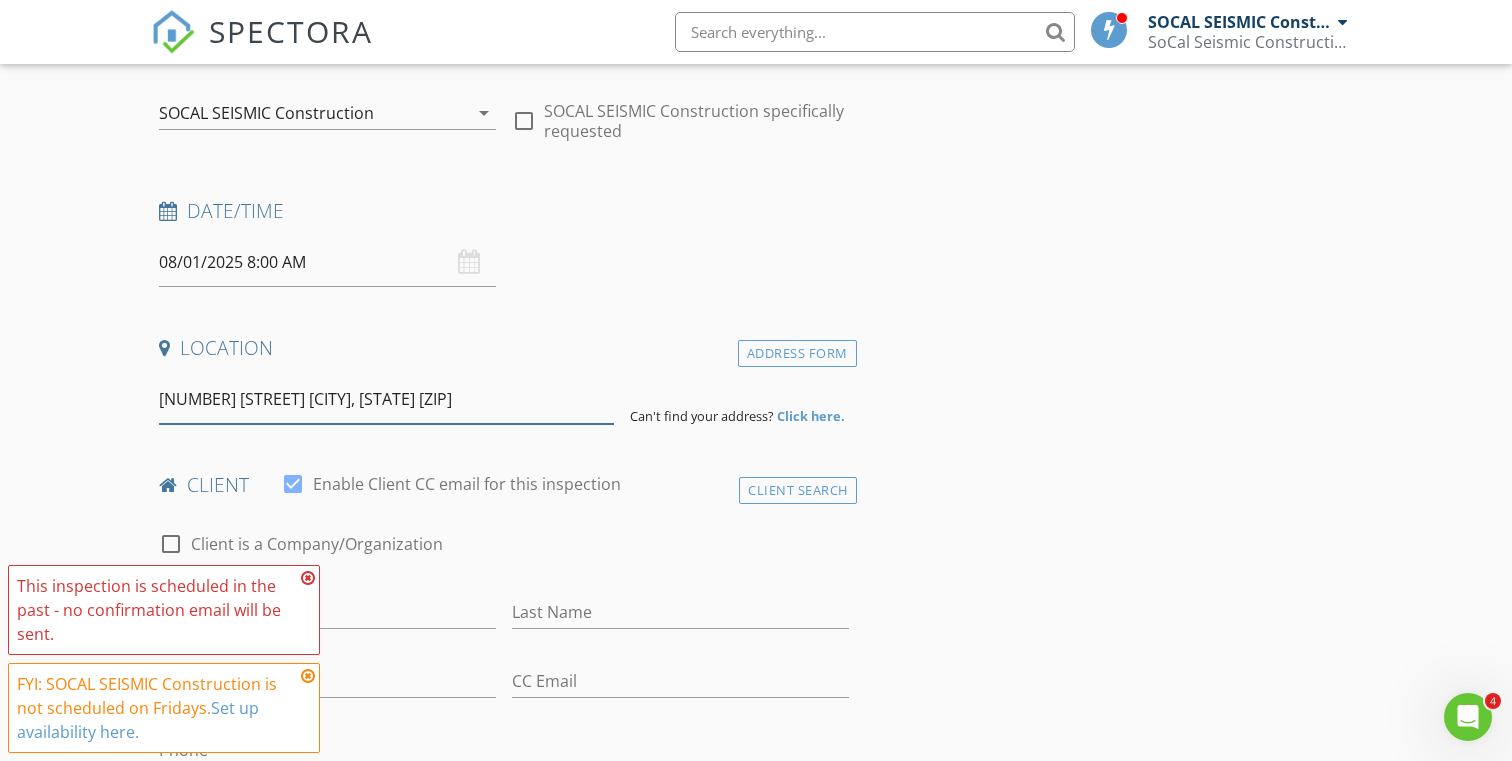 scroll, scrollTop: 268, scrollLeft: 0, axis: vertical 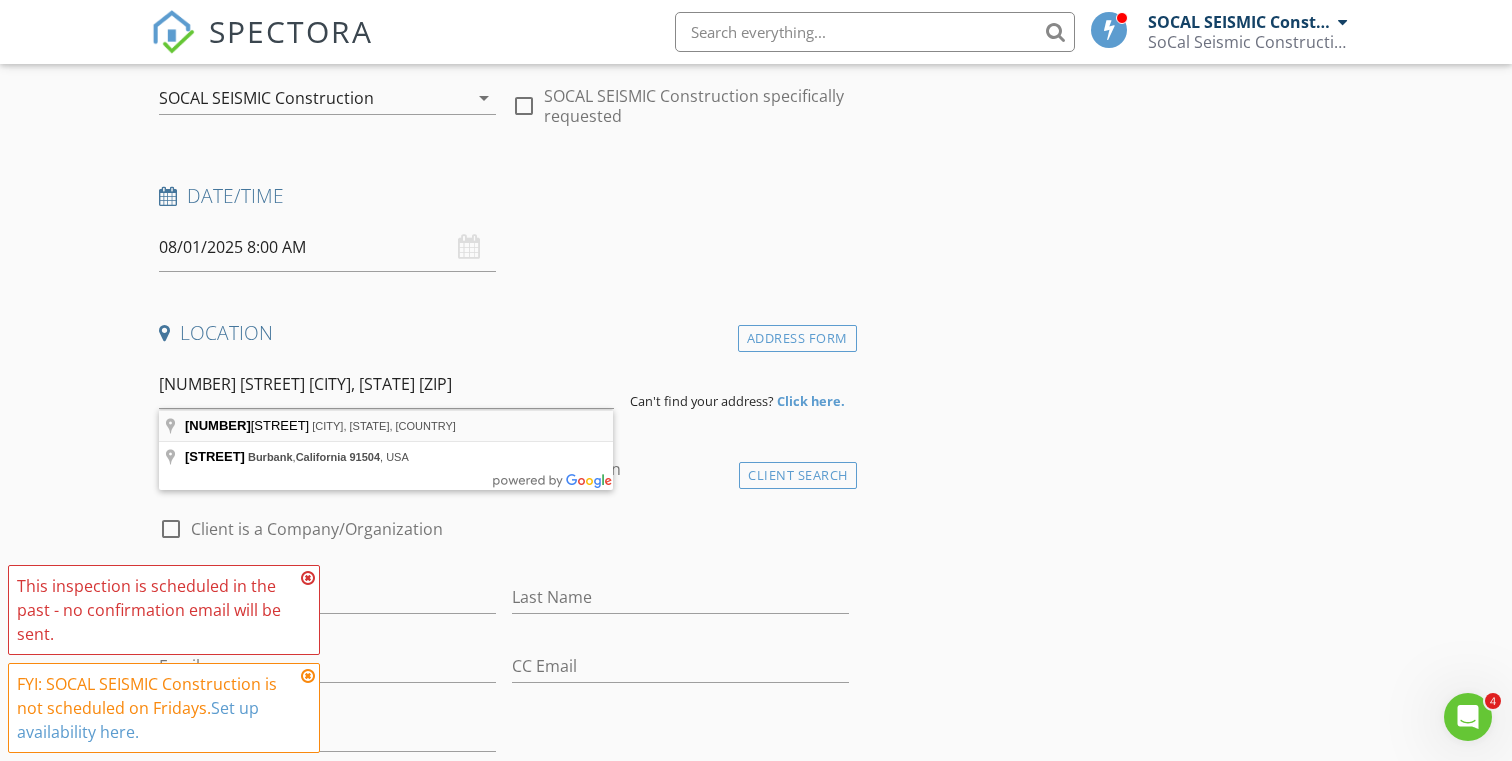 type on "643 Uclan Dr, Burbank, CA, USA" 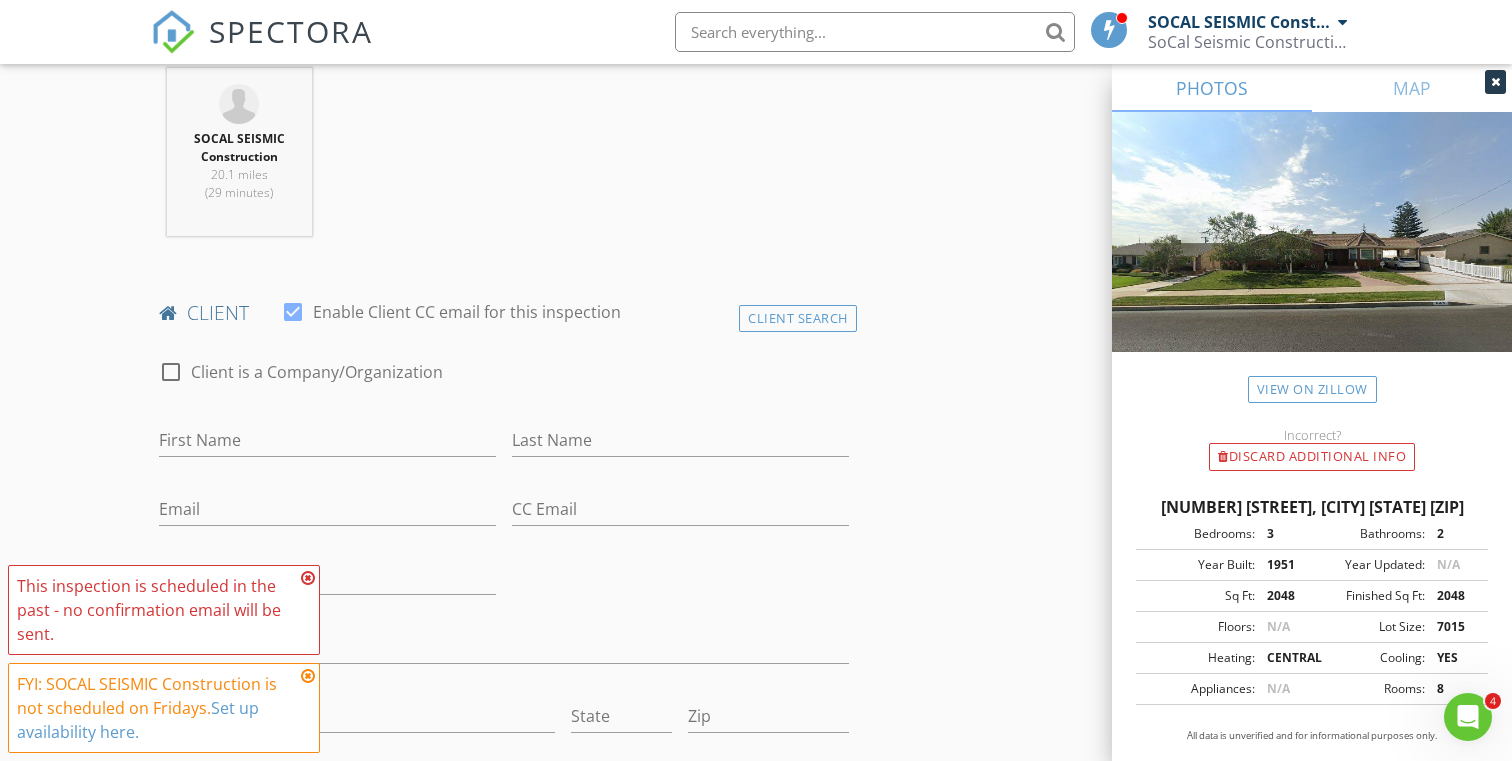 scroll, scrollTop: 853, scrollLeft: 0, axis: vertical 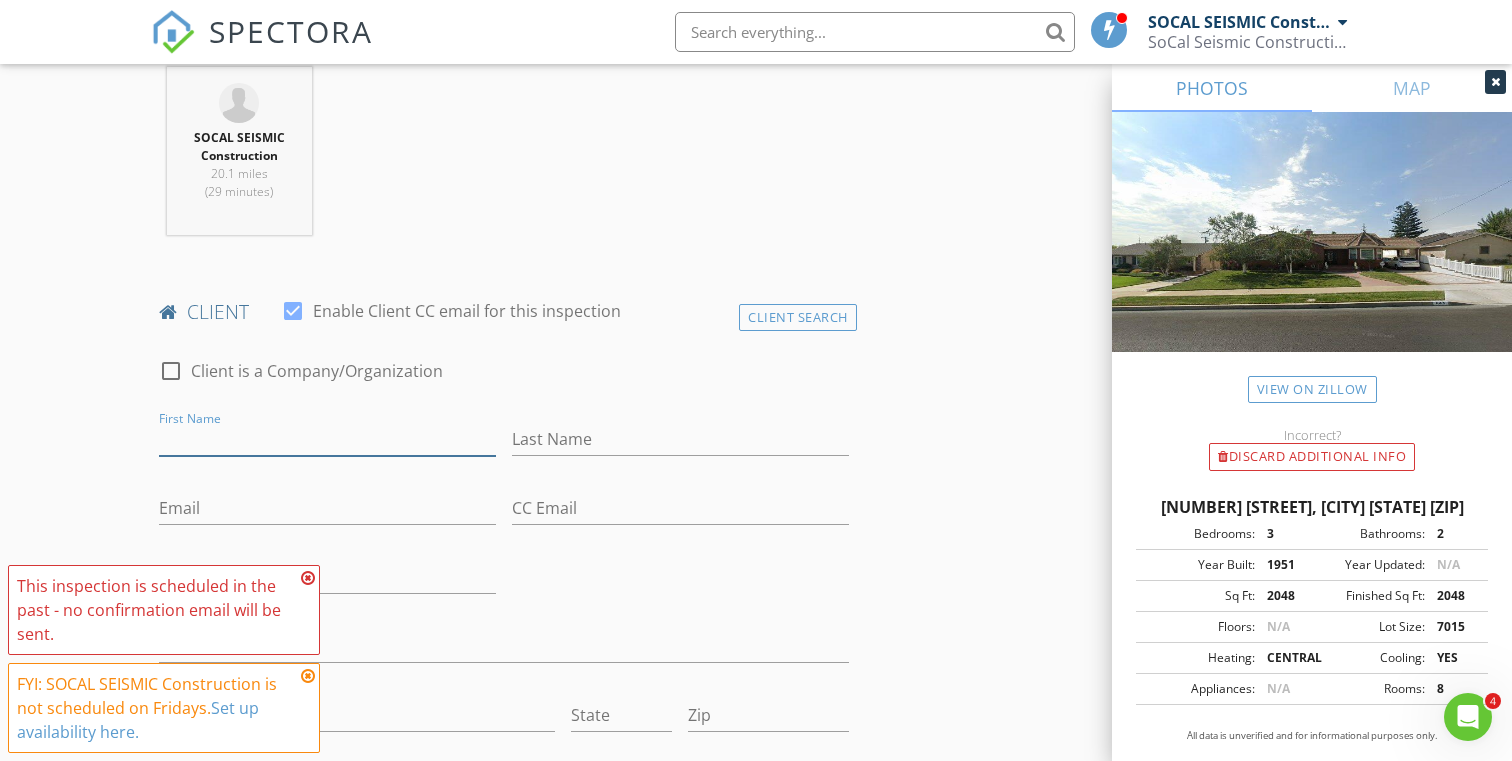 click on "First Name" at bounding box center [327, 439] 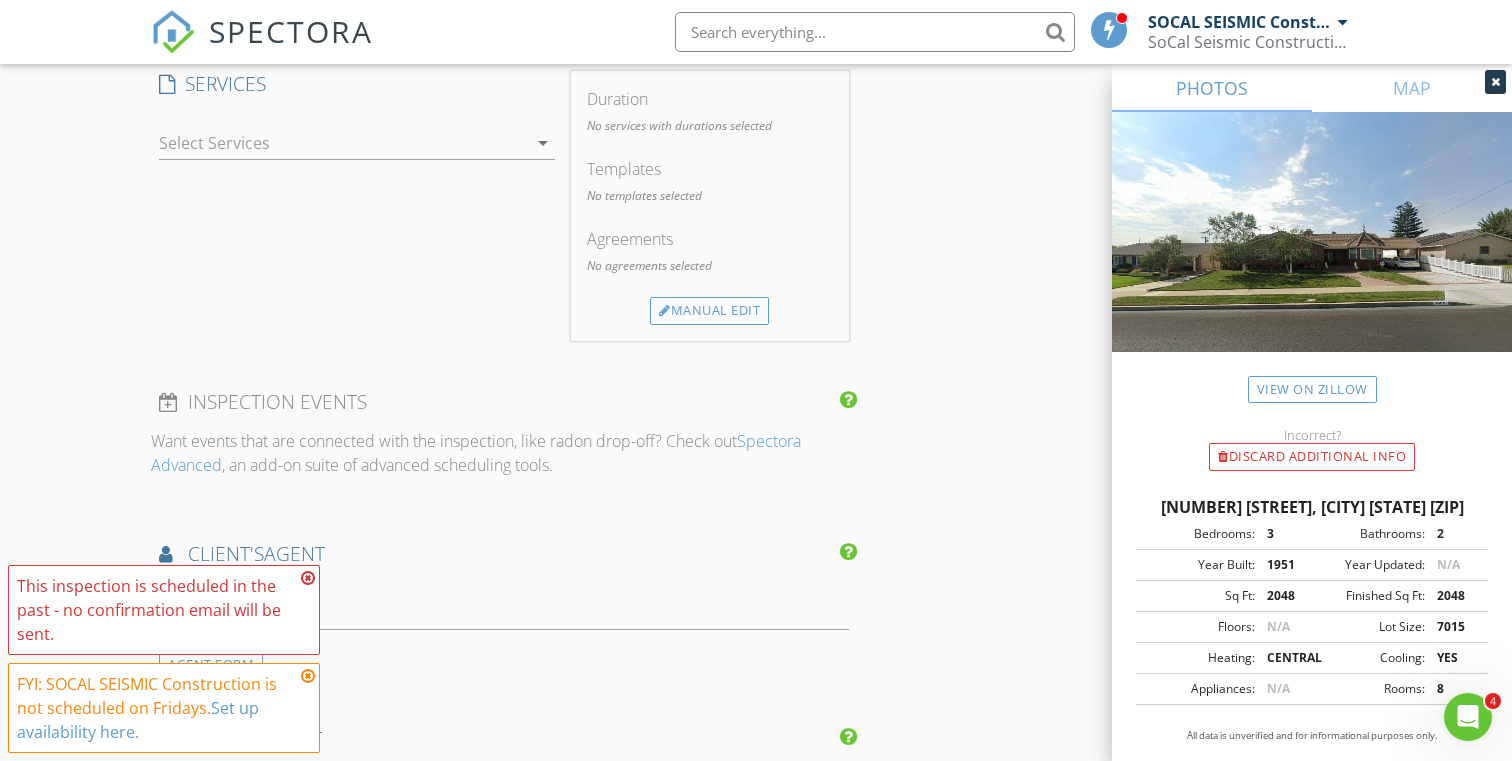scroll, scrollTop: 1800, scrollLeft: 0, axis: vertical 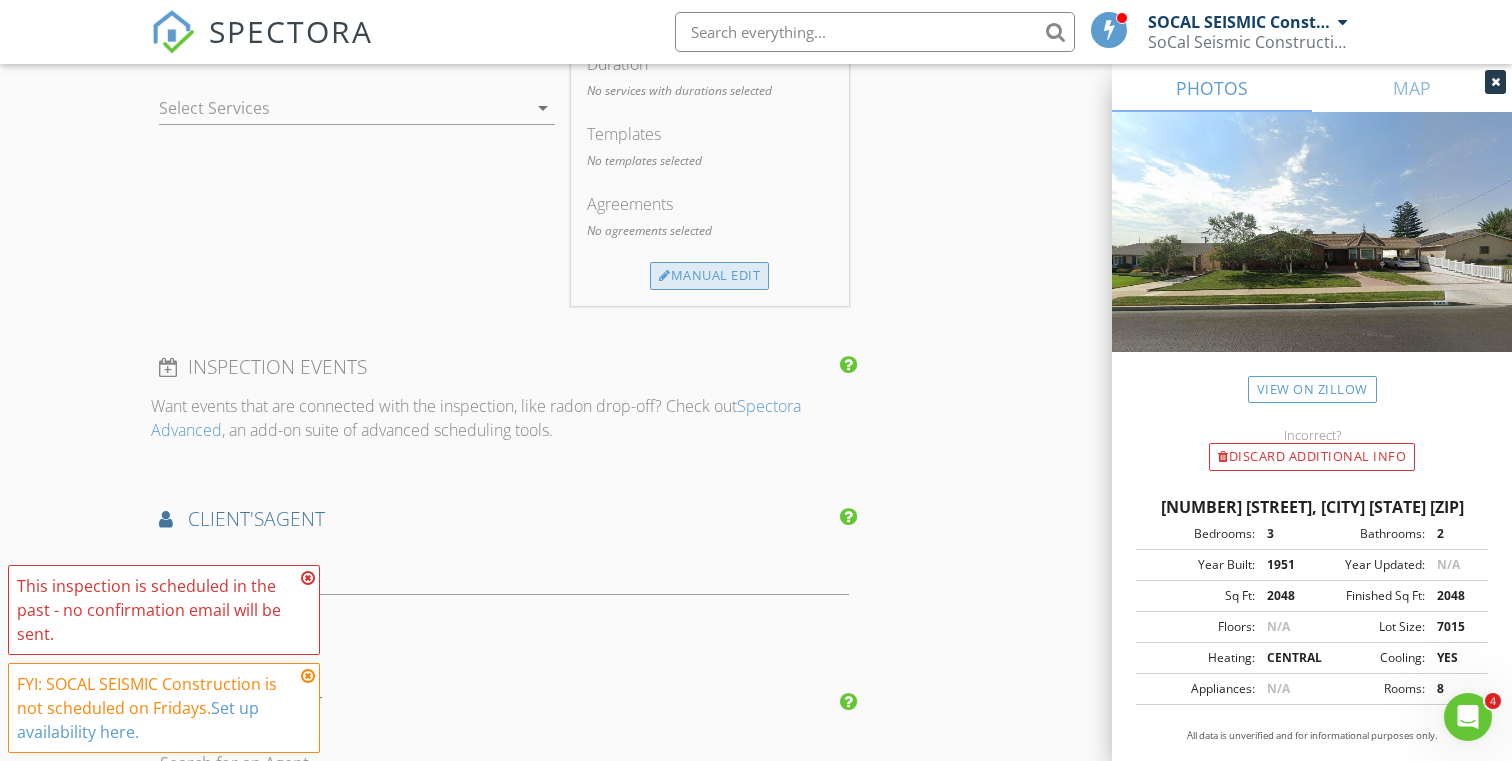 type on "Will Huleis" 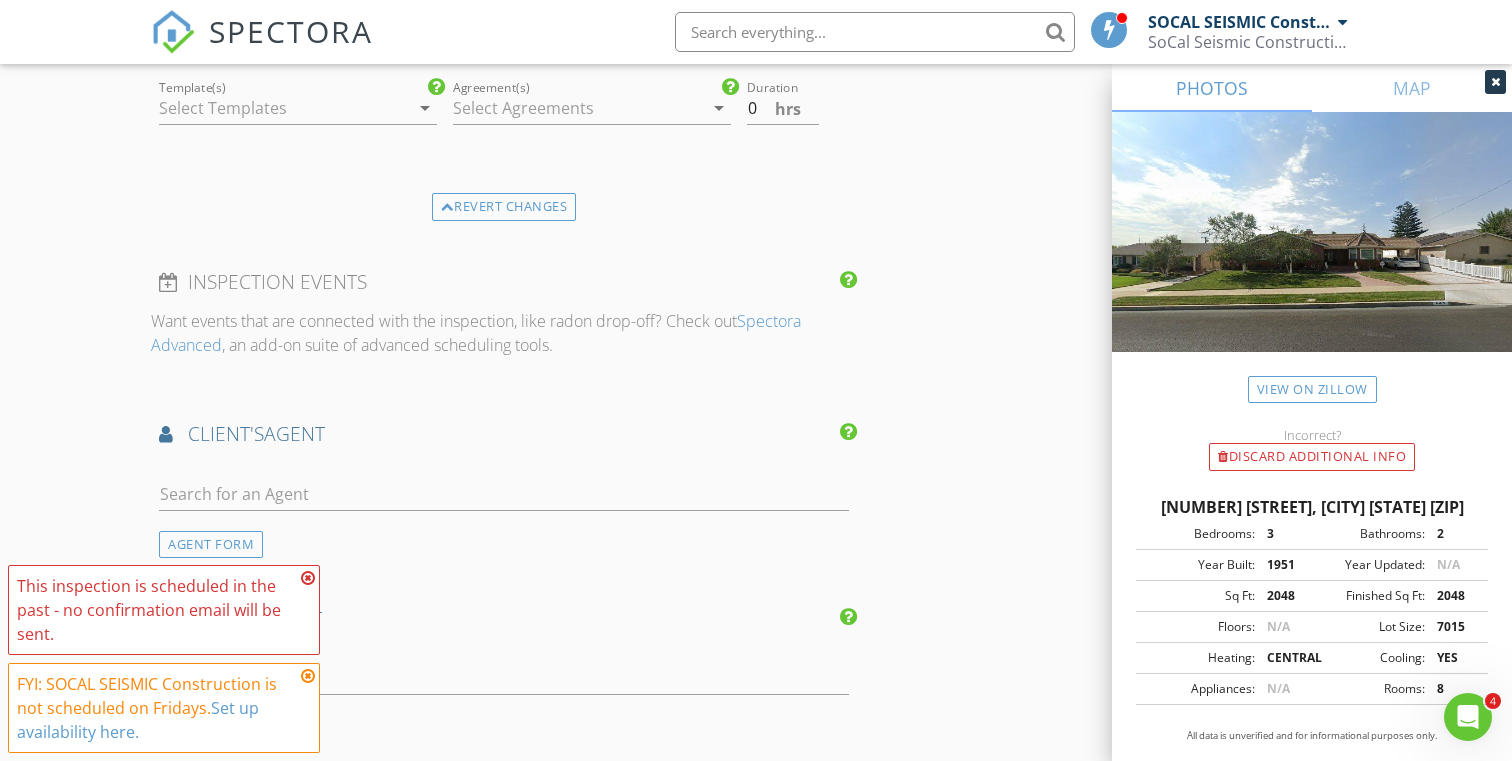 click at bounding box center (284, 108) 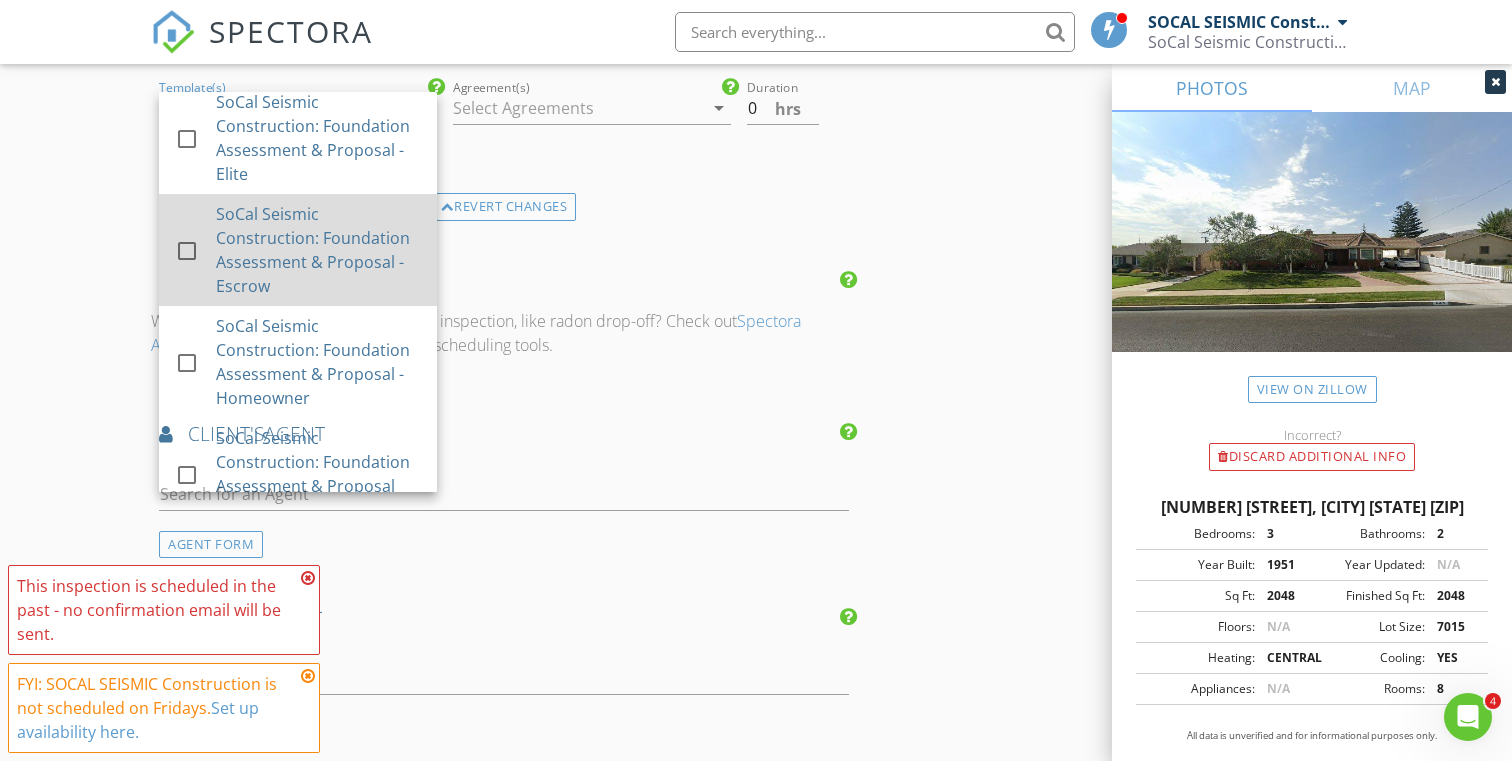 scroll, scrollTop: 128, scrollLeft: 0, axis: vertical 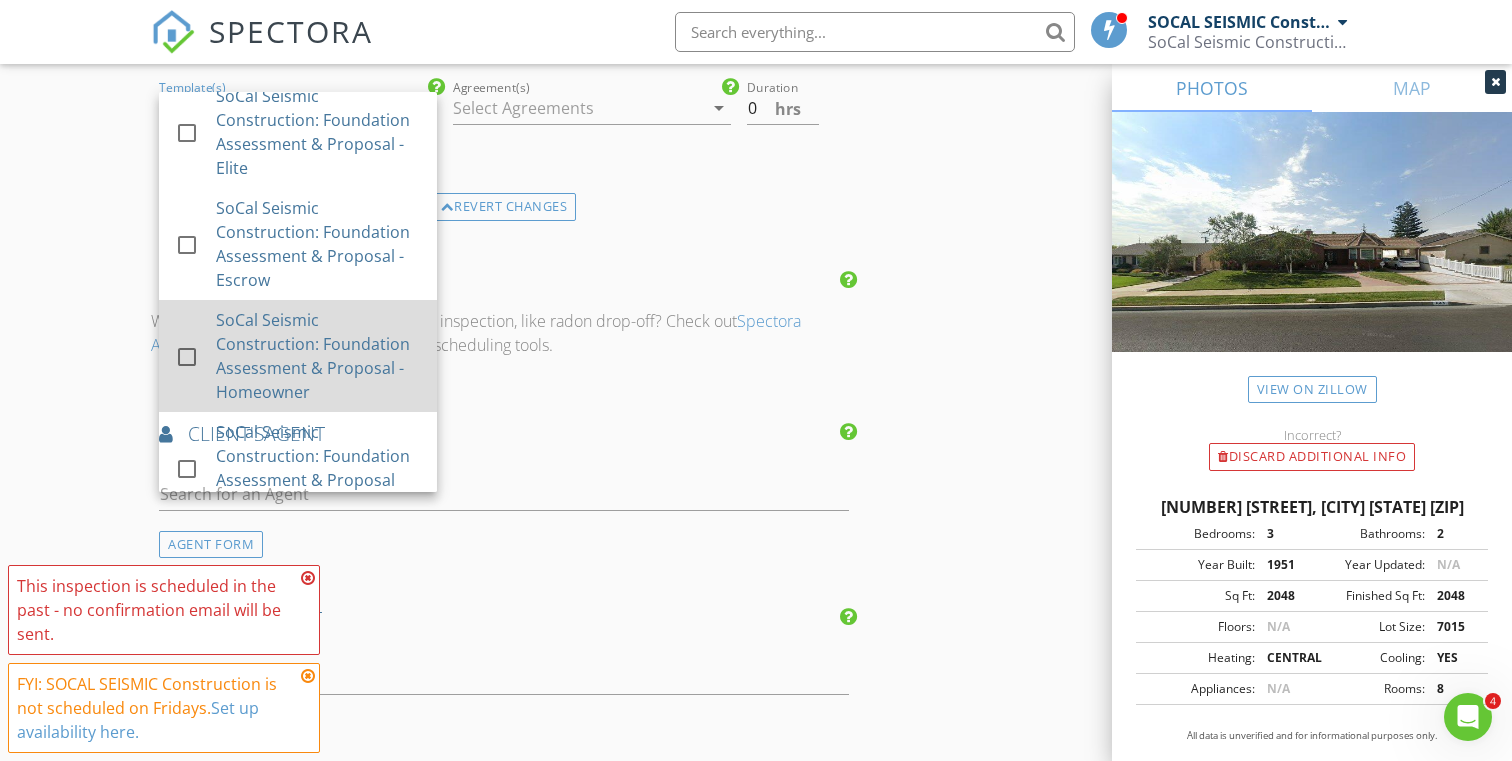 click on "SoCal Seismic Construction: Foundation Assessment & Proposal - Homeowner" at bounding box center [318, 356] 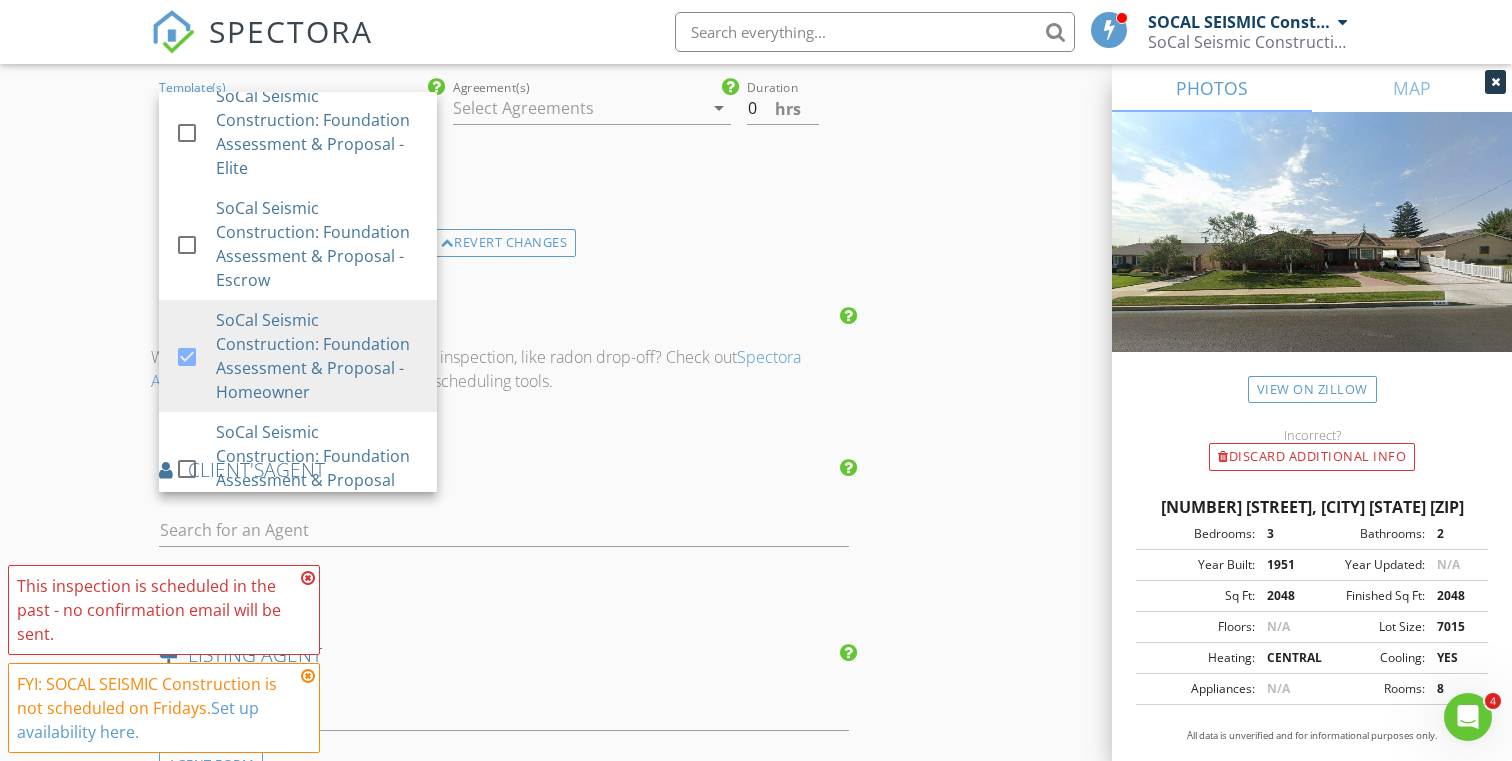 click on "INSPECTOR(S)
check_box   SOCAL SEISMIC Construction   PRIMARY   check_box_outline_blank   Oscar Alvarez     SOCAL SEISMIC Construction arrow_drop_down   check_box_outline_blank SOCAL SEISMIC Construction specifically requested
Date/Time
08/01/2025 8:00 AM
Location
Address Search       Address 643 Uclan Dr   Unit   City Burbank   State CA   Zip 91504   County Los Angeles     Square Feet 2048   Year Built 1951   Foundation arrow_drop_down     SOCAL SEISMIC Construction     20.1 miles     (29 minutes)
client
check_box Enable Client CC email for this inspection   Client Search     check_box_outline_blank Client is a Company/Organization     First Name Will Huleis   Last Name   Email   CC Email   Phone   Address   City   State   Zip       Notes   Private Notes
ADD ADDITIONAL client
check_box_outline_blank" at bounding box center [756, 18] 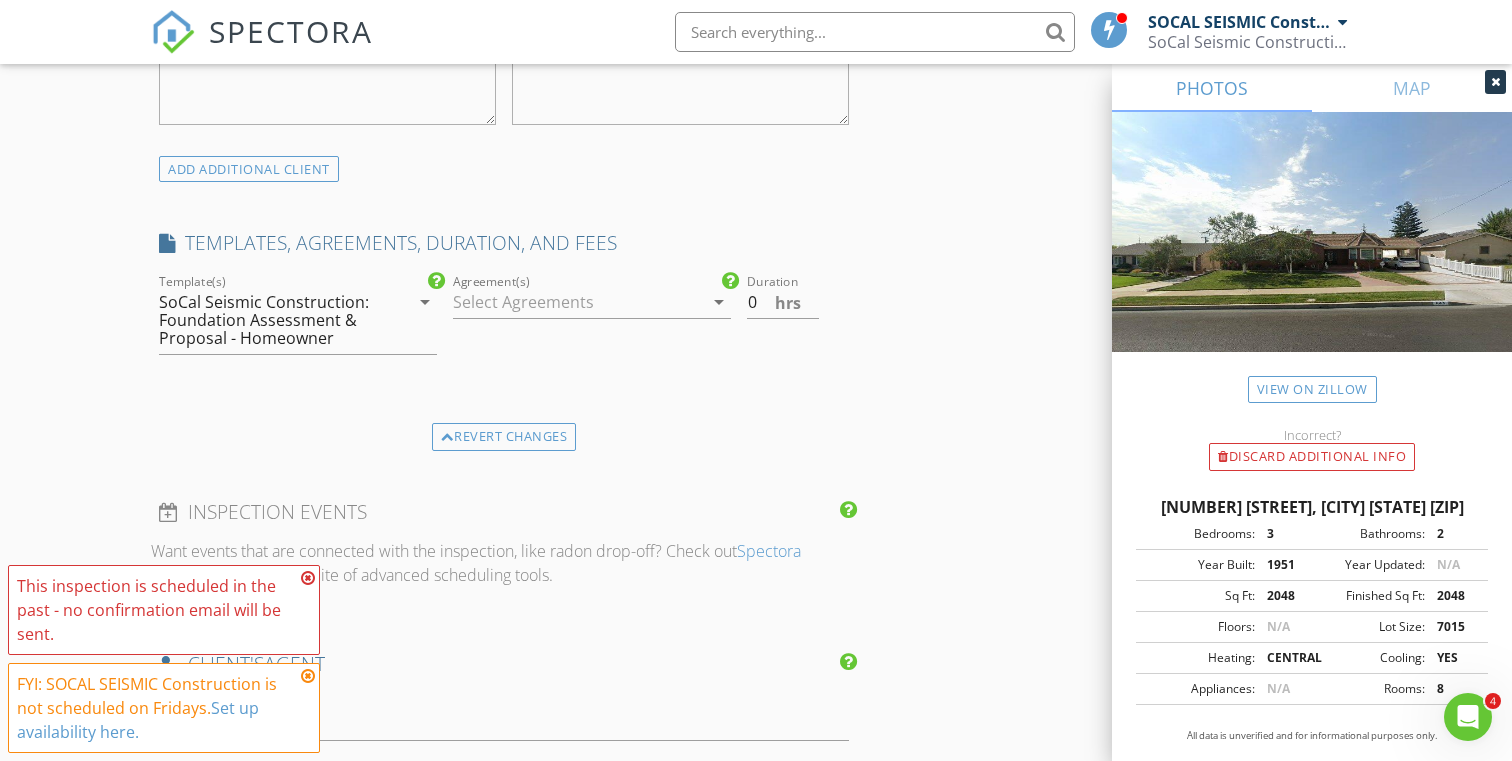 scroll, scrollTop: 2628, scrollLeft: 0, axis: vertical 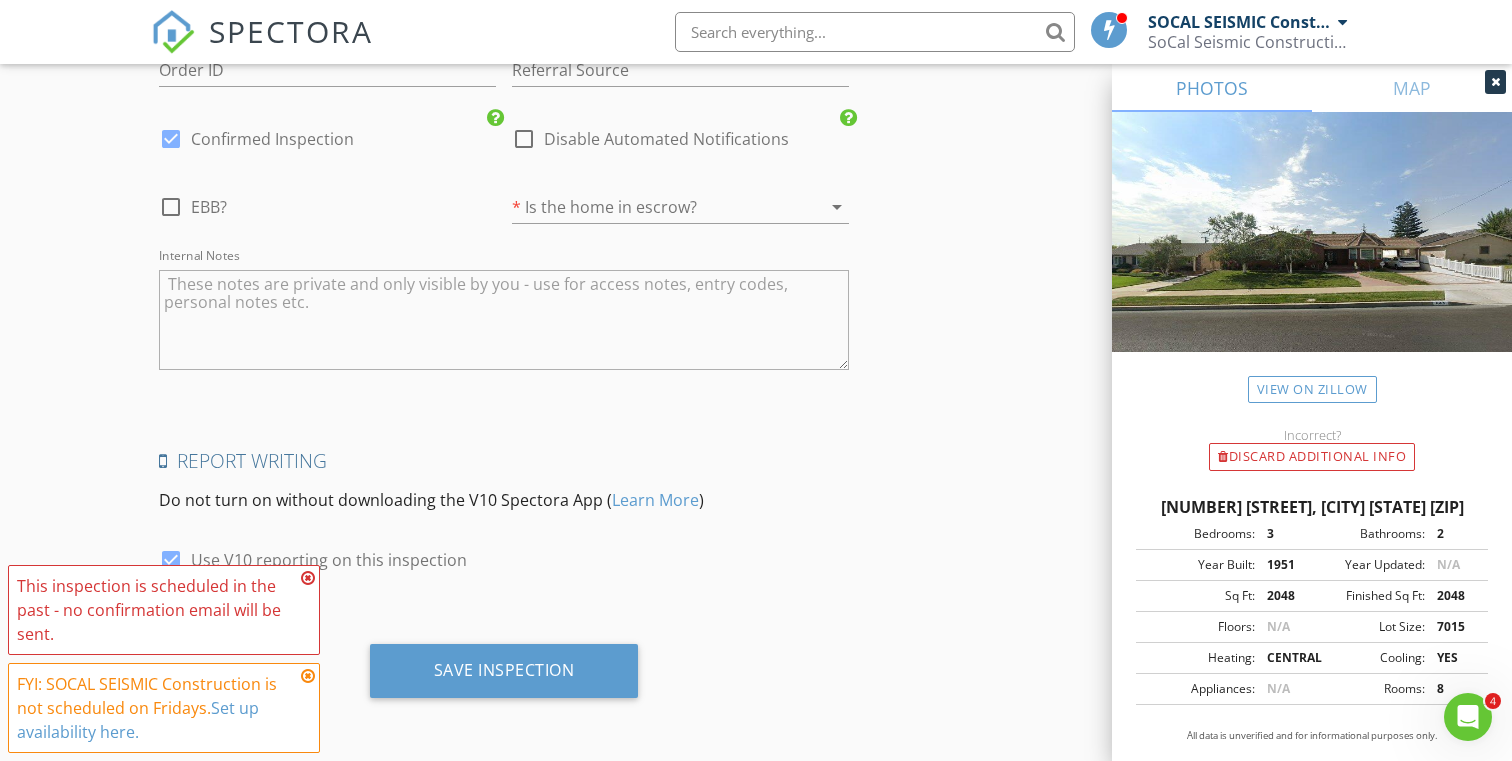 click on "INSPECTOR(S)
check_box   SOCAL SEISMIC Construction   PRIMARY   check_box_outline_blank   Oscar Alvarez     SOCAL SEISMIC Construction arrow_drop_down   check_box_outline_blank SOCAL SEISMIC Construction specifically requested
Date/Time
08/01/2025 8:00 AM
Location
Address Search       Address 643 Uclan Dr   Unit   City Burbank   State CA   Zip 91504   County Los Angeles     Square Feet 2048   Year Built 1951   Foundation arrow_drop_down     SOCAL SEISMIC Construction     20.1 miles     (29 minutes)
client
check_box Enable Client CC email for this inspection   Client Search     check_box_outline_blank Client is a Company/Organization     First Name Will Huleis   Last Name   Email   CC Email   Phone   Address   City   State   Zip       Notes   Private Notes
ADD ADDITIONAL client
check_box_outline_blank" at bounding box center [504, -810] 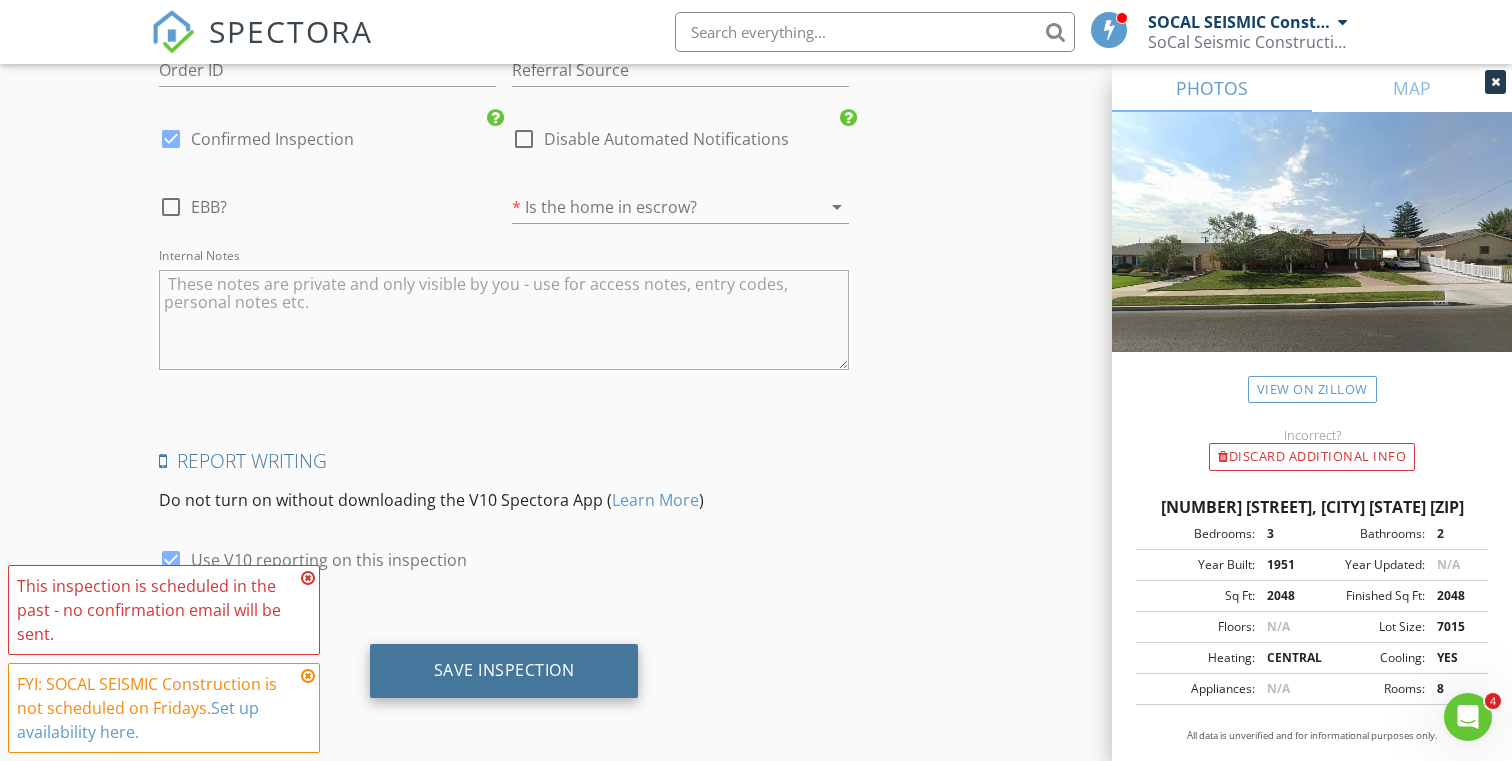 click on "Save Inspection" at bounding box center [504, 671] 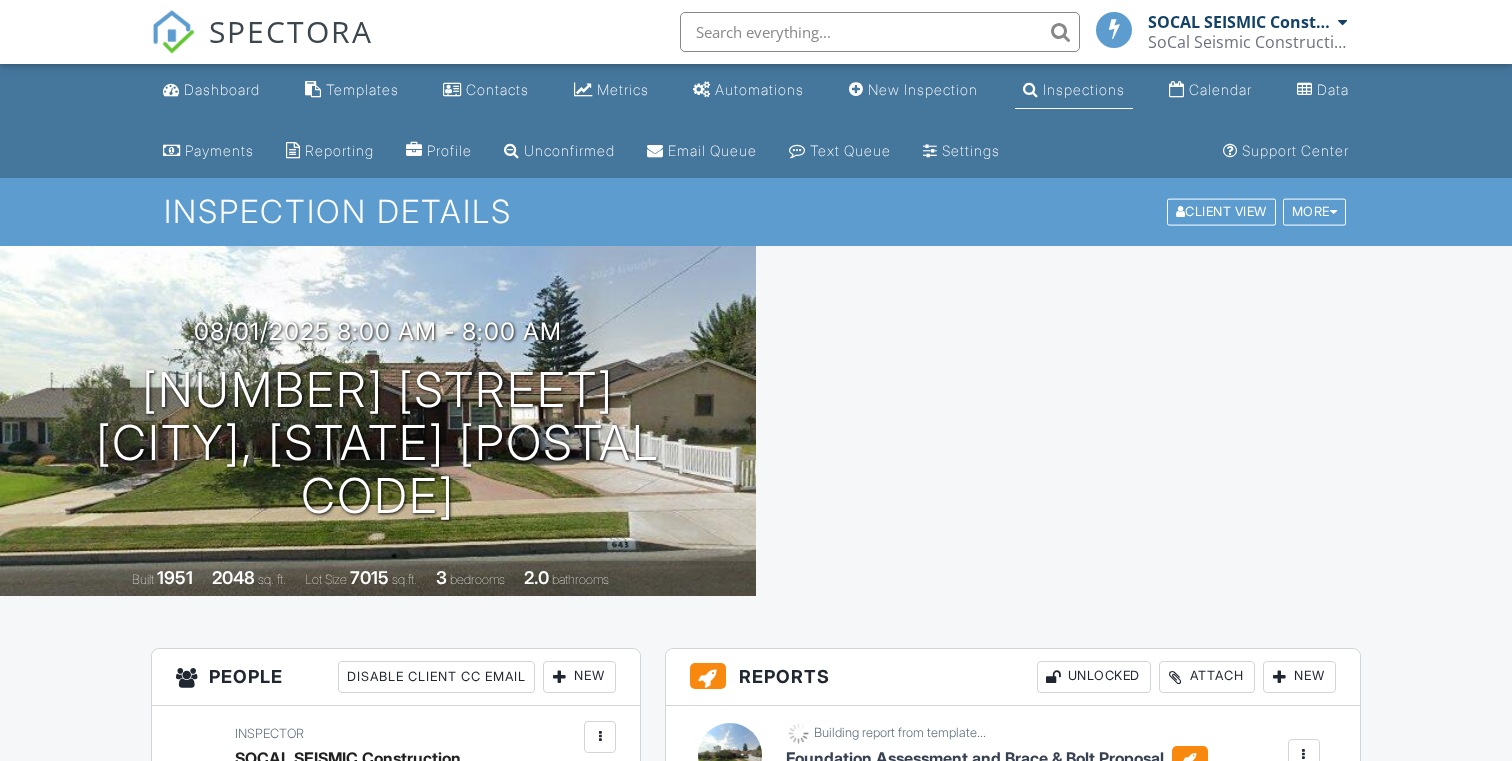scroll, scrollTop: 0, scrollLeft: 0, axis: both 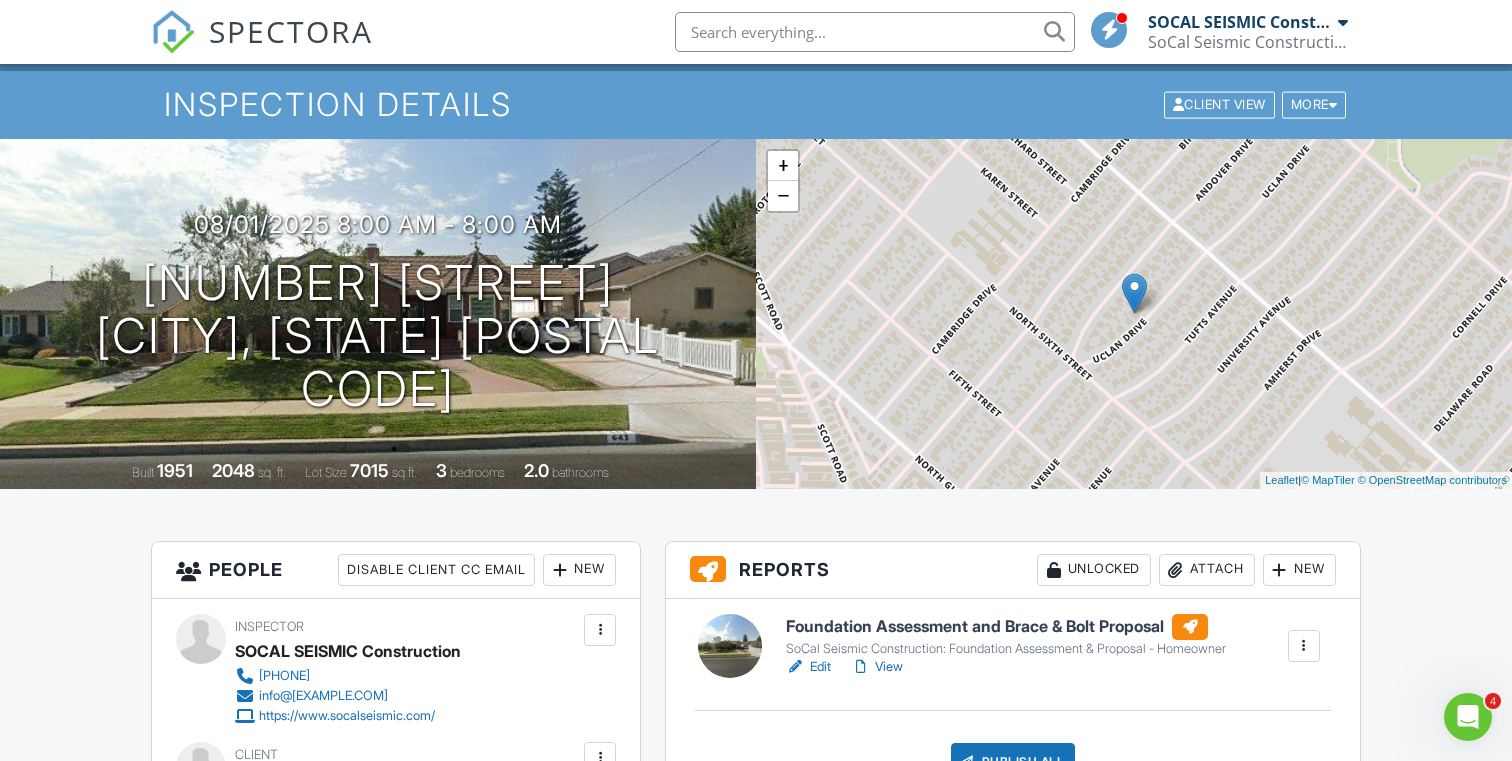 click on "Edit" at bounding box center (808, 667) 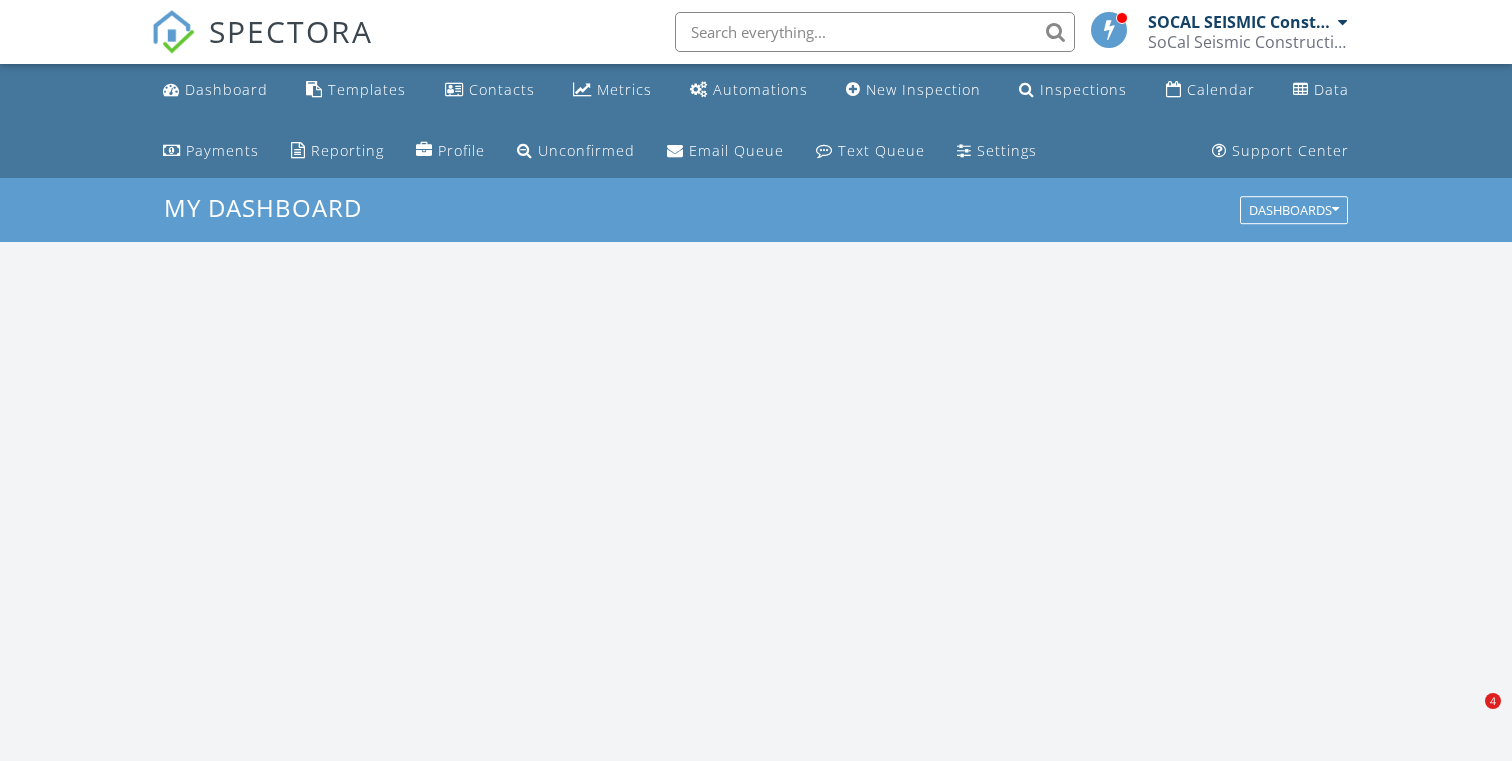scroll, scrollTop: 0, scrollLeft: 0, axis: both 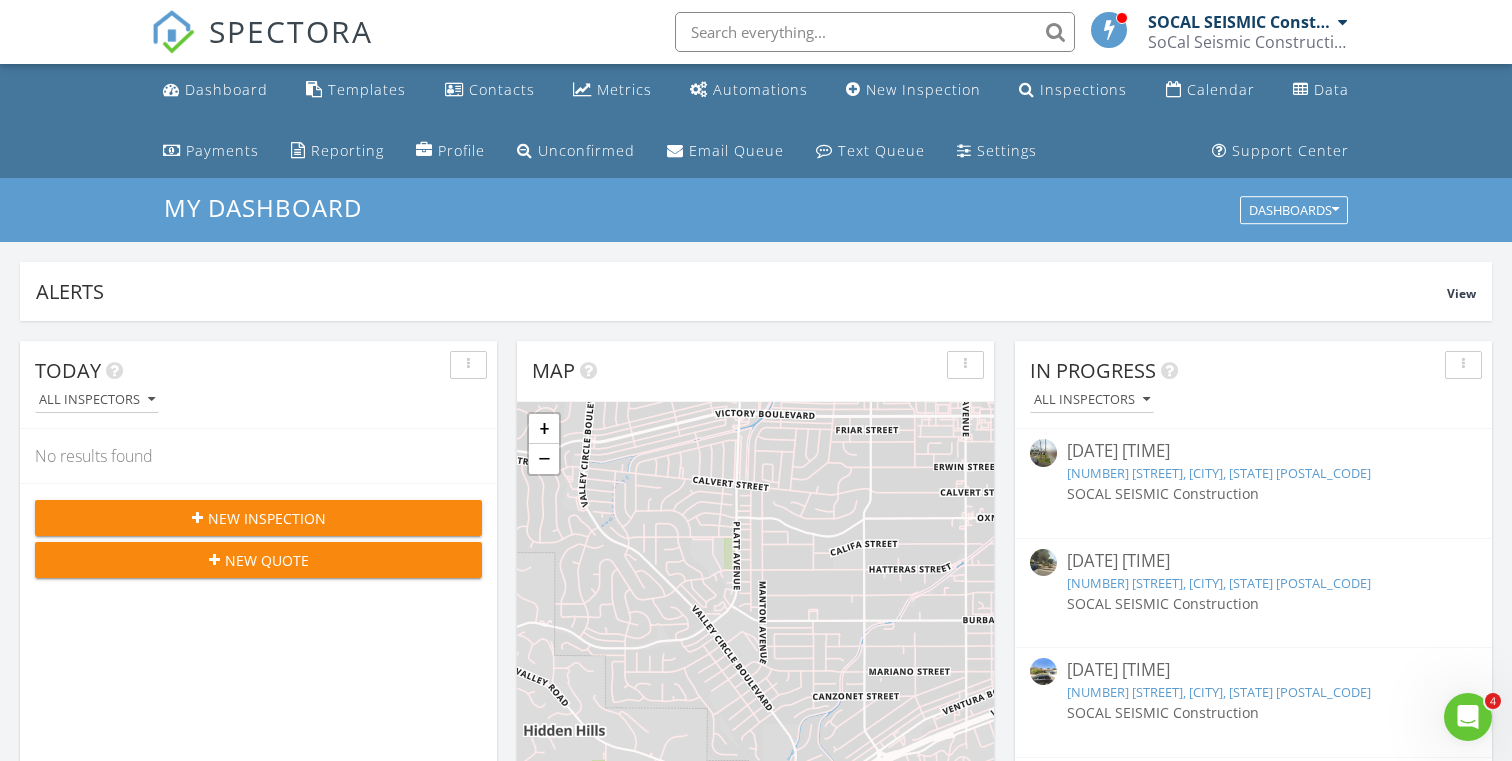 click on "New Inspection" at bounding box center [258, 518] 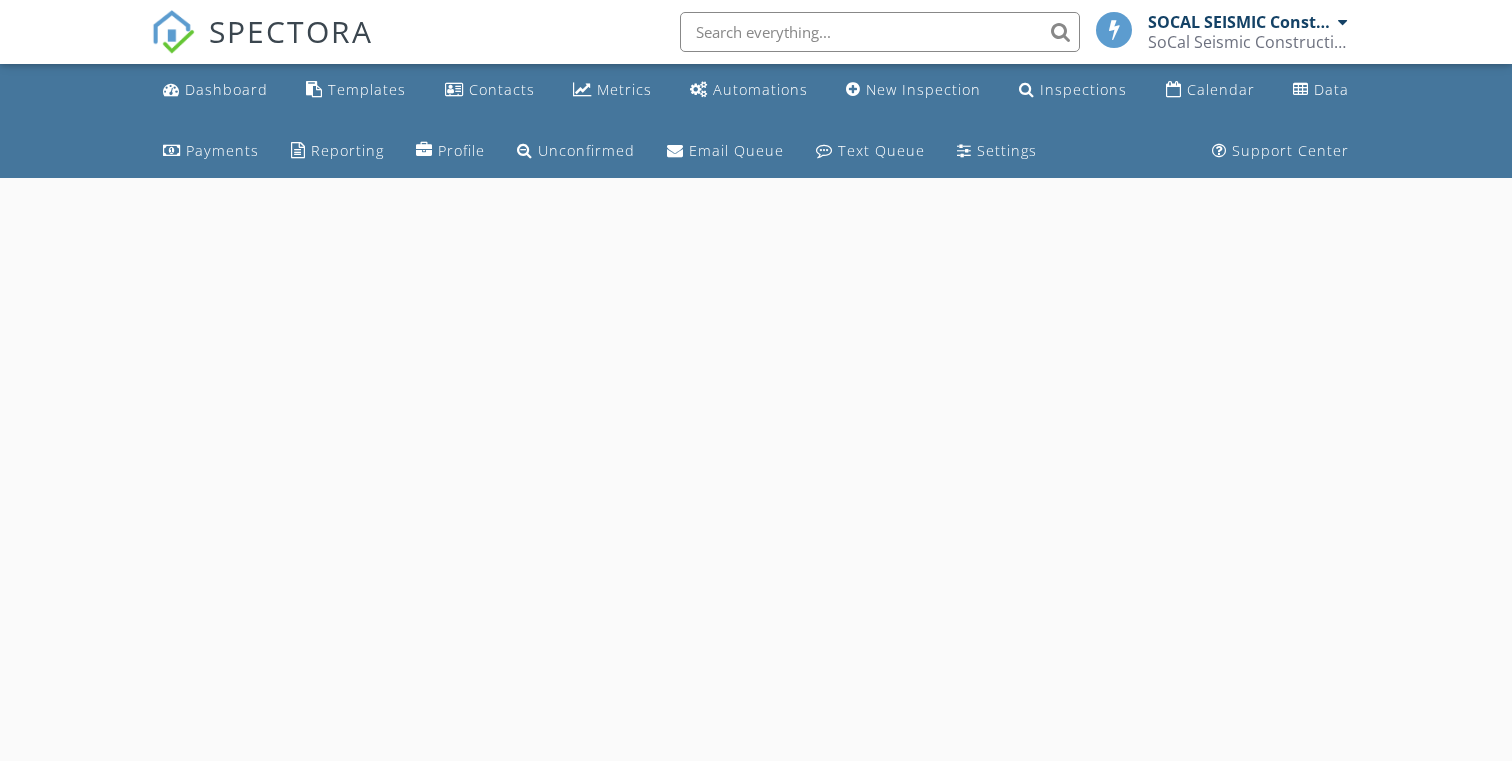 scroll, scrollTop: 0, scrollLeft: 0, axis: both 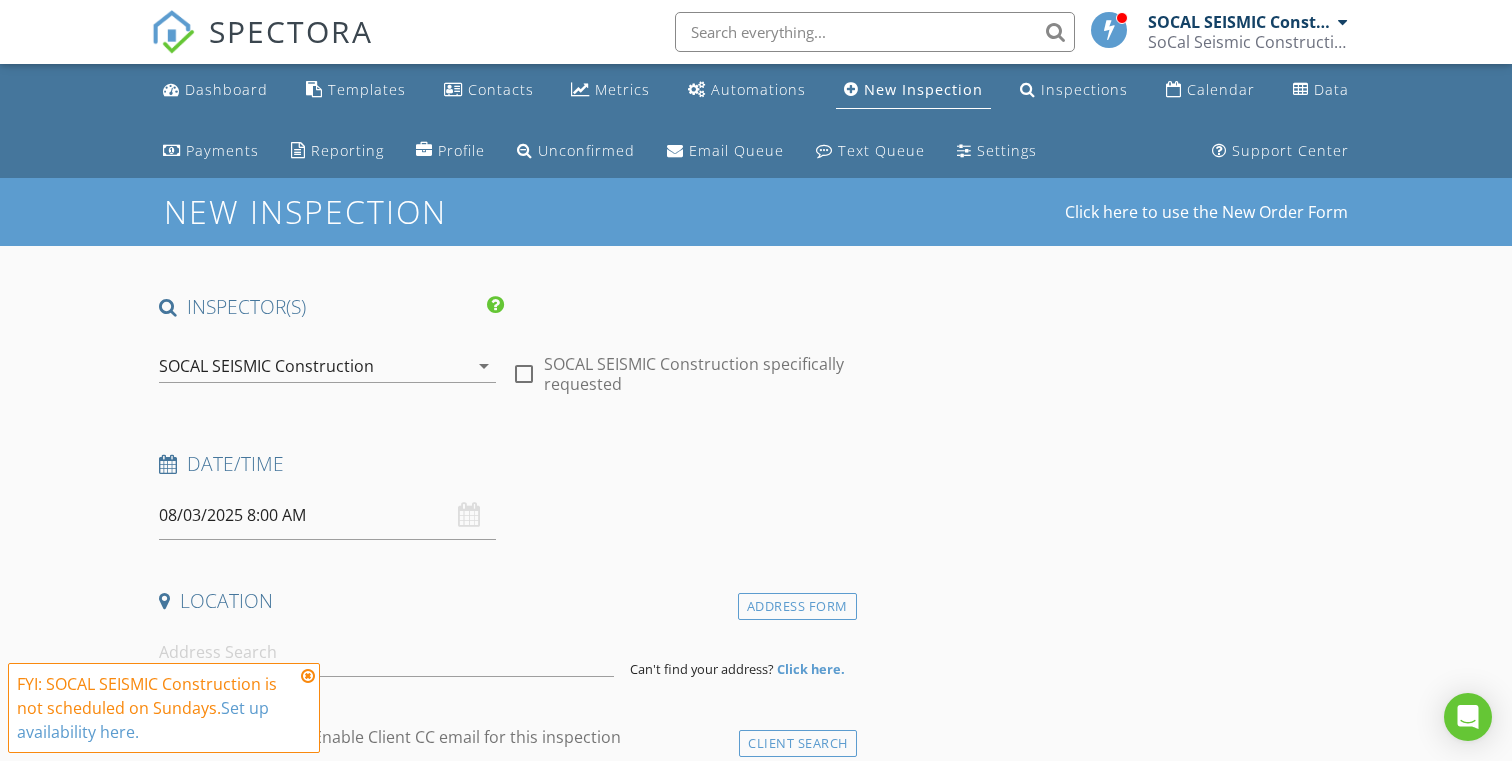 click on "08/03/2025 8:00 AM" at bounding box center [327, 515] 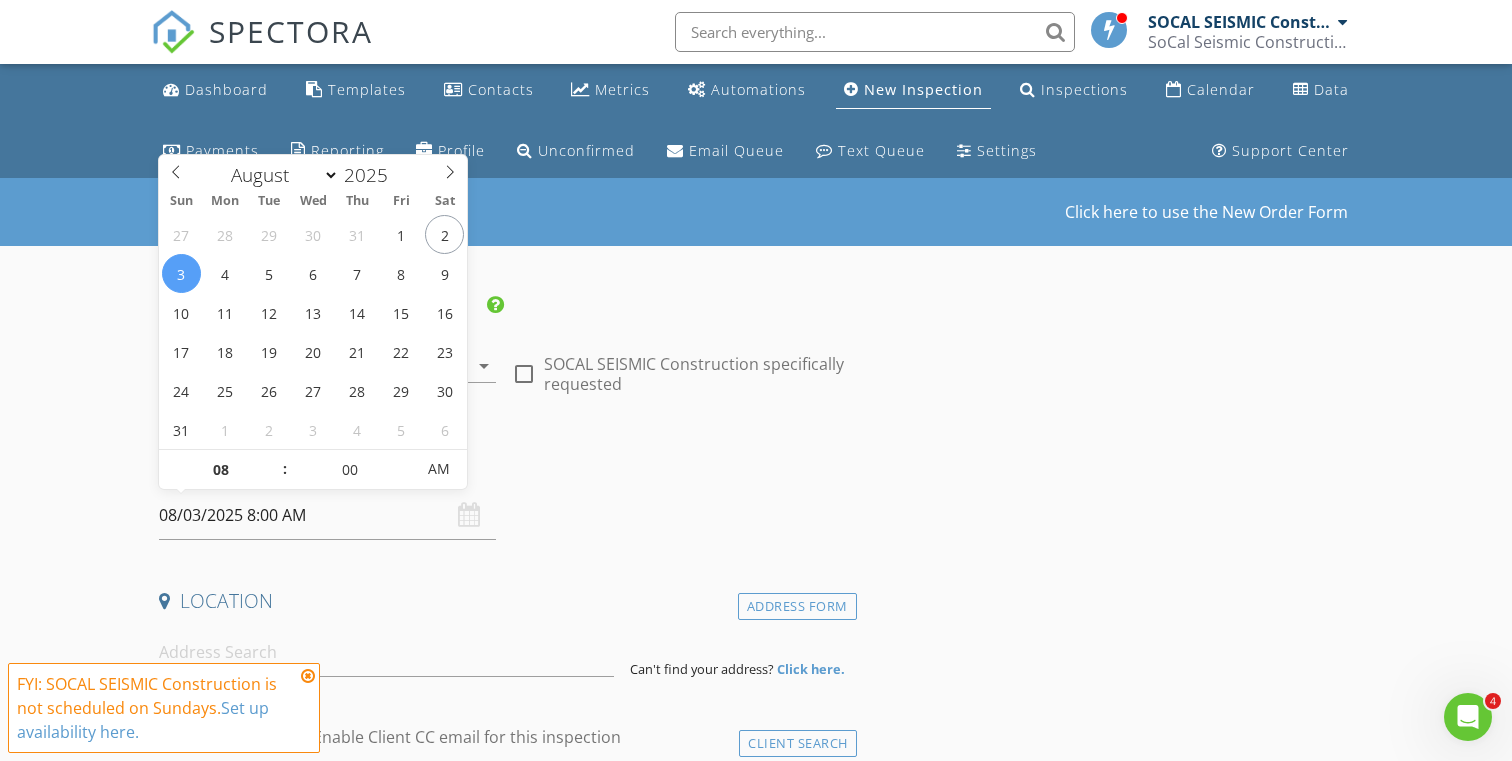 scroll, scrollTop: 0, scrollLeft: 0, axis: both 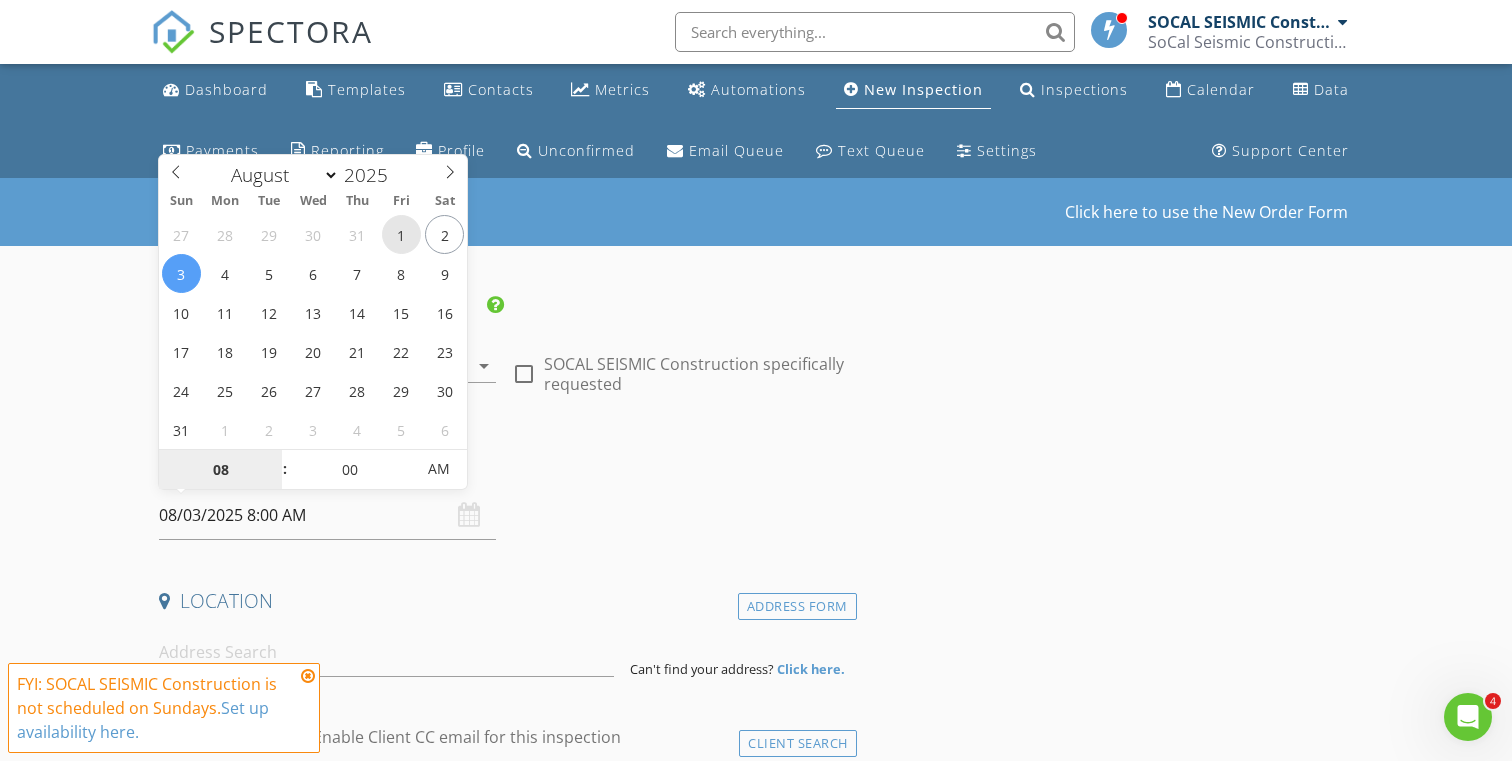 type on "08/01/2025 8:00 AM" 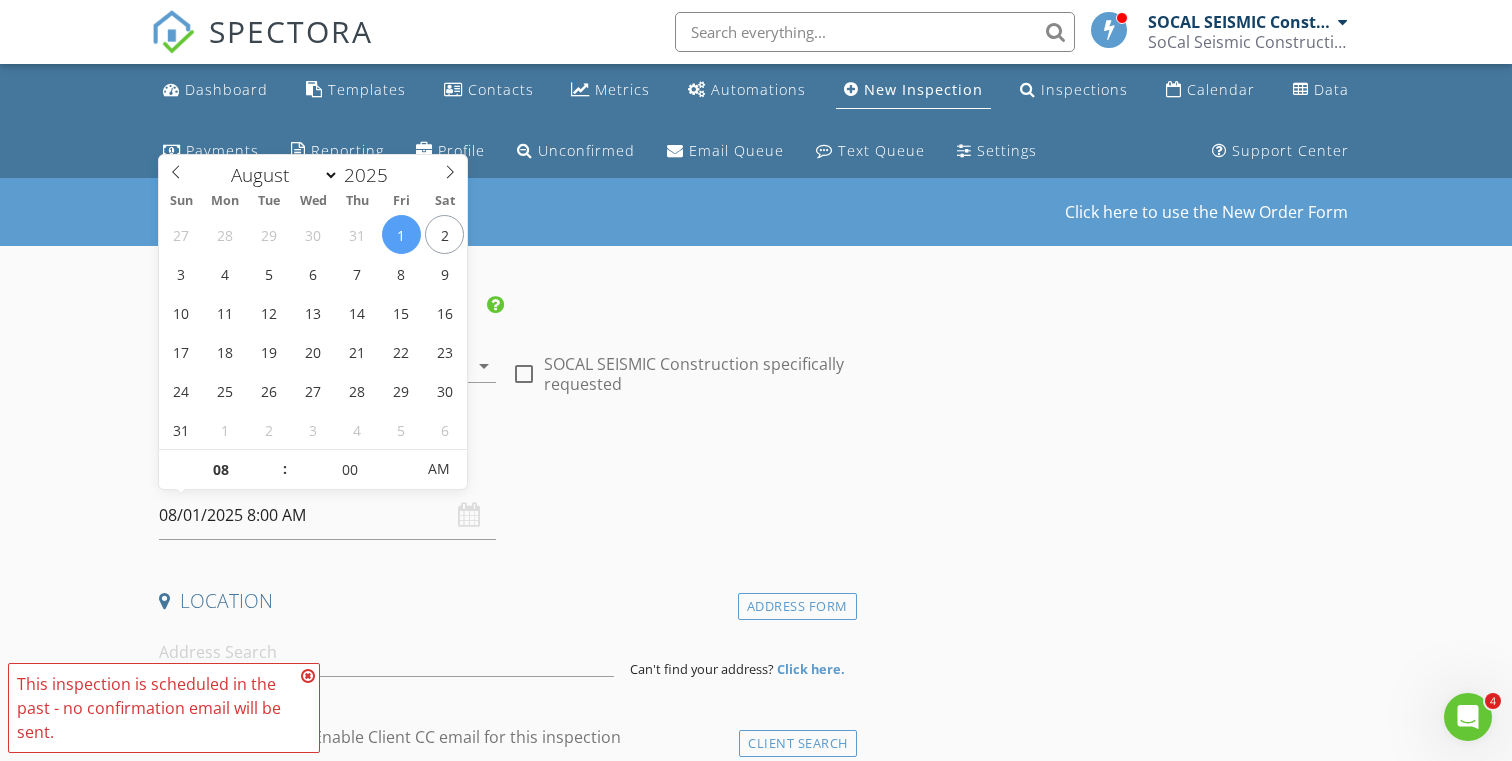 click on "INSPECTOR(S)
check_box   SOCAL SEISMIC Construction   PRIMARY   check_box_outline_blank   Oscar Alvarez     SOCAL SEISMIC Construction arrow_drop_down   check_box_outline_blank SOCAL SEISMIC Construction specifically requested
Date/Time
08/01/2025 8:00 AM
Location
Address Form       Can't find your address?   Click here.
client
check_box Enable Client CC email for this inspection   Client Search     check_box_outline_blank Client is a Company/Organization     First Name   Last Name   Email   CC Email   Phone   Address   City   State   Zip       Notes   Private Notes
ADD ADDITIONAL client
SERVICES
check_box_outline_blank   Home Owner Foundation Inspection, Report and Proposal   check_box_outline_blank   Foundation Inspection and Report For Homes In Escrow" at bounding box center (756, 1629) 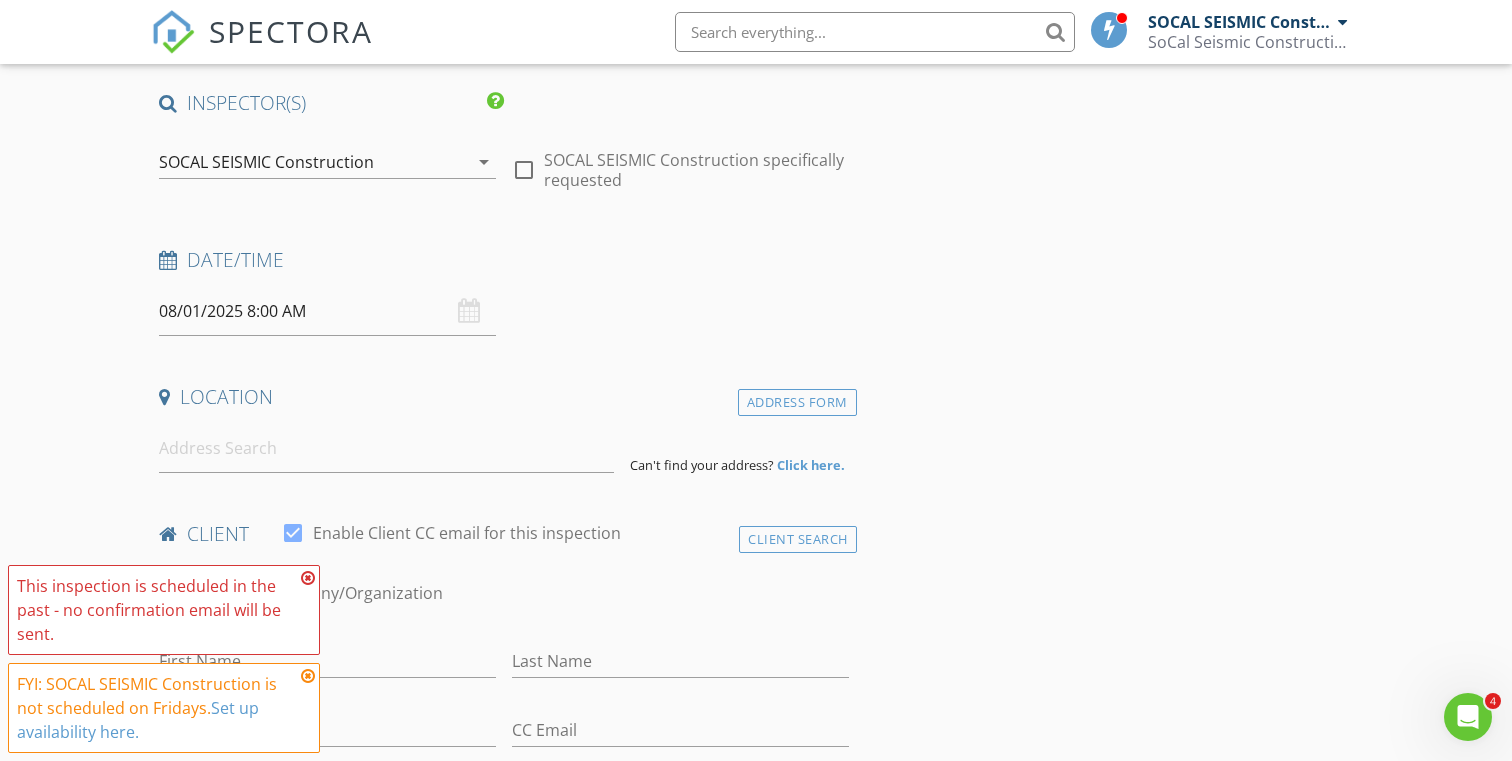 scroll, scrollTop: 216, scrollLeft: 0, axis: vertical 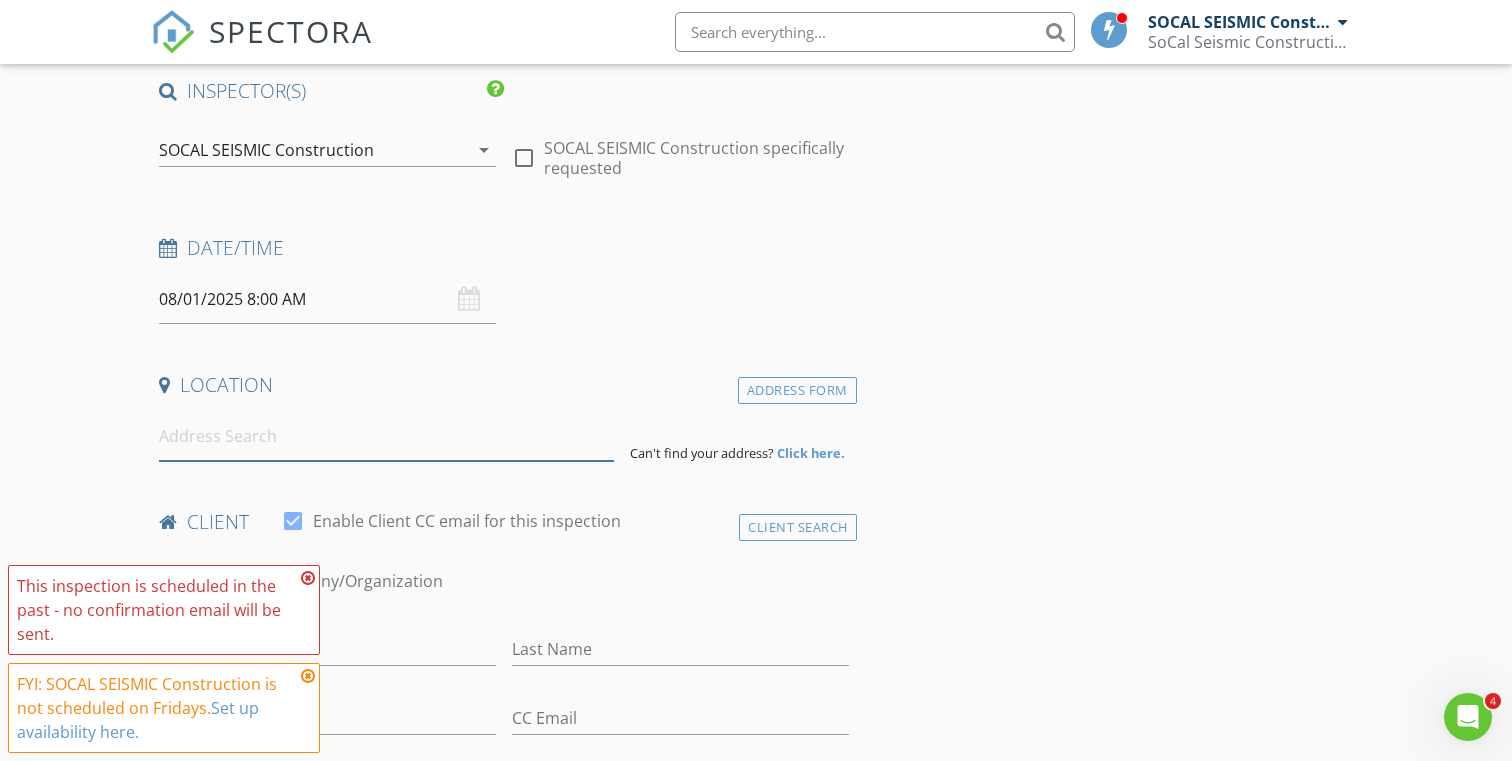 click at bounding box center (386, 436) 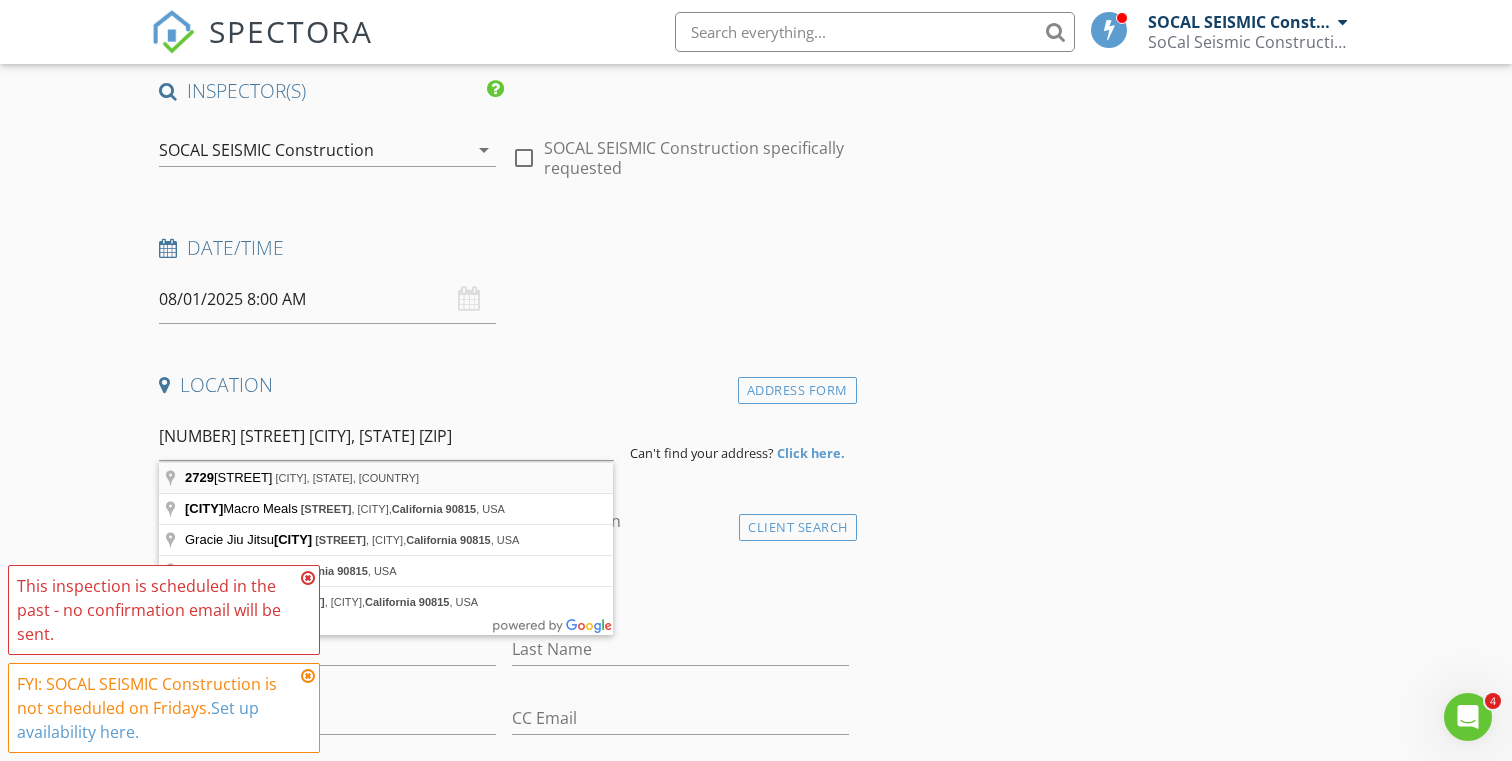 type on "2729 North Studebaker Road, Long Beach, CA, USA" 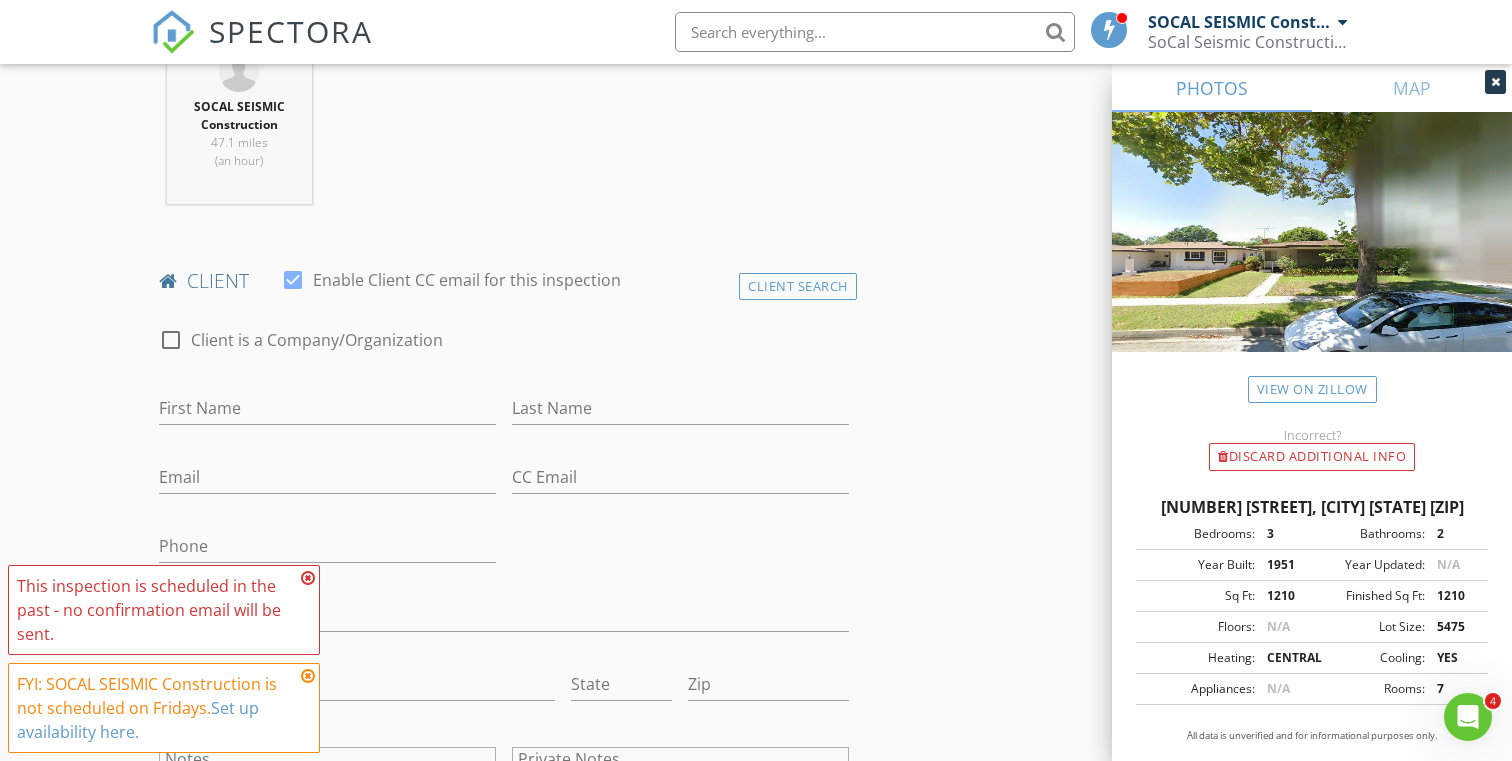 scroll, scrollTop: 898, scrollLeft: 0, axis: vertical 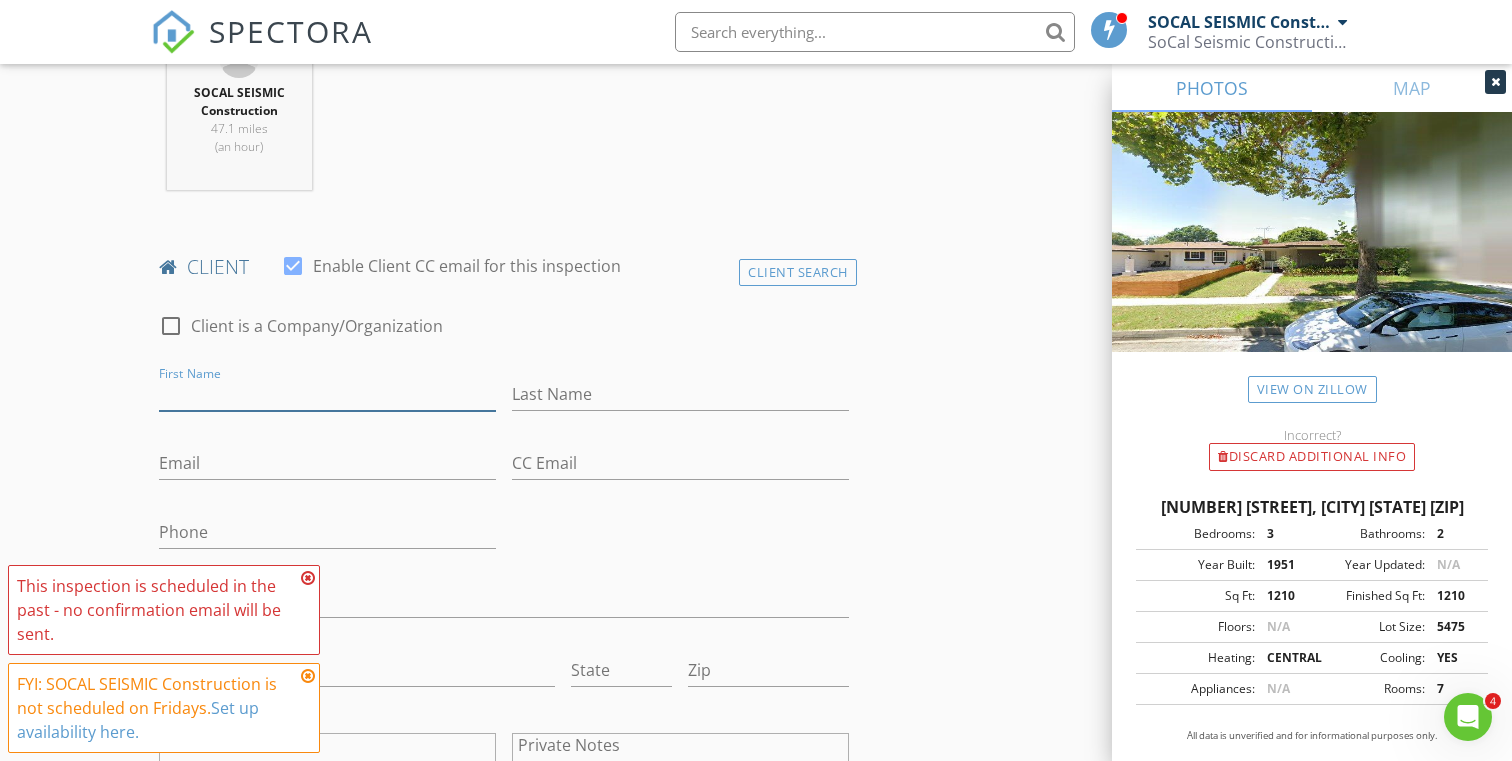 click on "First Name" at bounding box center [327, 394] 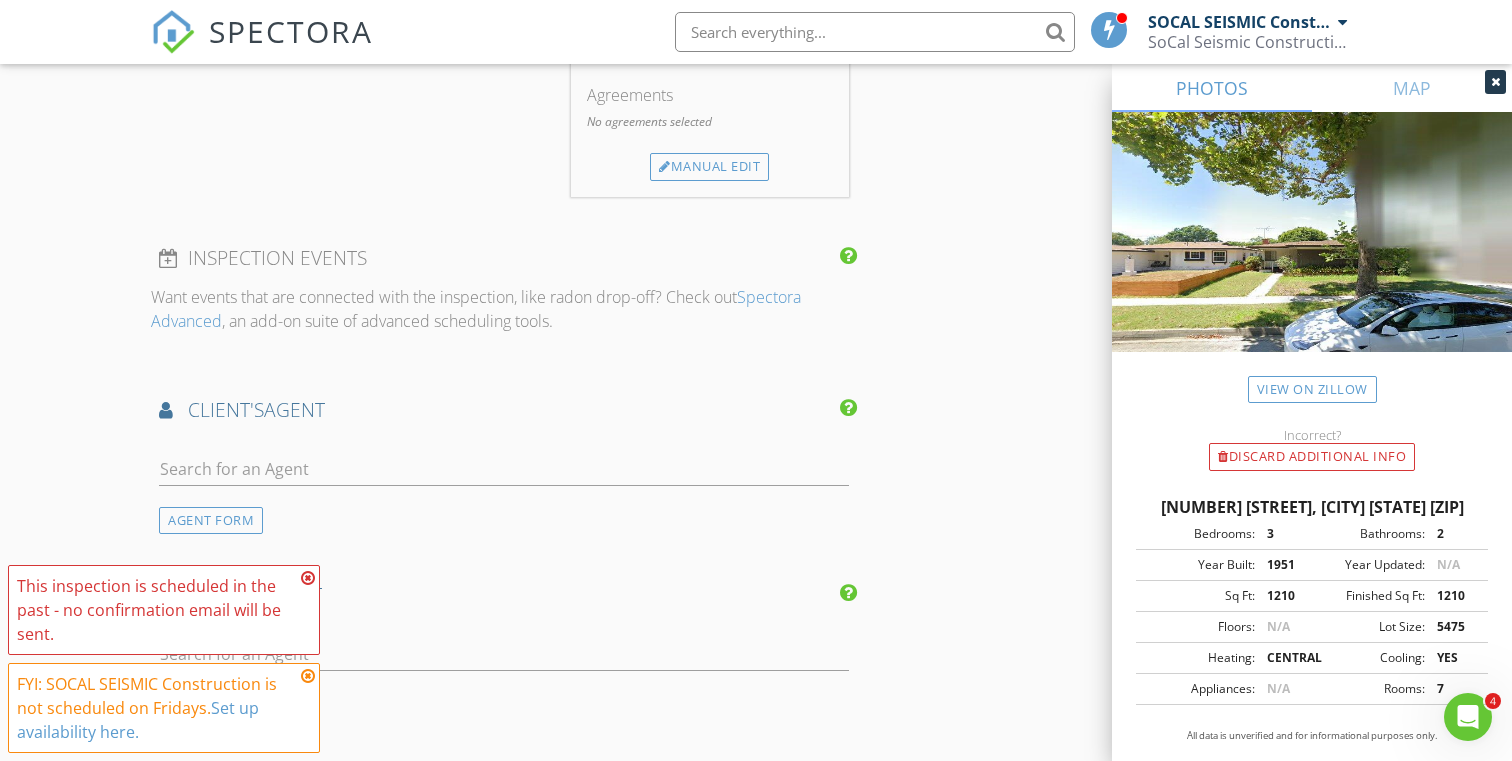 scroll, scrollTop: 1853, scrollLeft: 0, axis: vertical 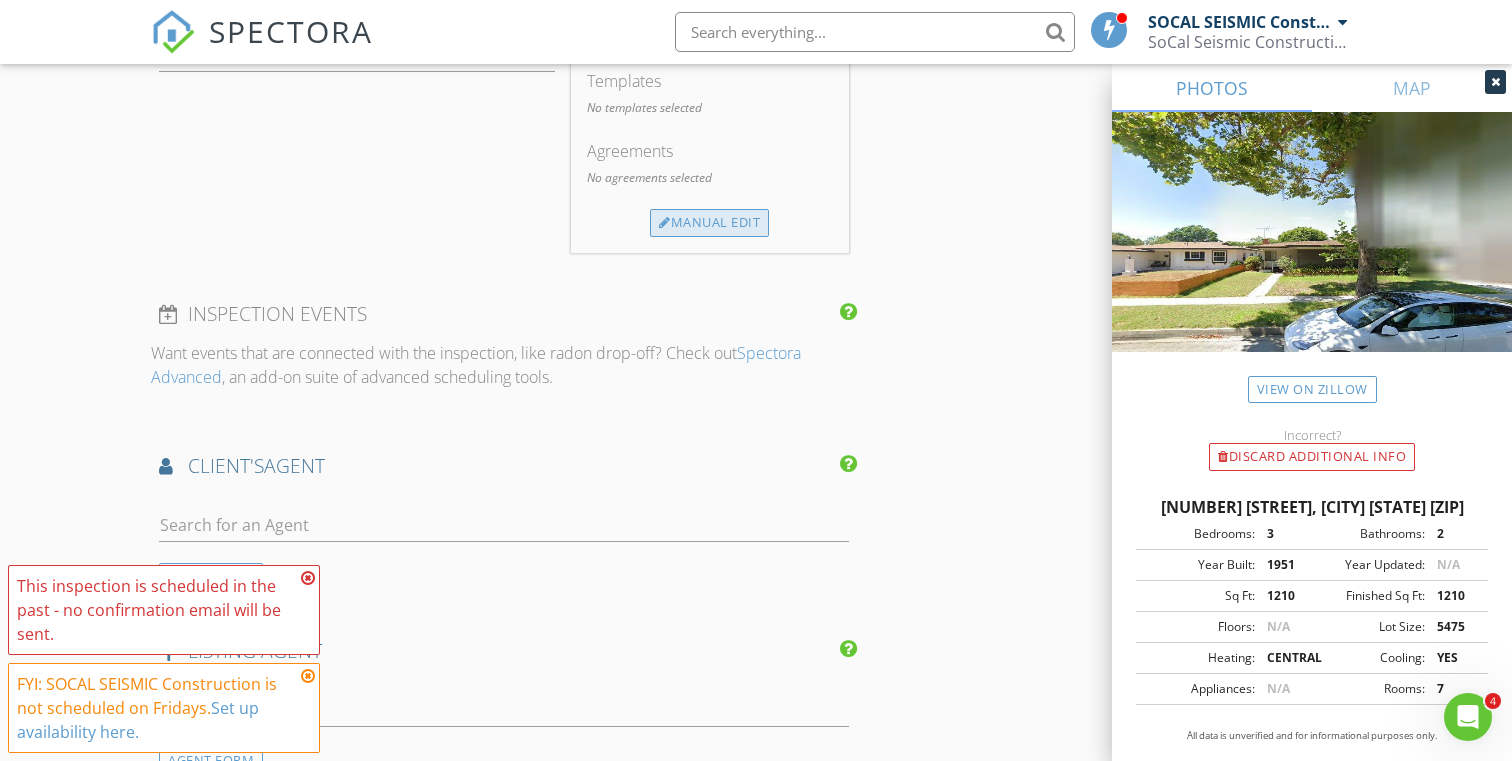 type on "Jose Mas" 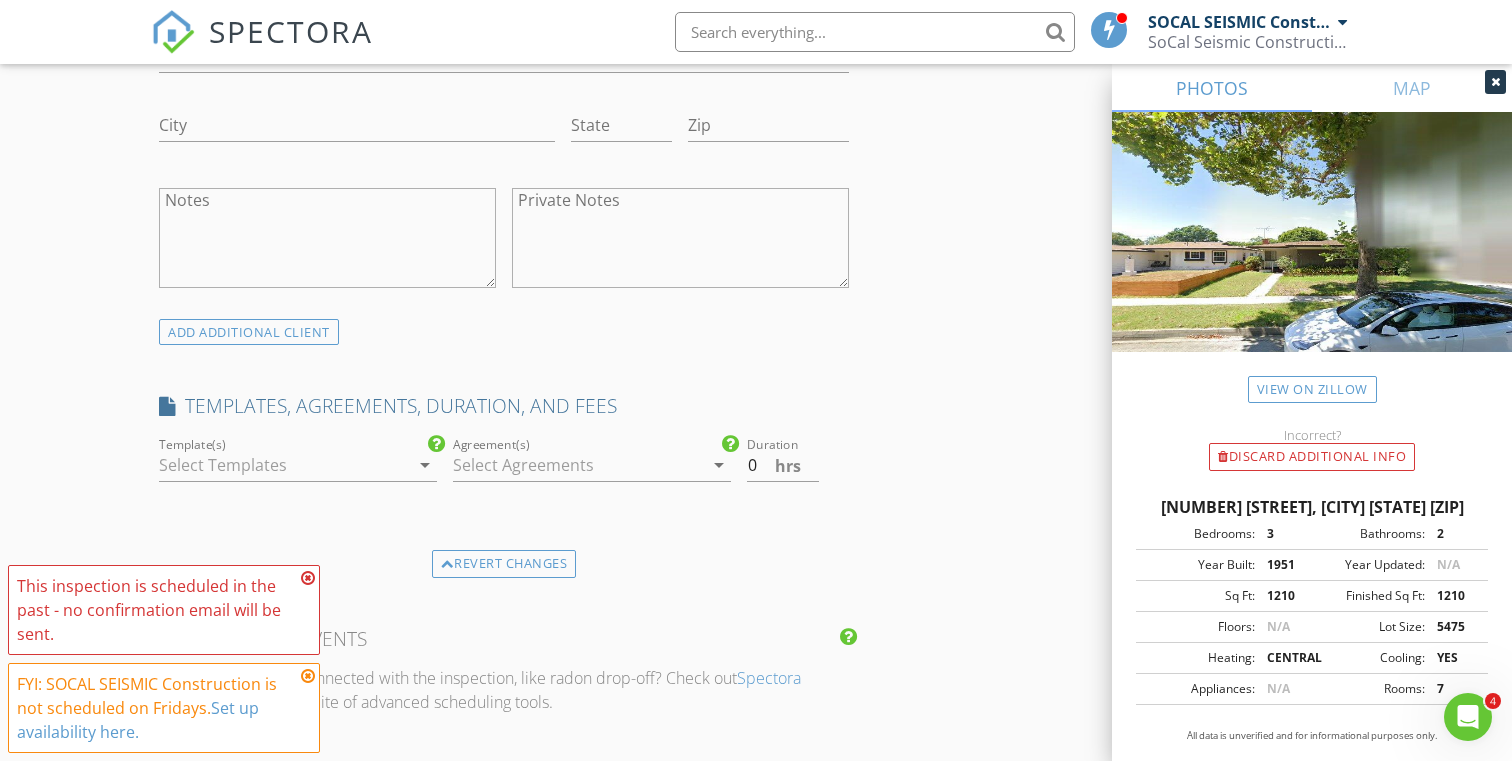 scroll, scrollTop: 1351, scrollLeft: 0, axis: vertical 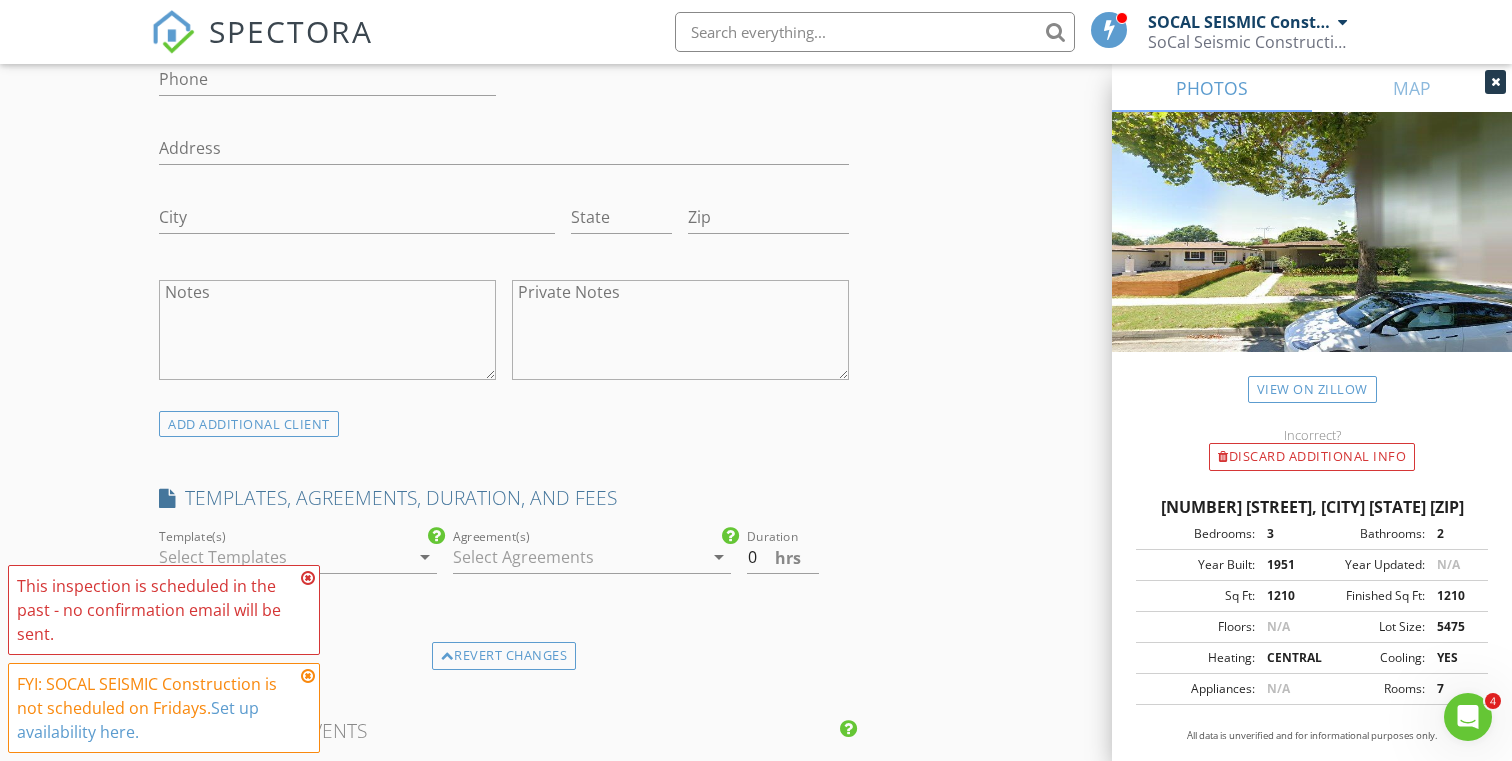 click at bounding box center (284, 557) 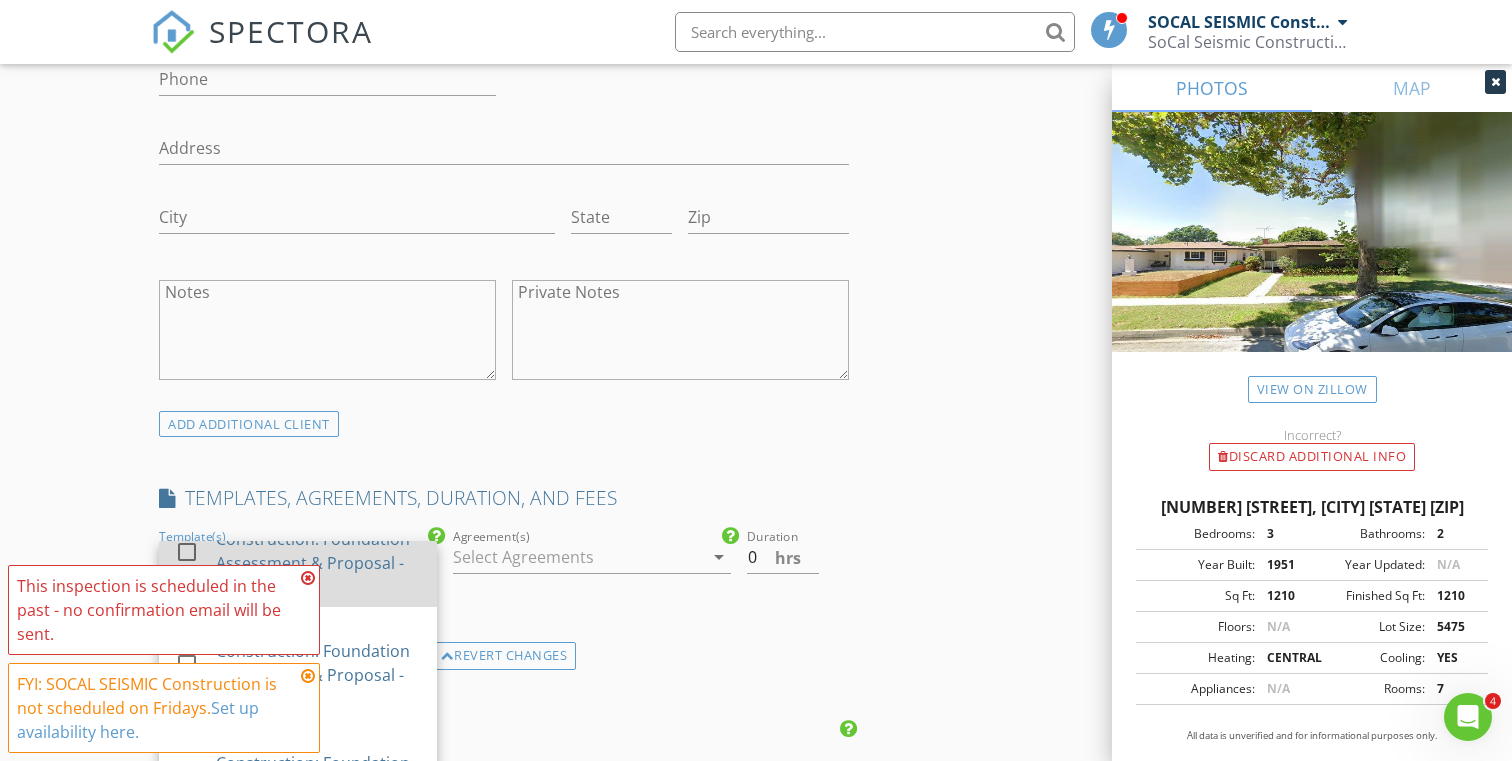 scroll, scrollTop: 156, scrollLeft: 0, axis: vertical 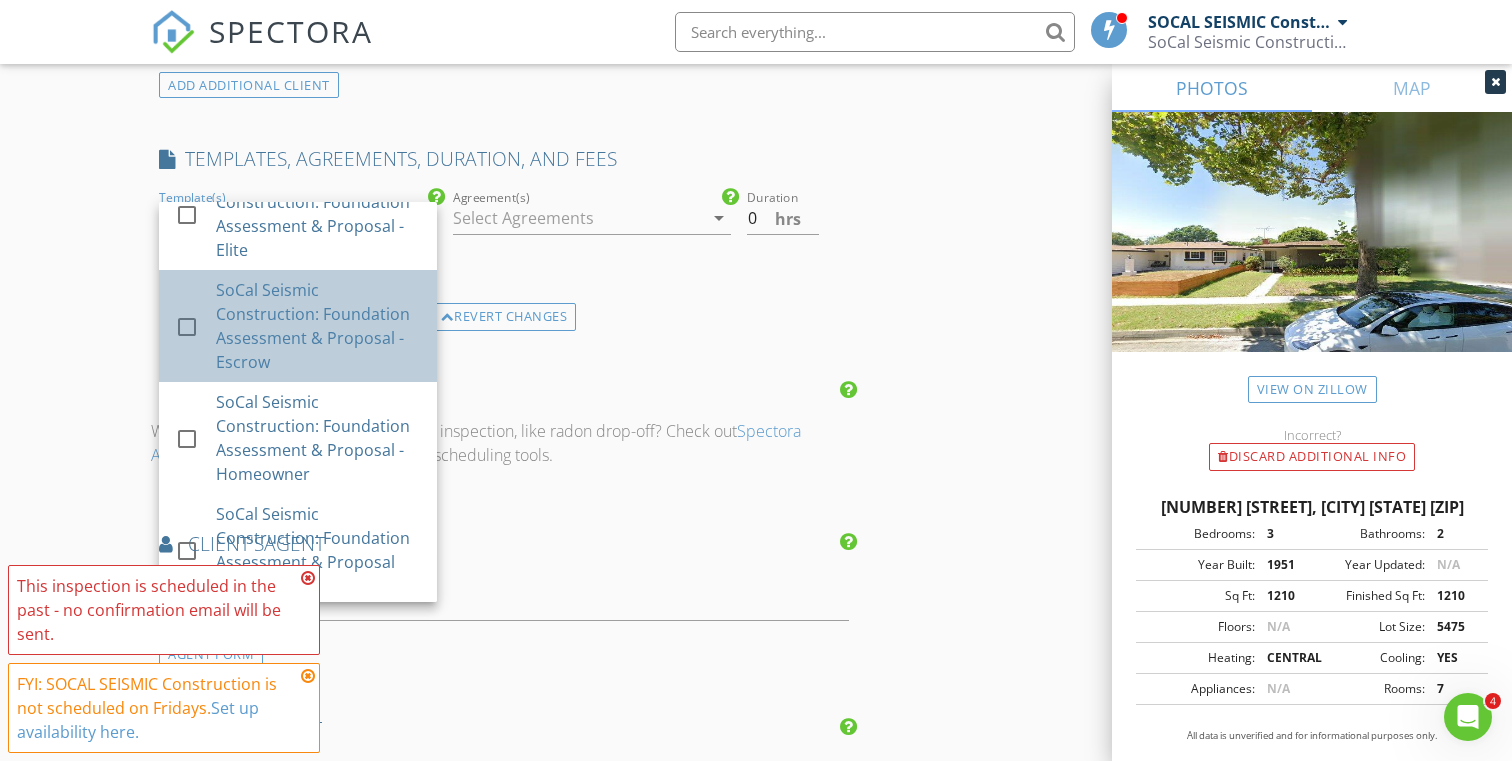 click on "SoCal Seismic Construction: Foundation Assessment & Proposal - Escrow" at bounding box center [318, 326] 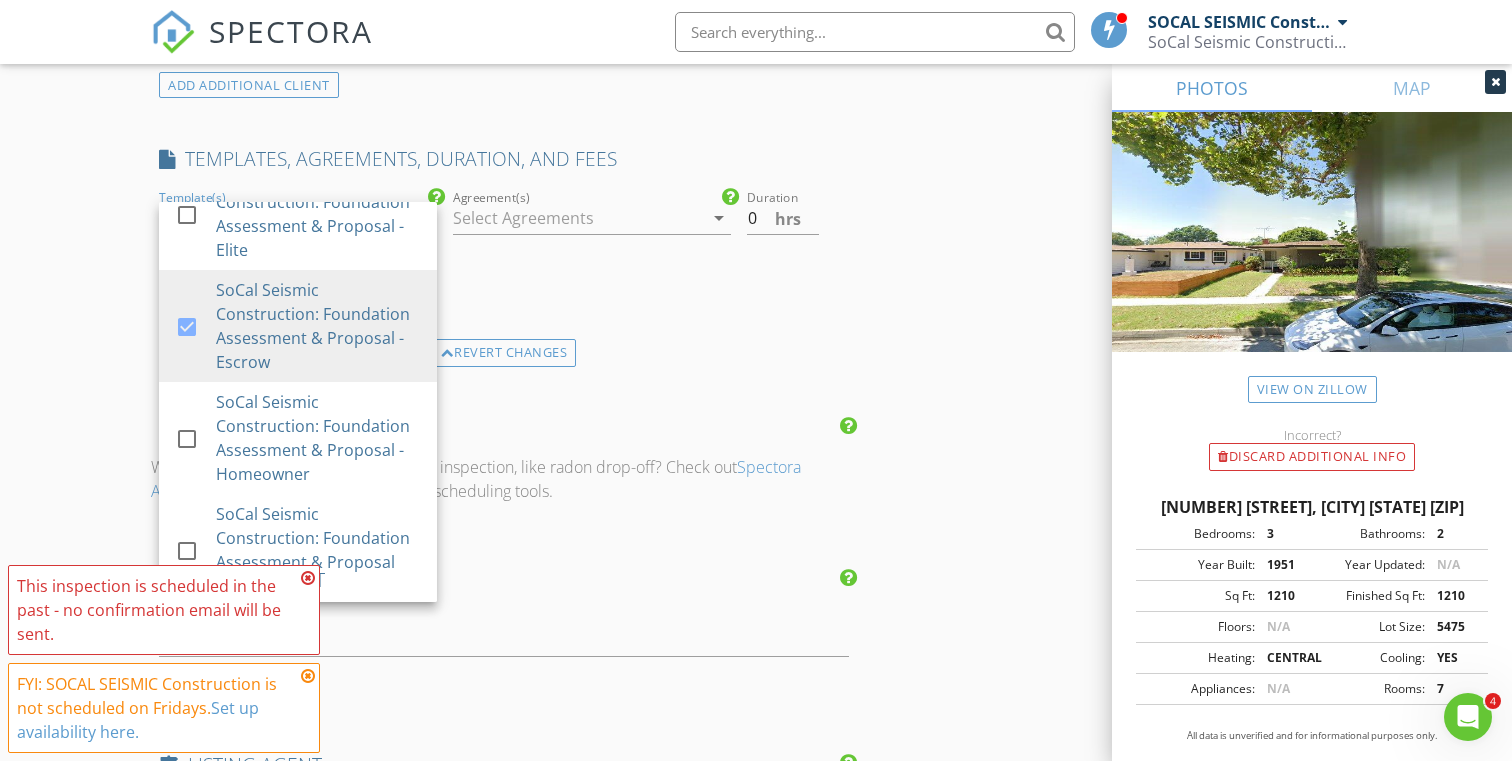 click on "INSPECTOR(S)
check_box   SOCAL SEISMIC Construction   PRIMARY   check_box_outline_blank   Oscar Alvarez     SOCAL SEISMIC Construction arrow_drop_down   check_box_outline_blank SOCAL SEISMIC Construction specifically requested
Date/Time
08/01/2025 8:00 AM
Location
Address Search       Address 2729 N Studebaker Rd   Unit   City Long Beach   State CA   Zip 90815   County Los Angeles     Square Feet 1210   Year Built 1951   Foundation arrow_drop_down     SOCAL SEISMIC Construction     47.1 miles     (an hour)
client
check_box Enable Client CC email for this inspection   Client Search     check_box_outline_blank Client is a Company/Organization     First Name Jose Mas   Last Name   Email   CC Email   Phone   Address   City   State   Zip       Notes   Private Notes
ADD ADDITIONAL client
check_box_outline_blank" at bounding box center [756, 128] 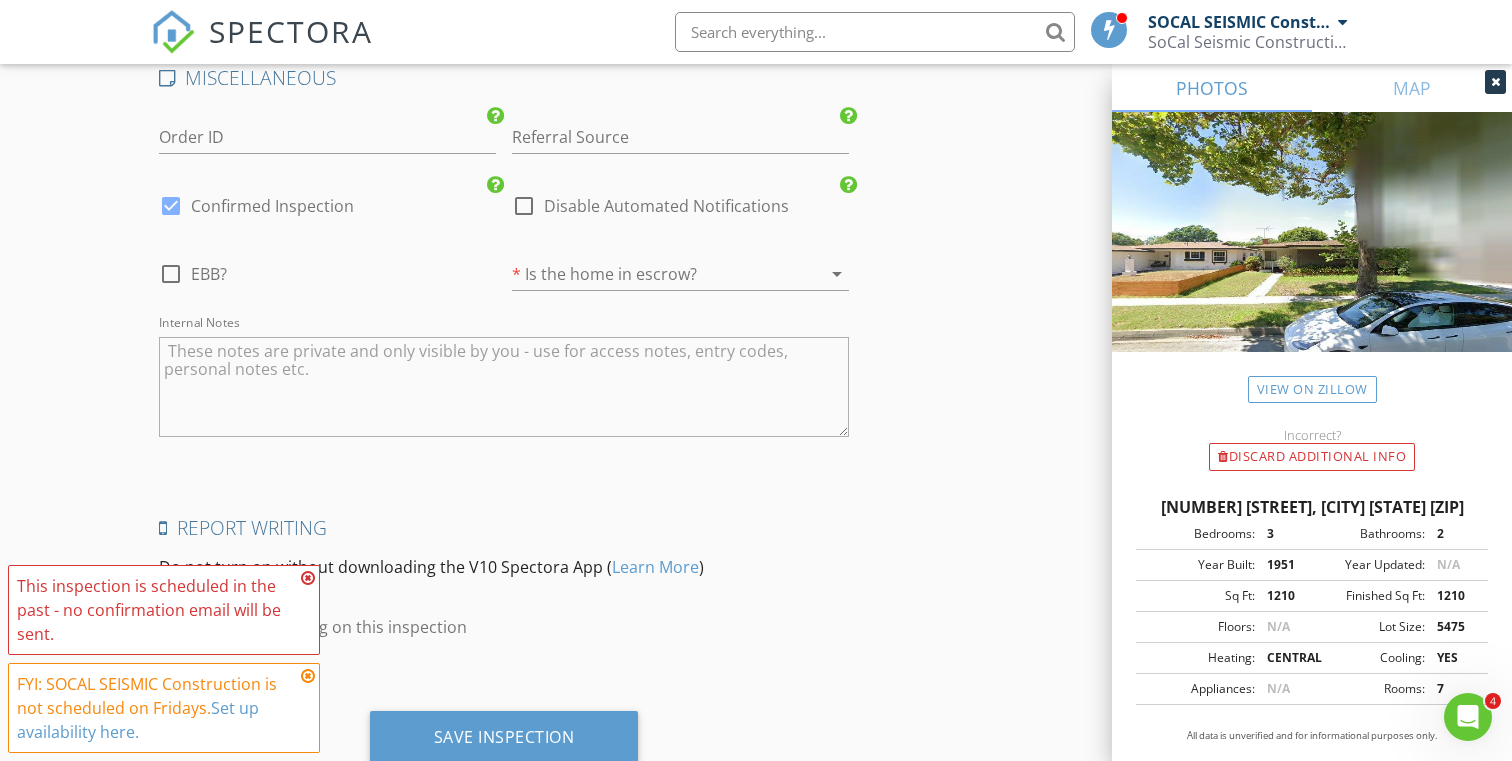 scroll, scrollTop: 2628, scrollLeft: 0, axis: vertical 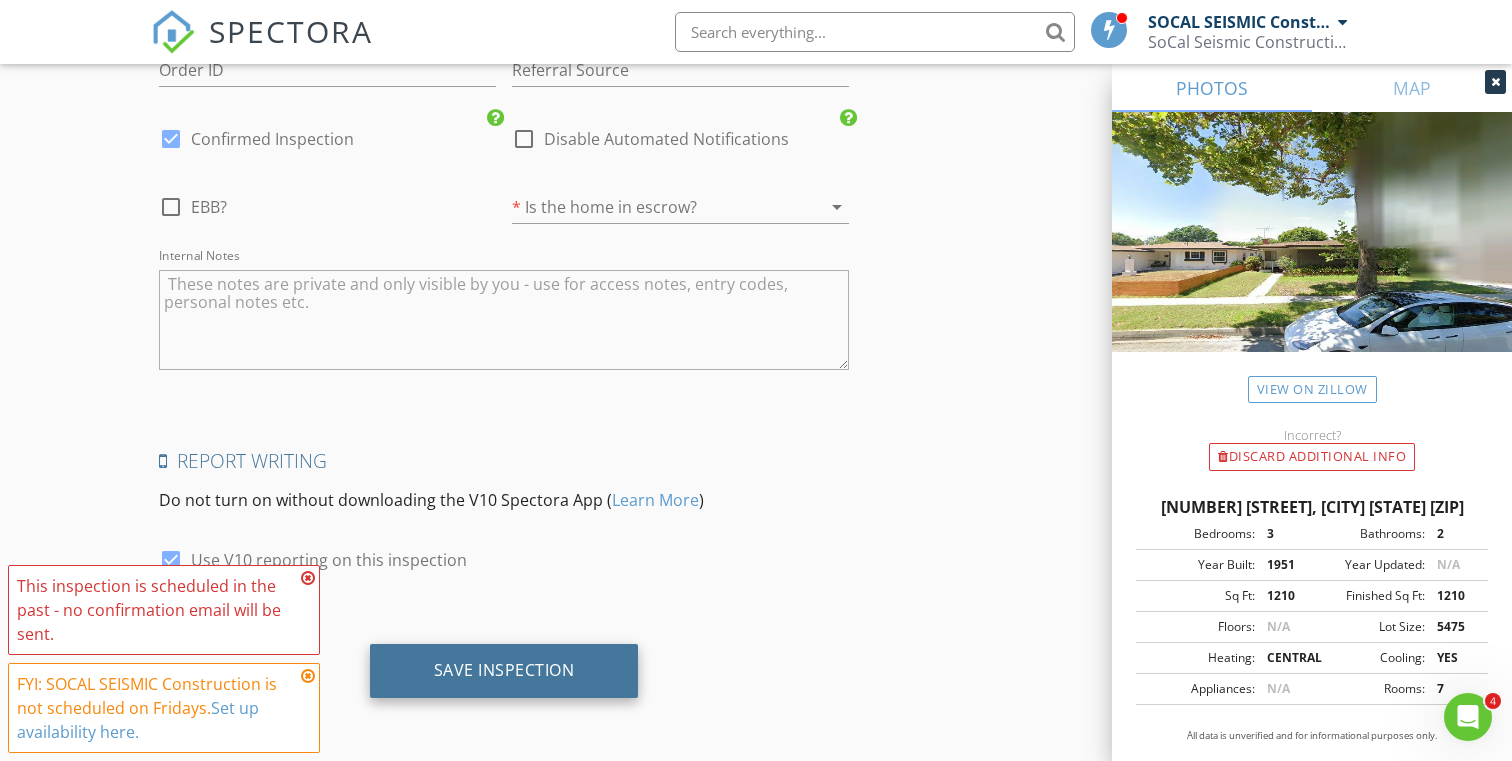 click on "Save Inspection" at bounding box center [504, 670] 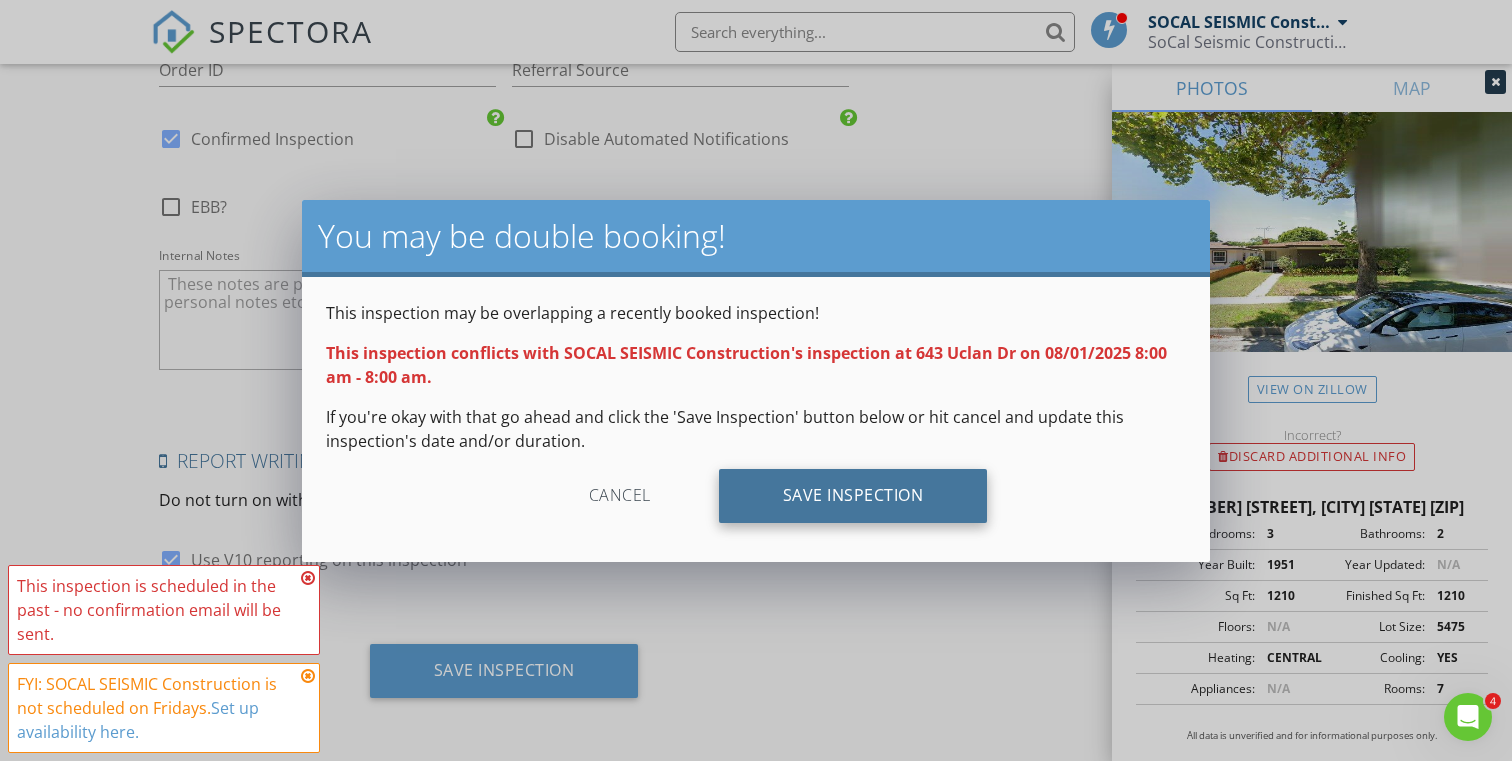 click on "Save Inspection" at bounding box center (853, 496) 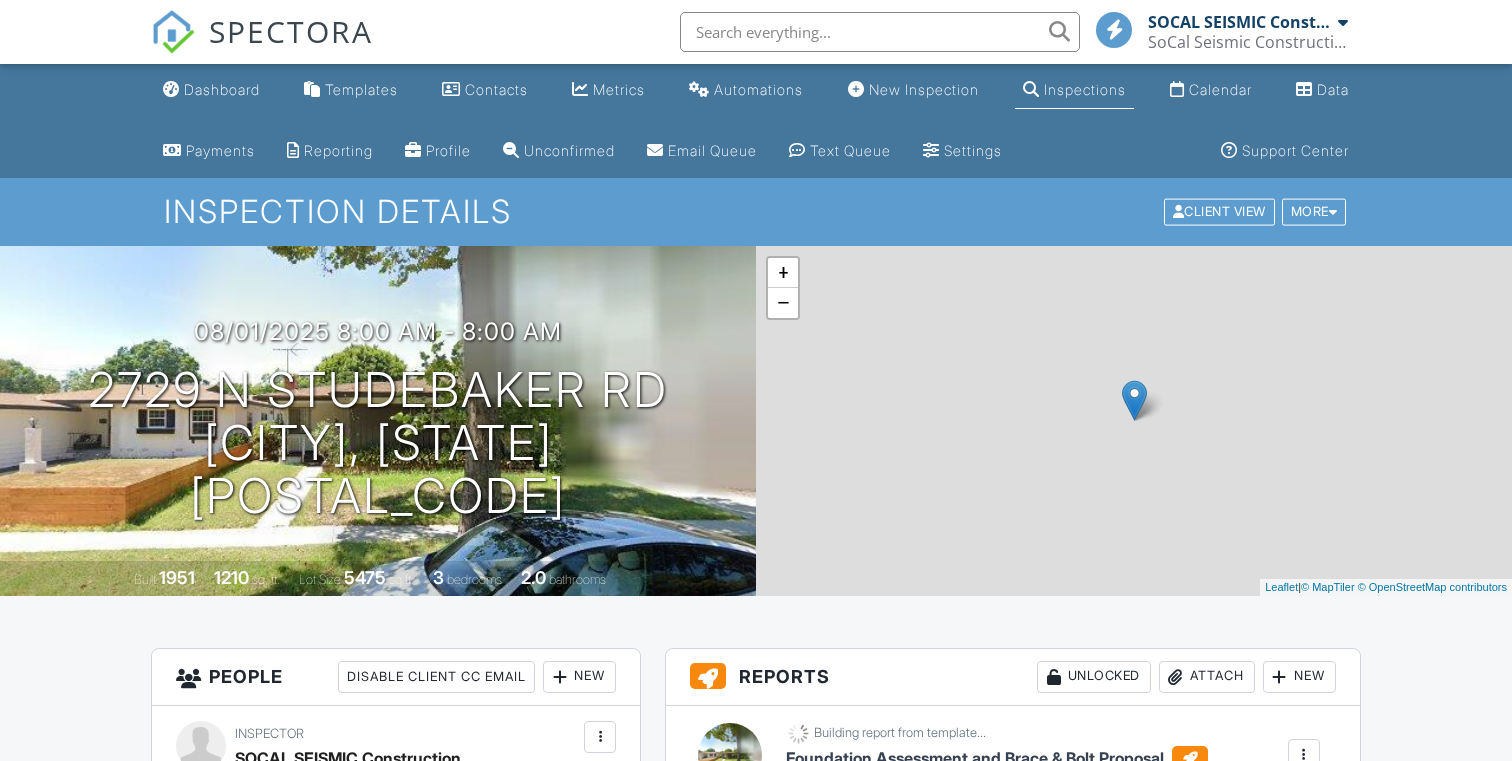 scroll, scrollTop: 0, scrollLeft: 0, axis: both 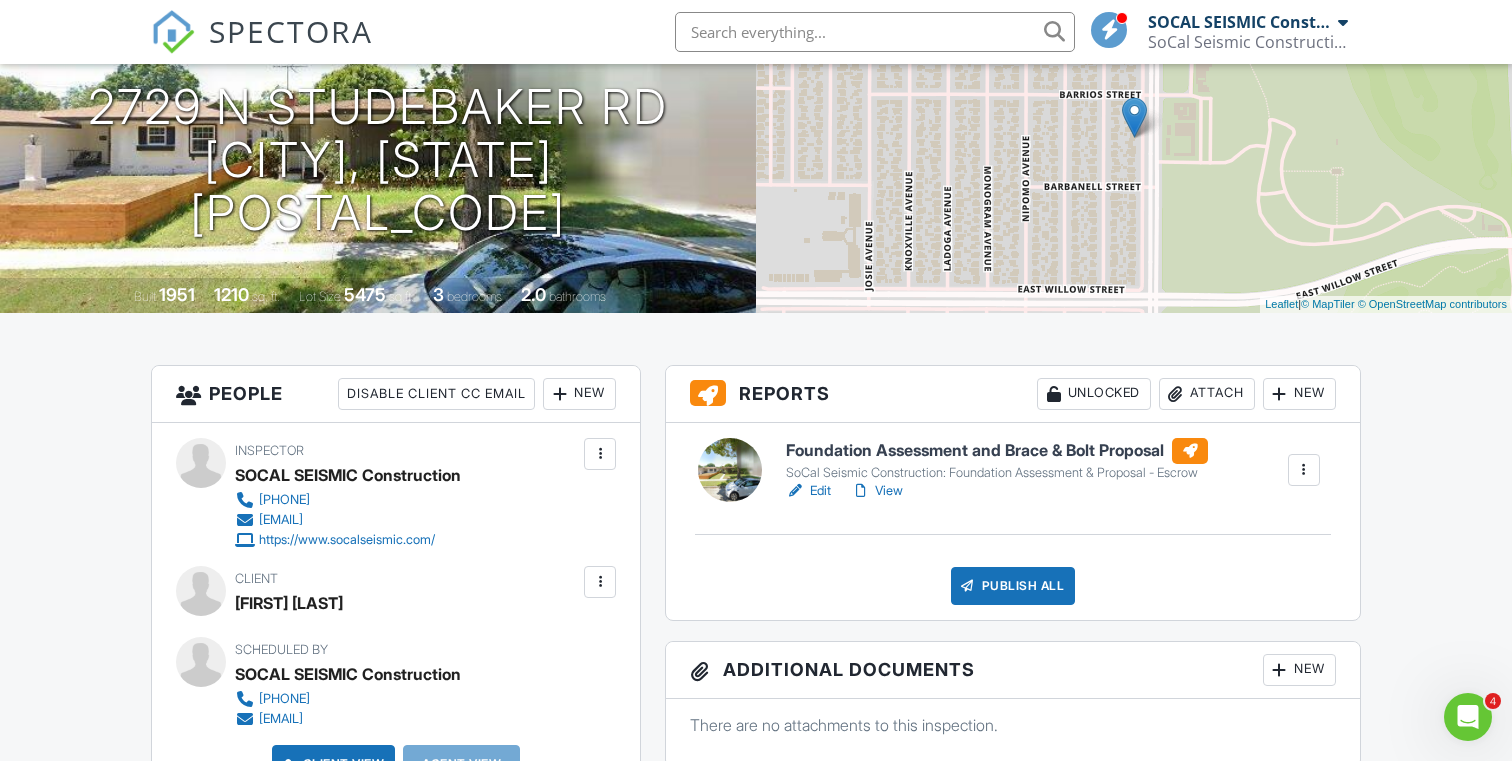 click on "SoCal Seismic Construction: Foundation Assessment & Proposal - Escrow" at bounding box center [997, 473] 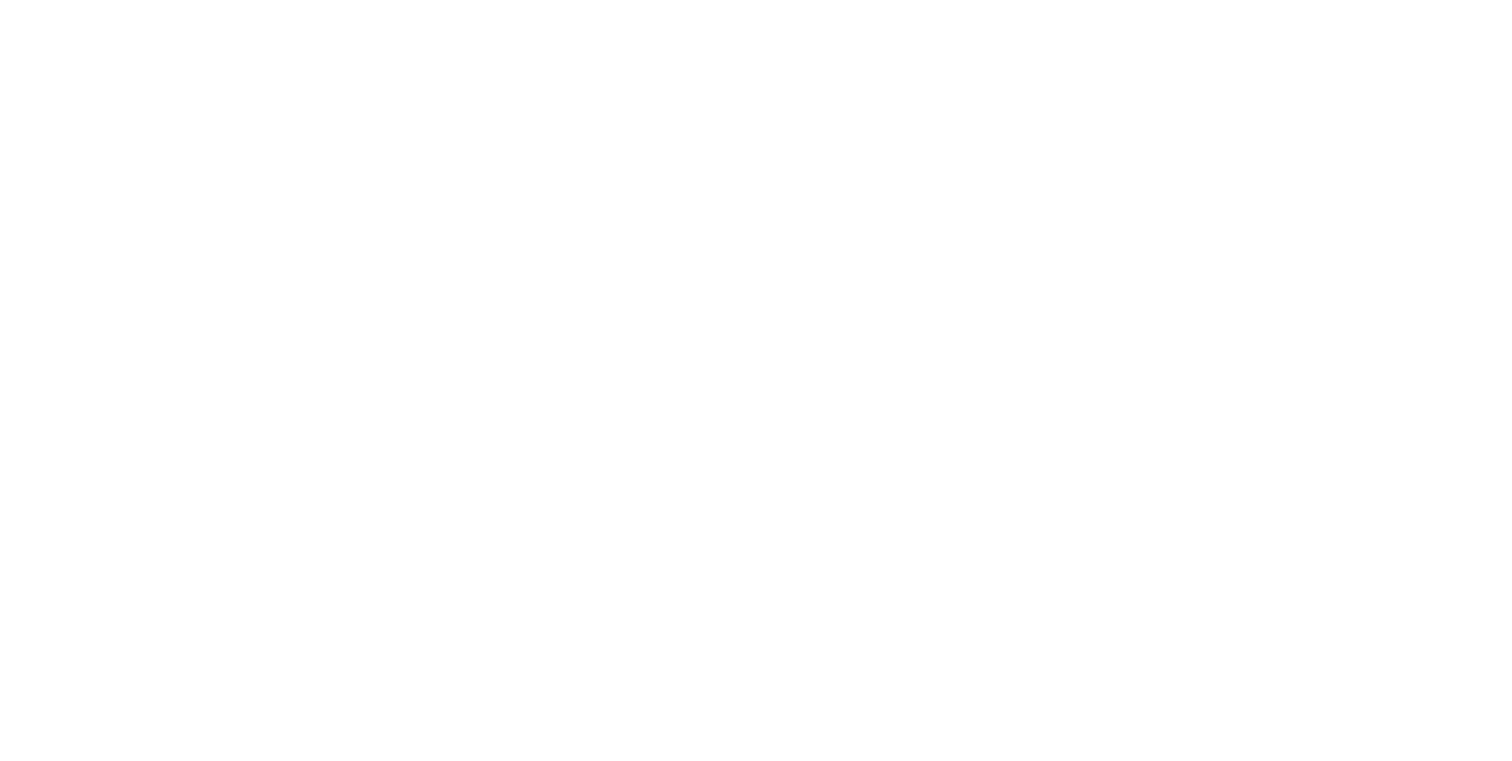 scroll, scrollTop: 0, scrollLeft: 0, axis: both 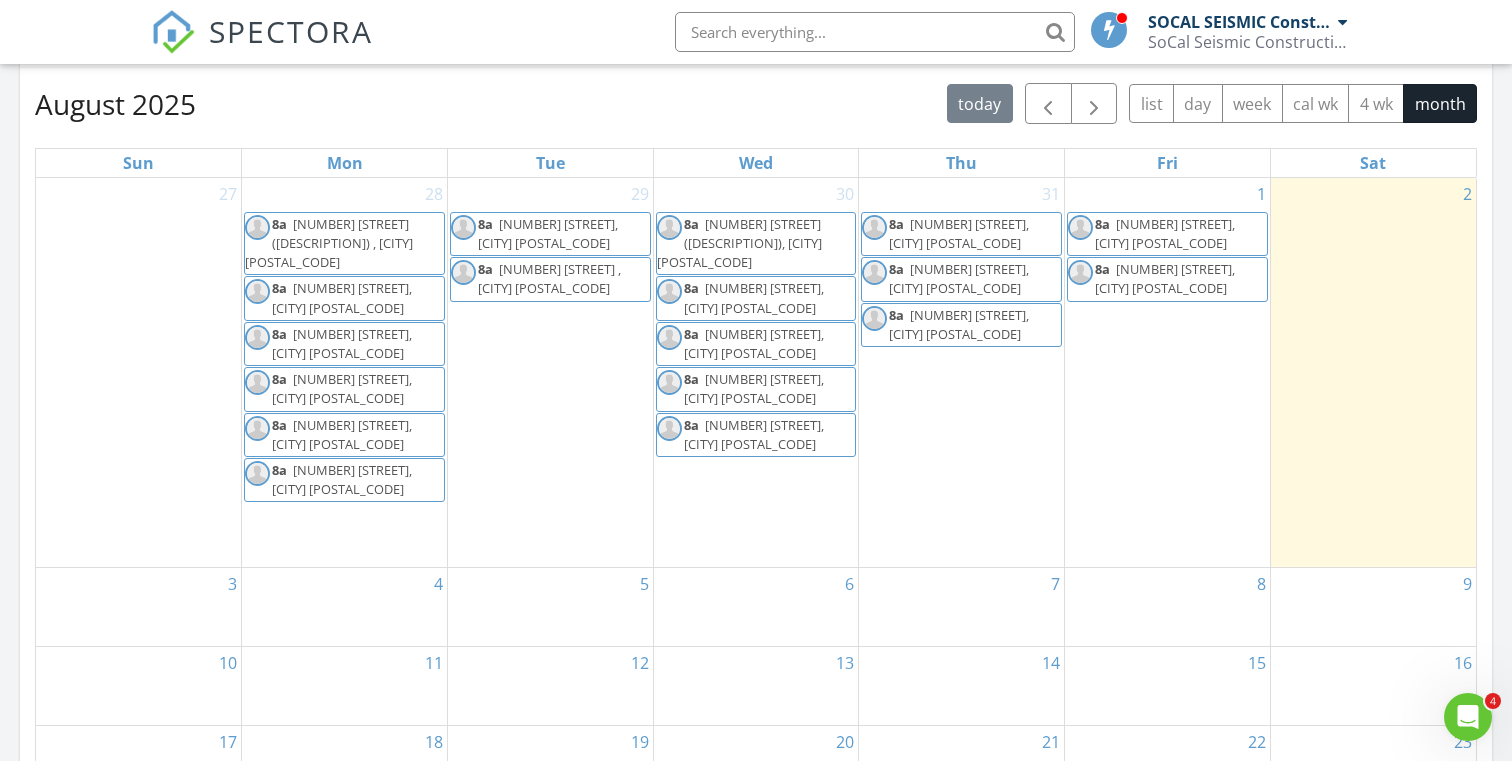 click on "[NUMBER] [NUMBER]
[NUMBER] [STREET], [CITY] [POSTAL_CODE]" at bounding box center [1167, 279] 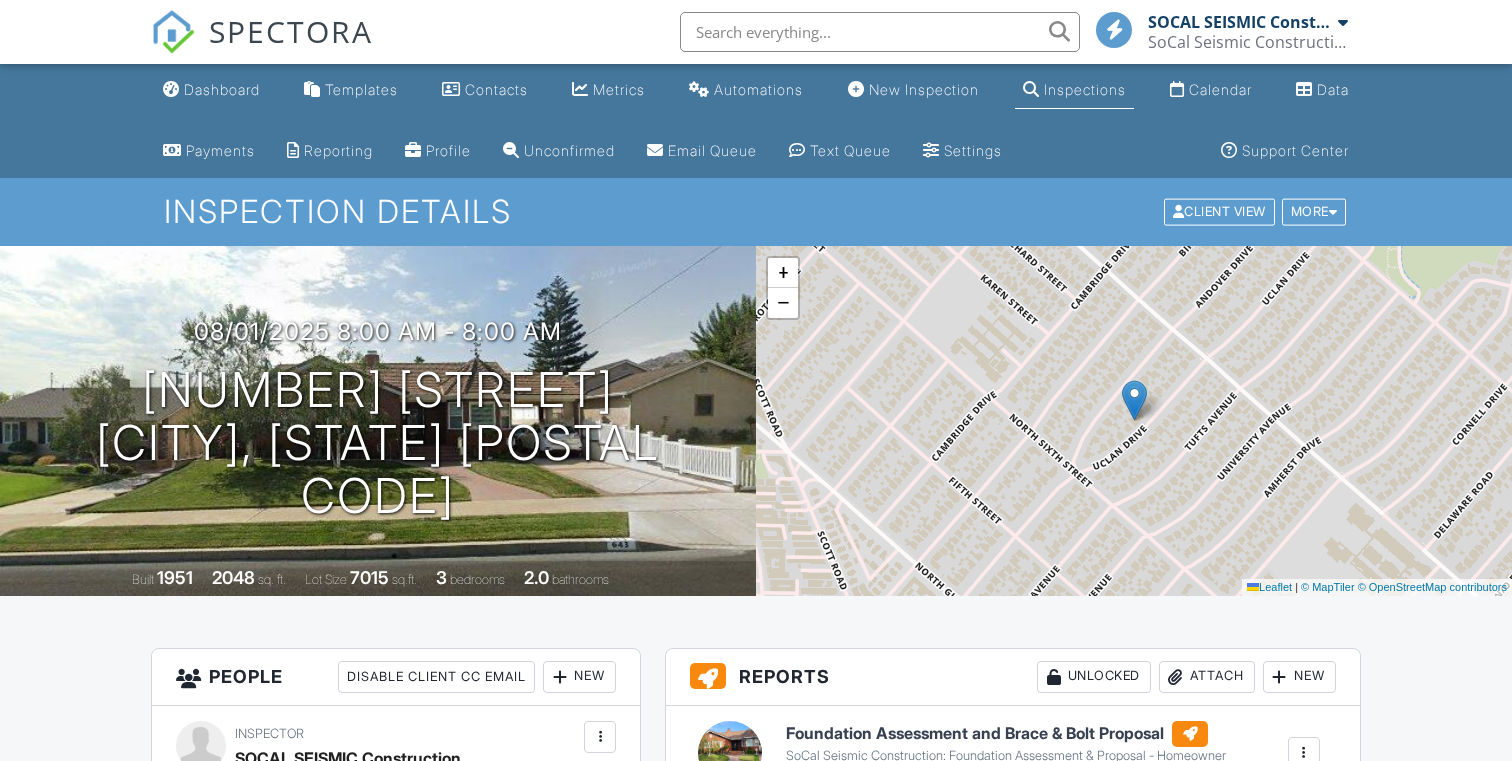 scroll, scrollTop: 193, scrollLeft: 0, axis: vertical 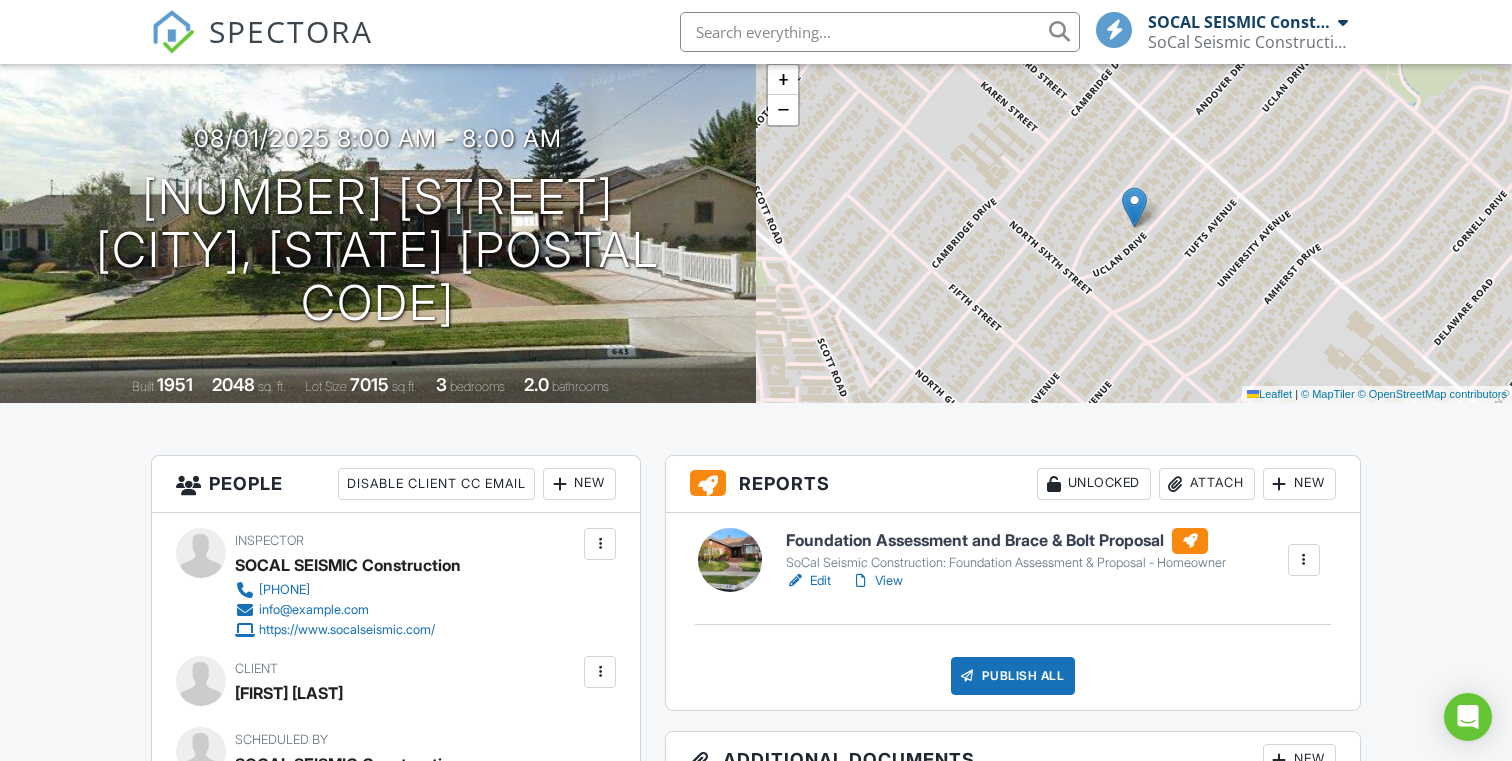 click on "Edit" at bounding box center [808, 581] 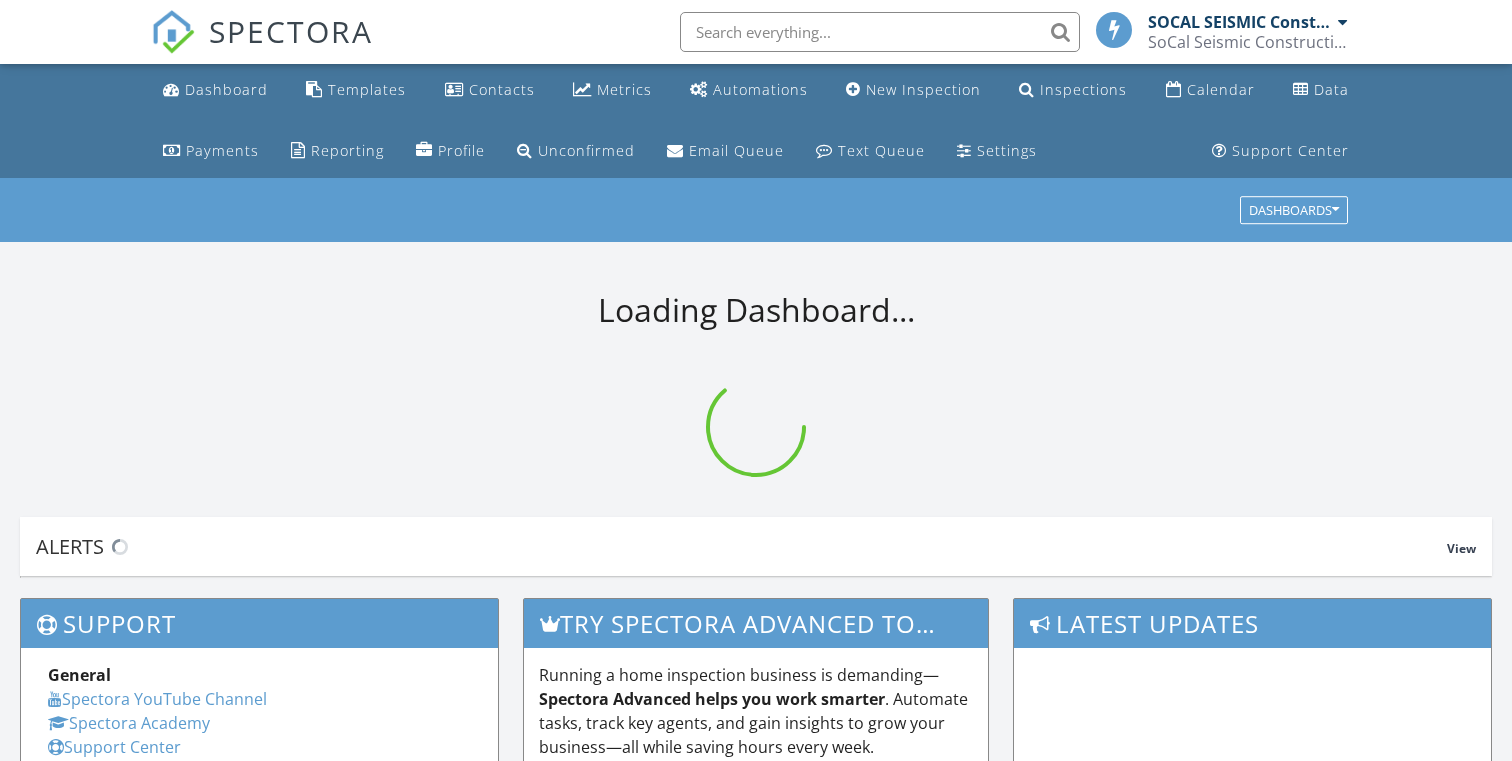 scroll, scrollTop: 0, scrollLeft: 0, axis: both 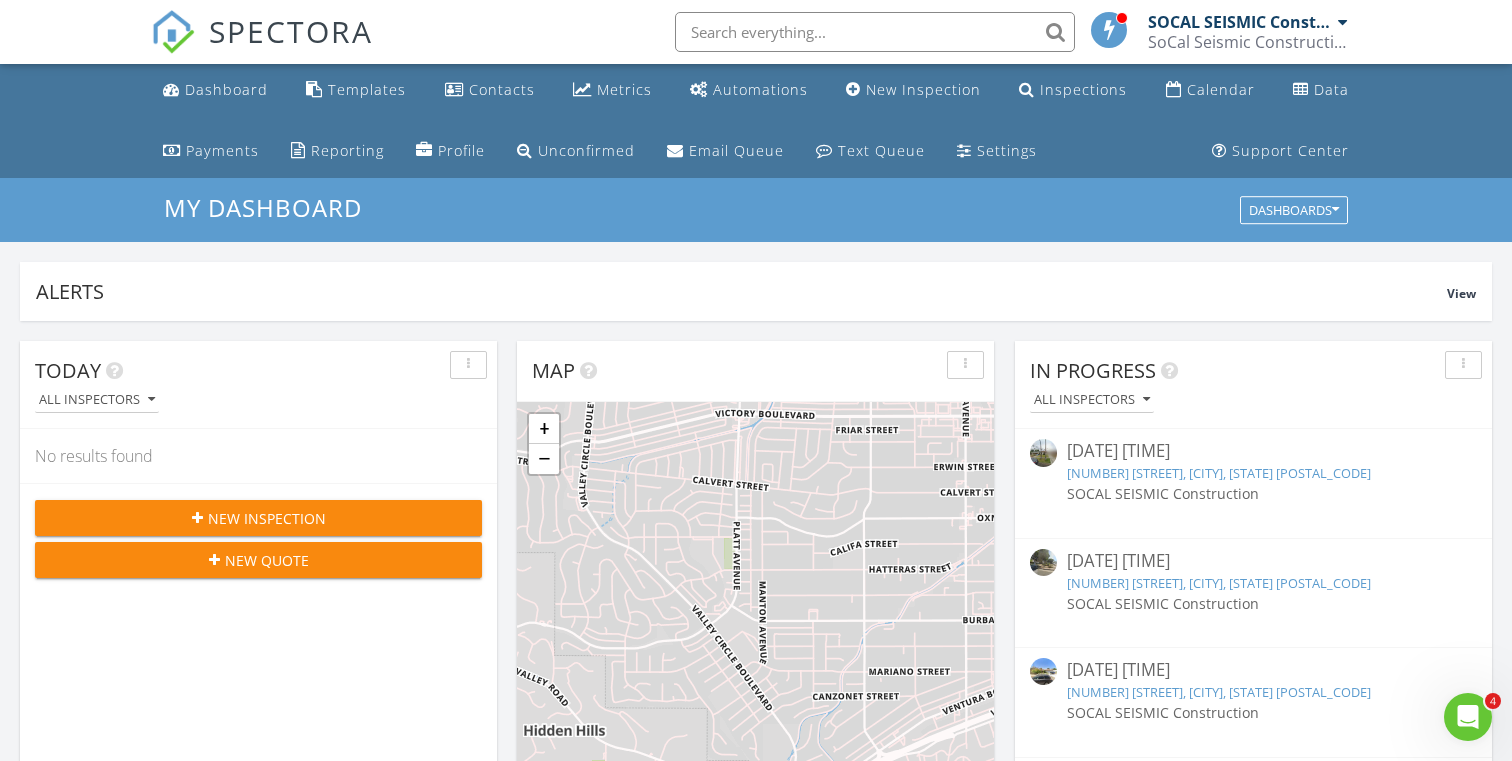 click on "New Inspection" at bounding box center (267, 518) 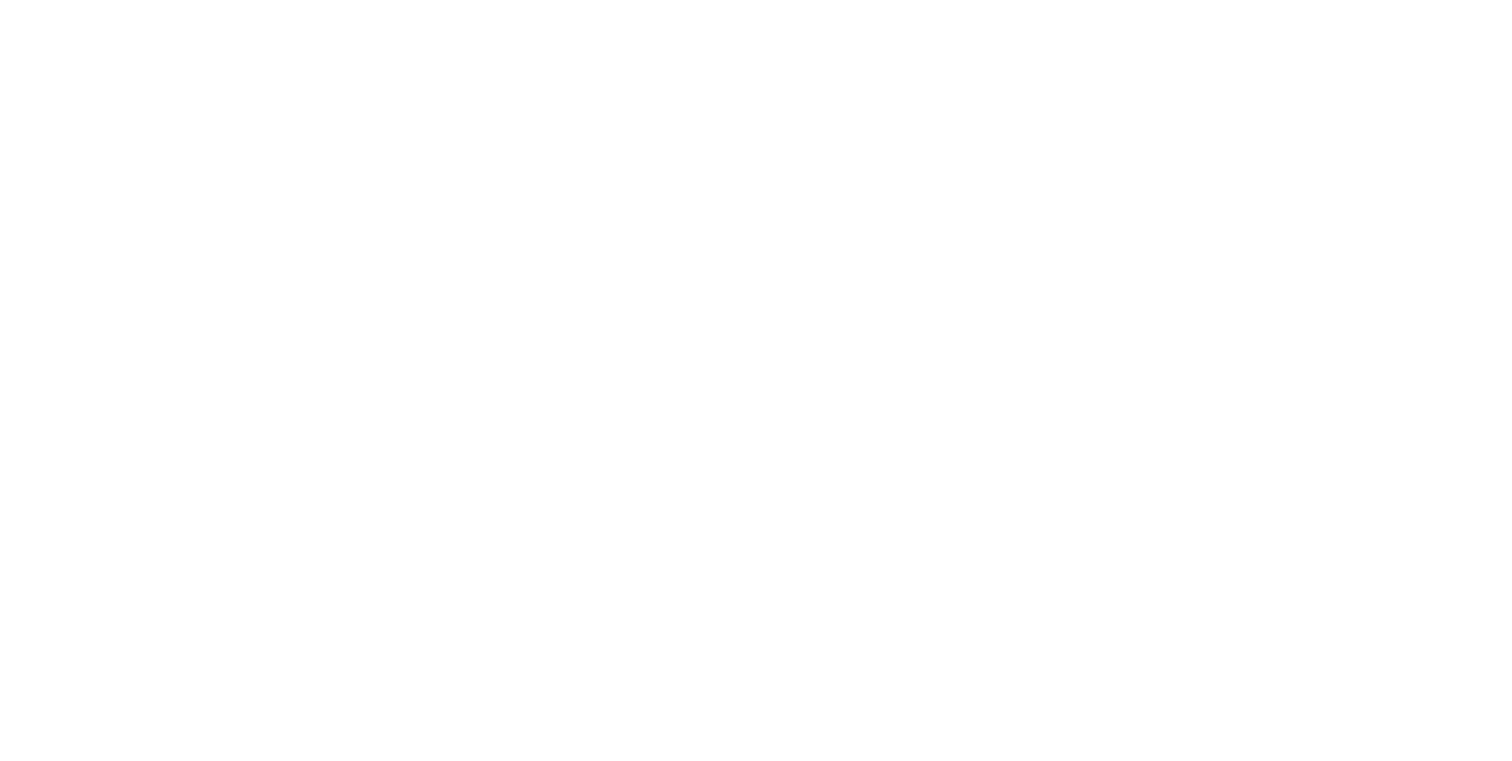 scroll, scrollTop: 0, scrollLeft: 0, axis: both 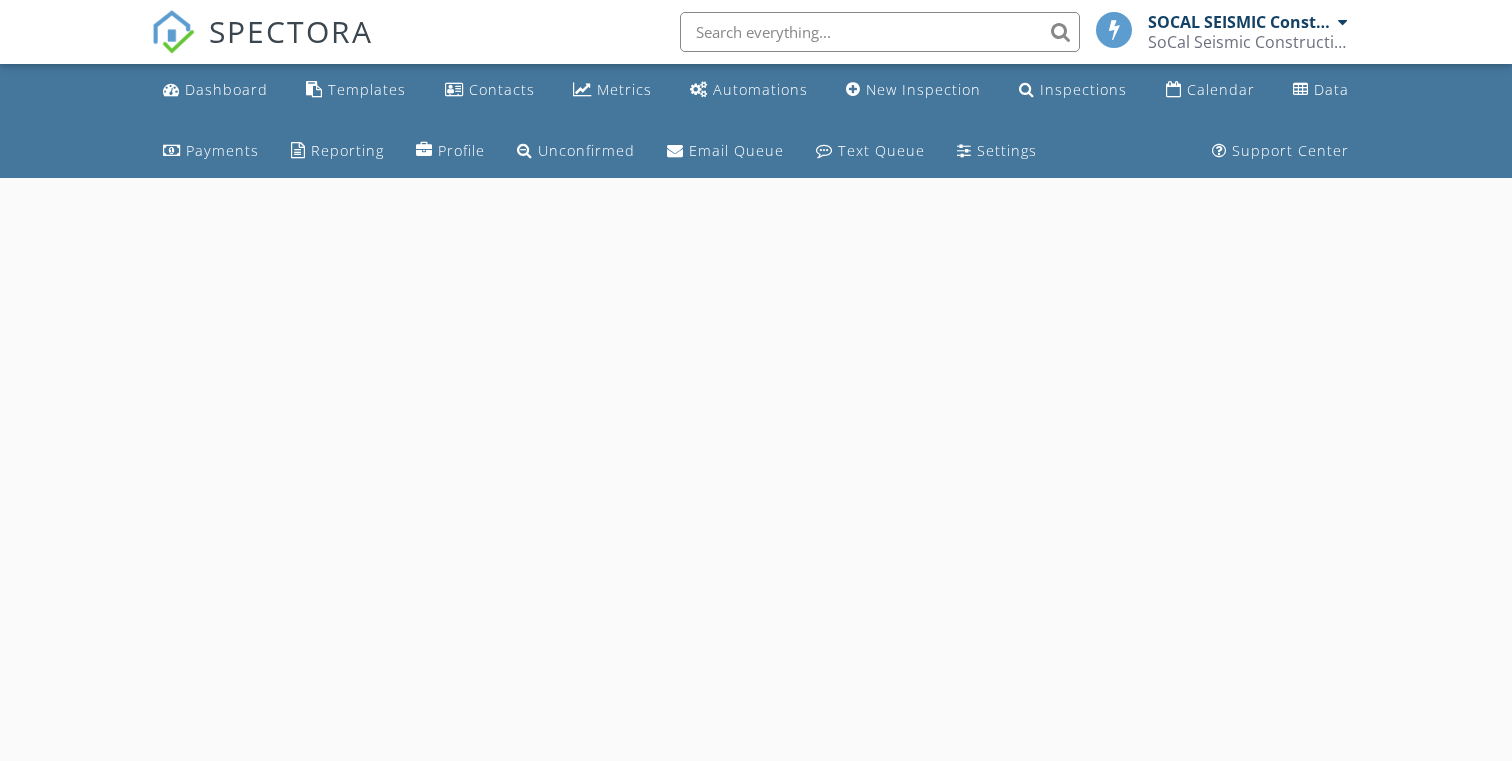 select on "7" 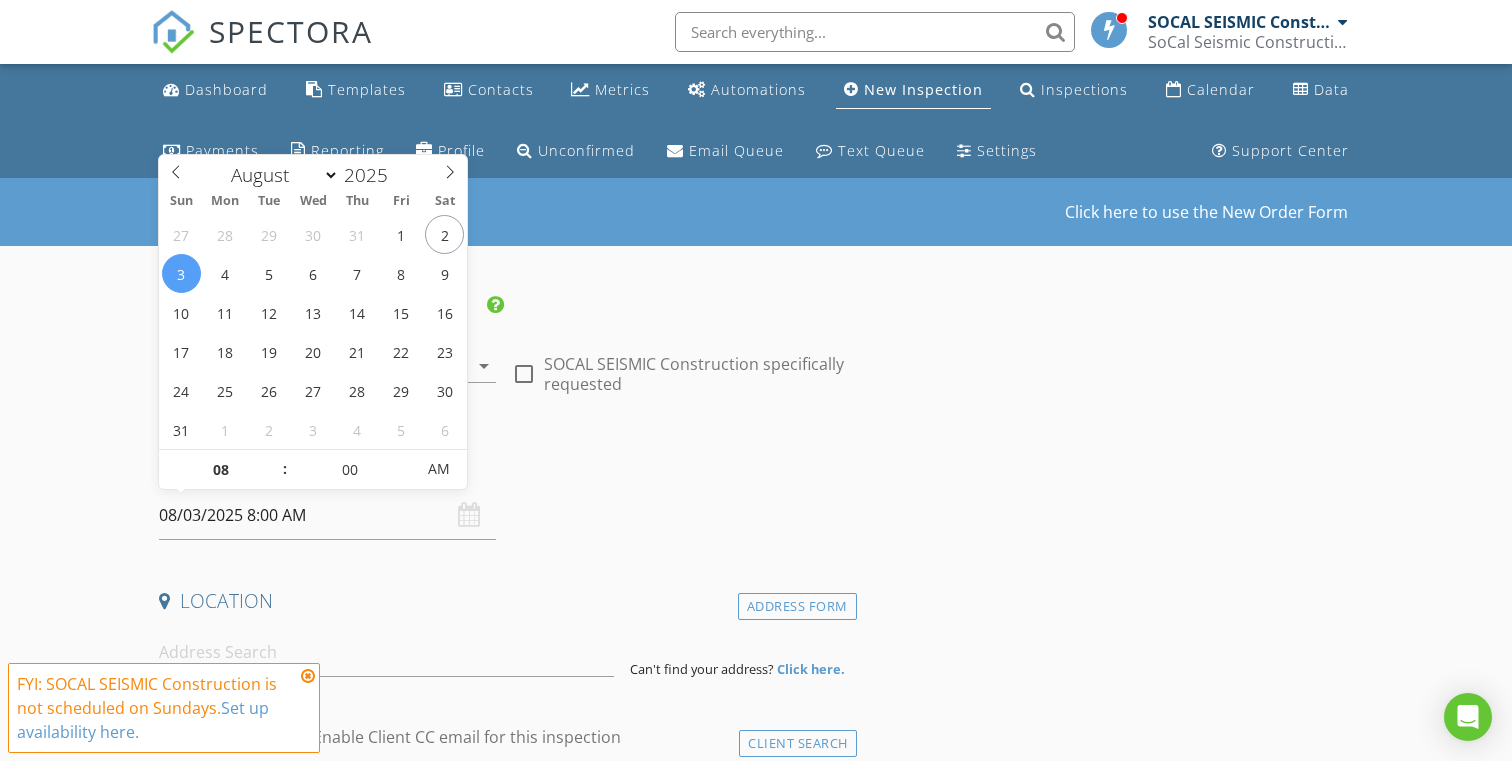 click on "08/03/2025 8:00 AM" at bounding box center [327, 515] 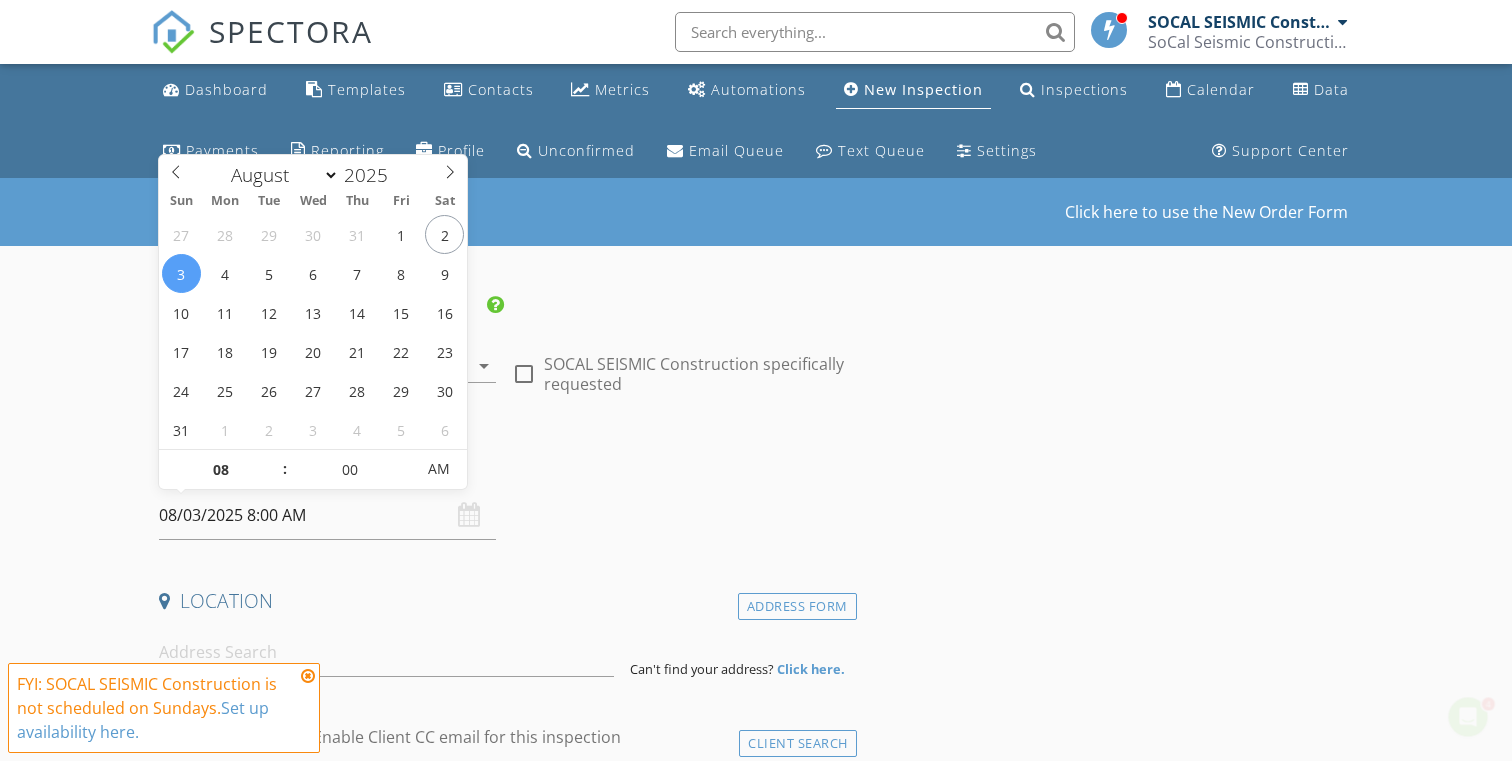 scroll, scrollTop: 0, scrollLeft: 0, axis: both 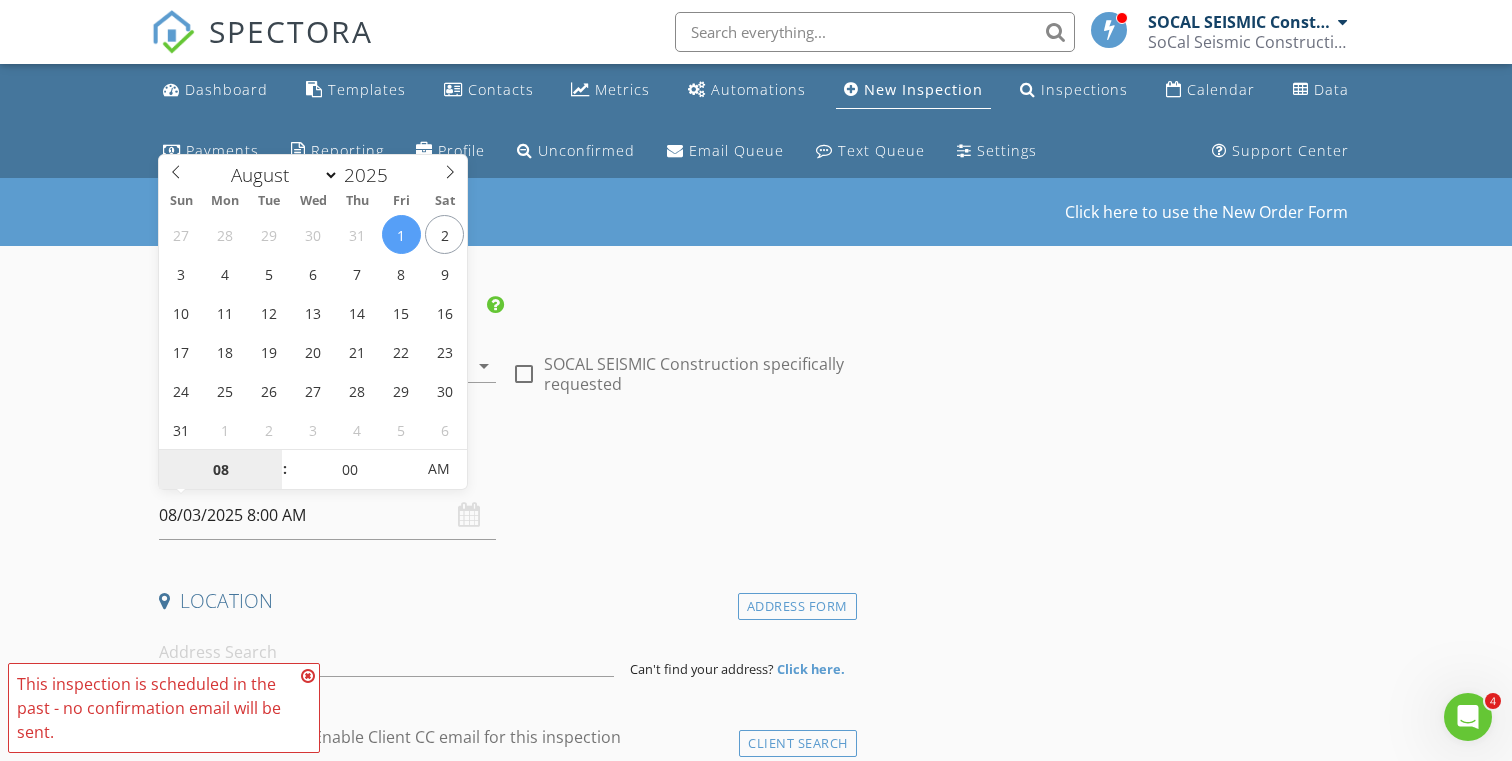 type on "08/01/2025 8:00 AM" 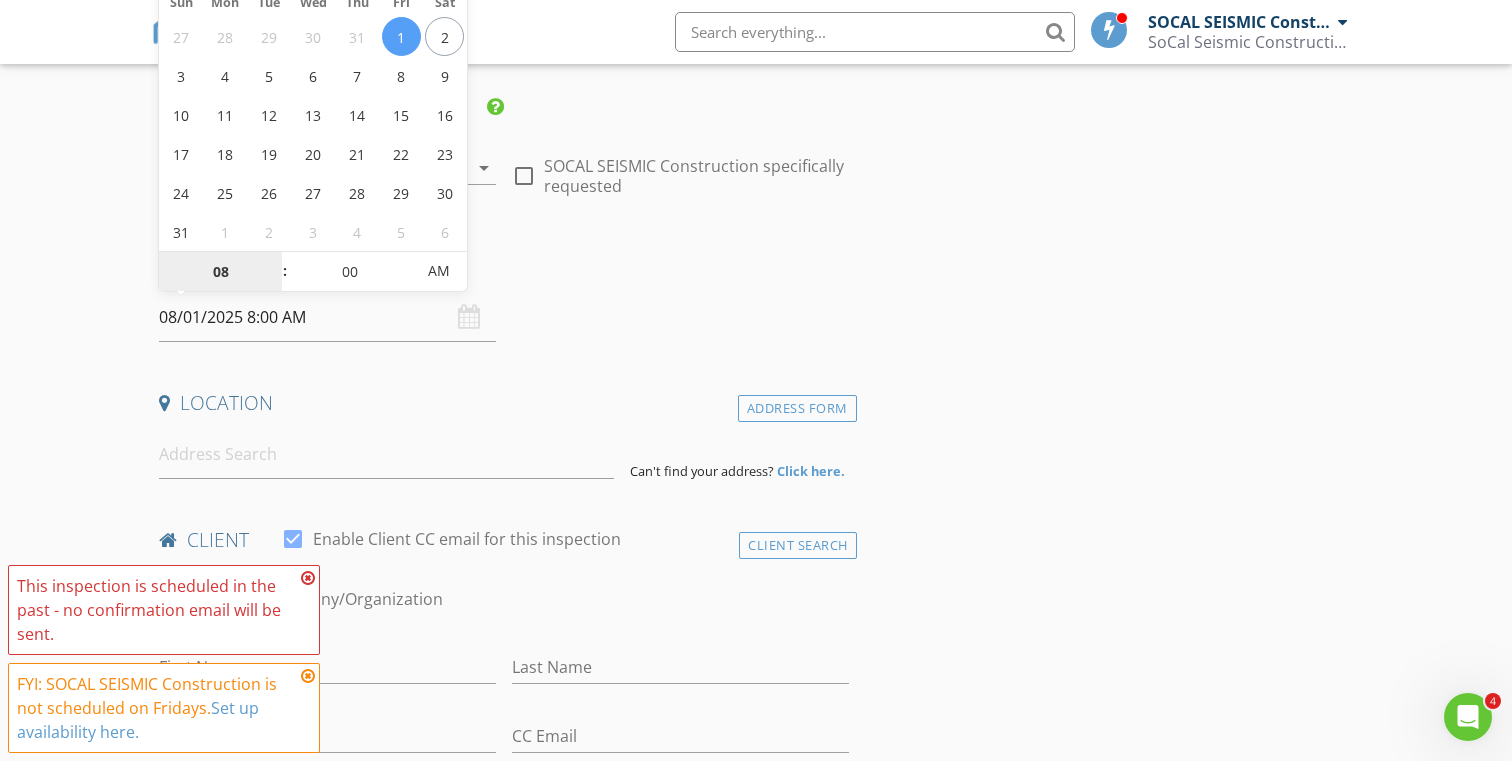 scroll, scrollTop: 202, scrollLeft: 0, axis: vertical 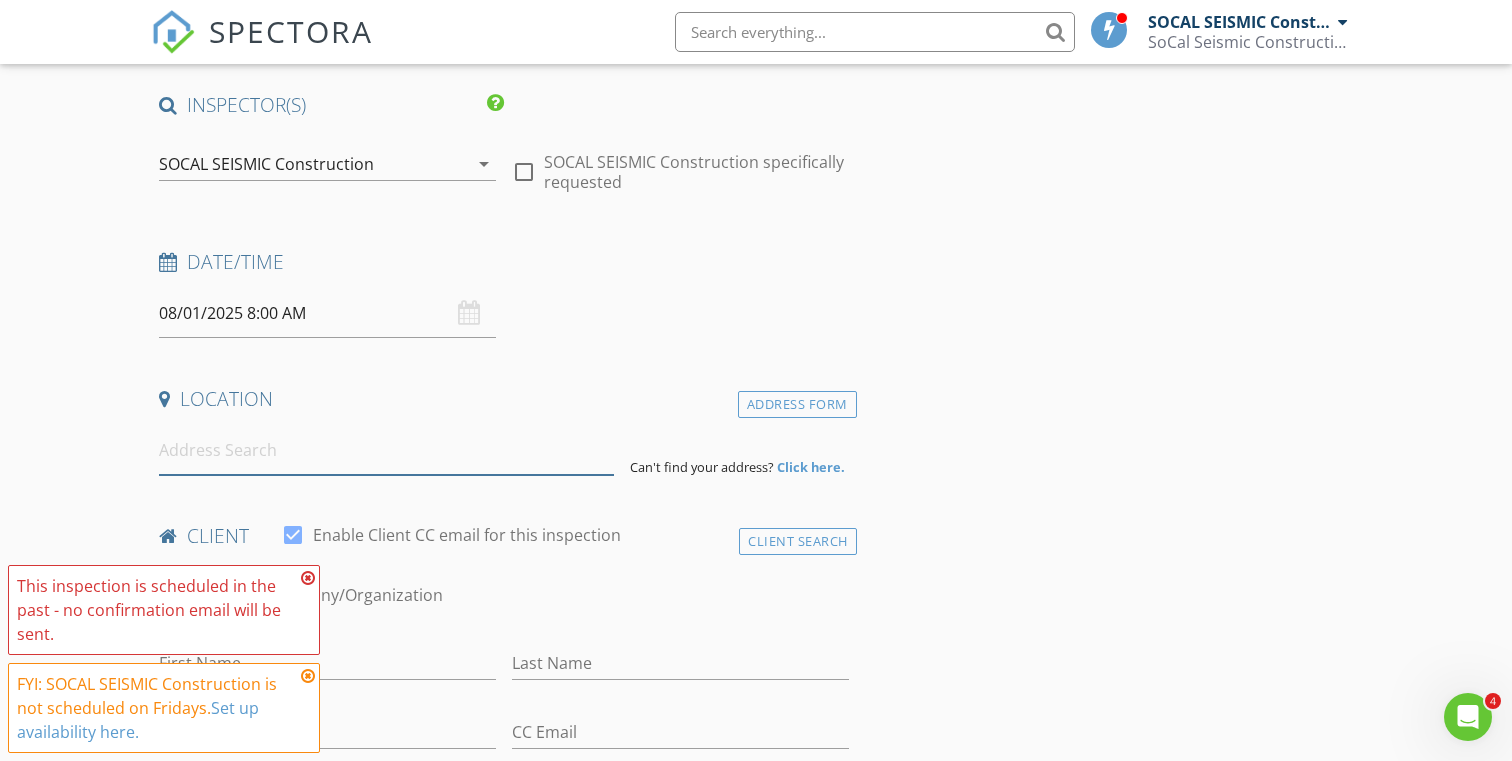 click at bounding box center [386, 450] 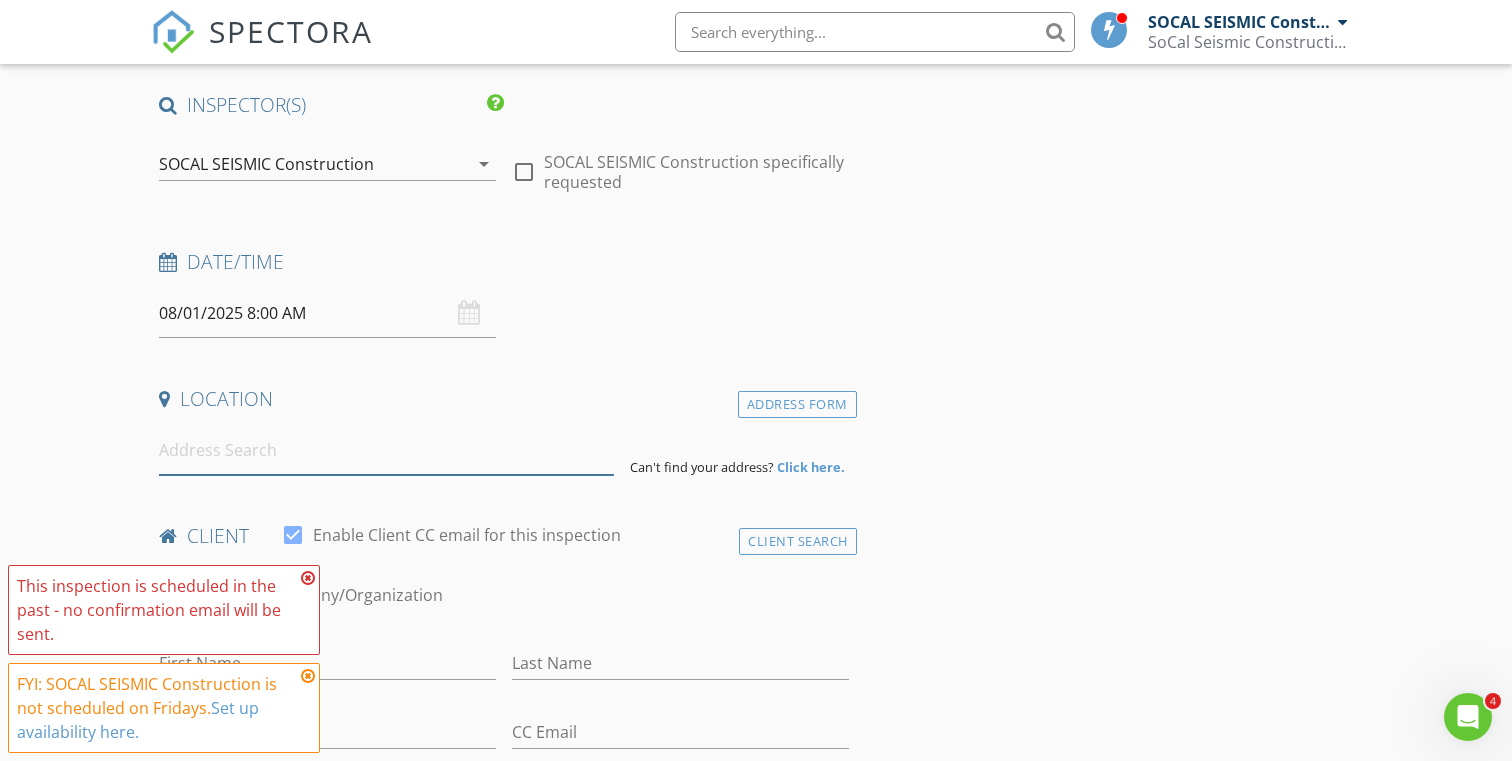 paste on "[NUMBER] [STREET] [CITY], [STATE] [ZIP]" 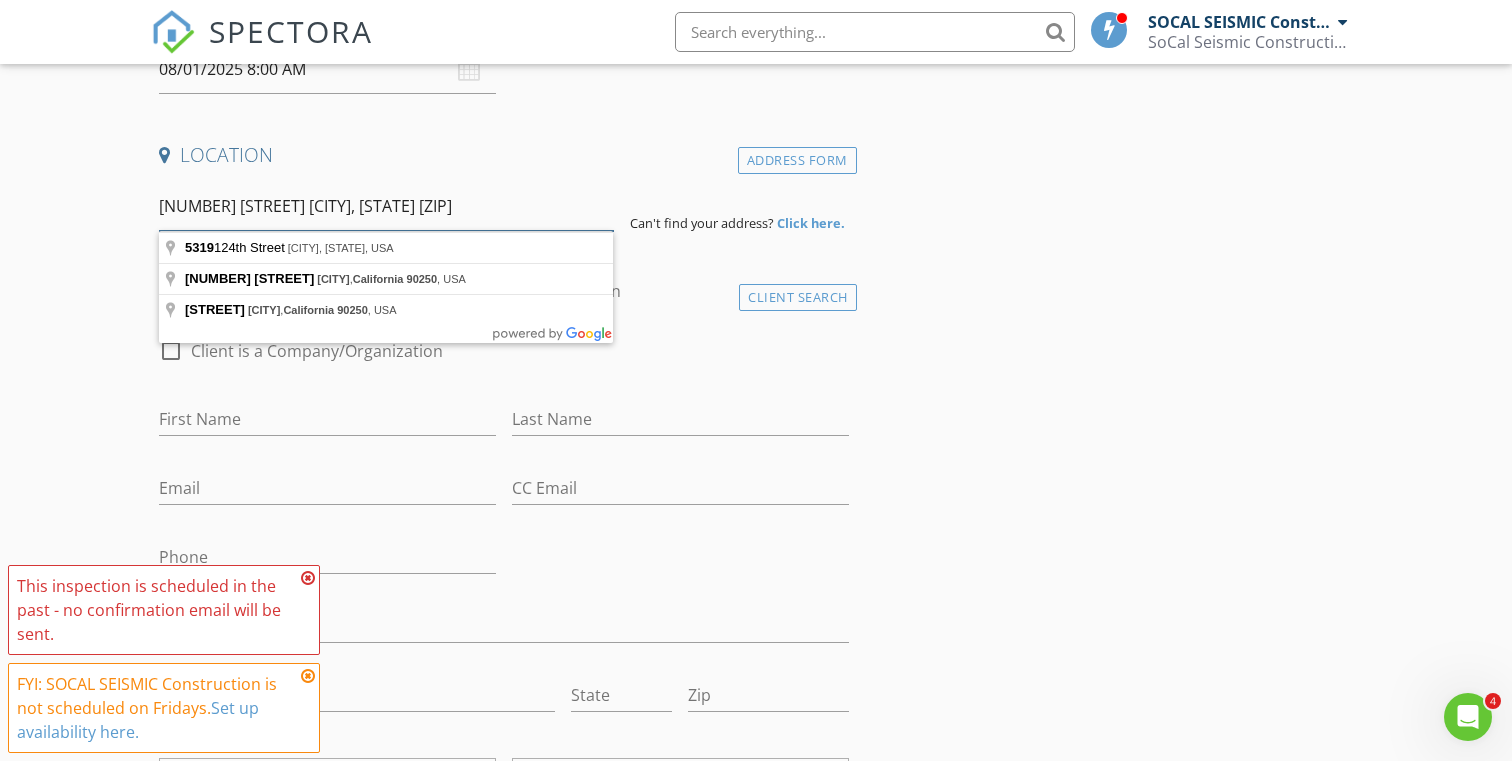 scroll, scrollTop: 450, scrollLeft: 0, axis: vertical 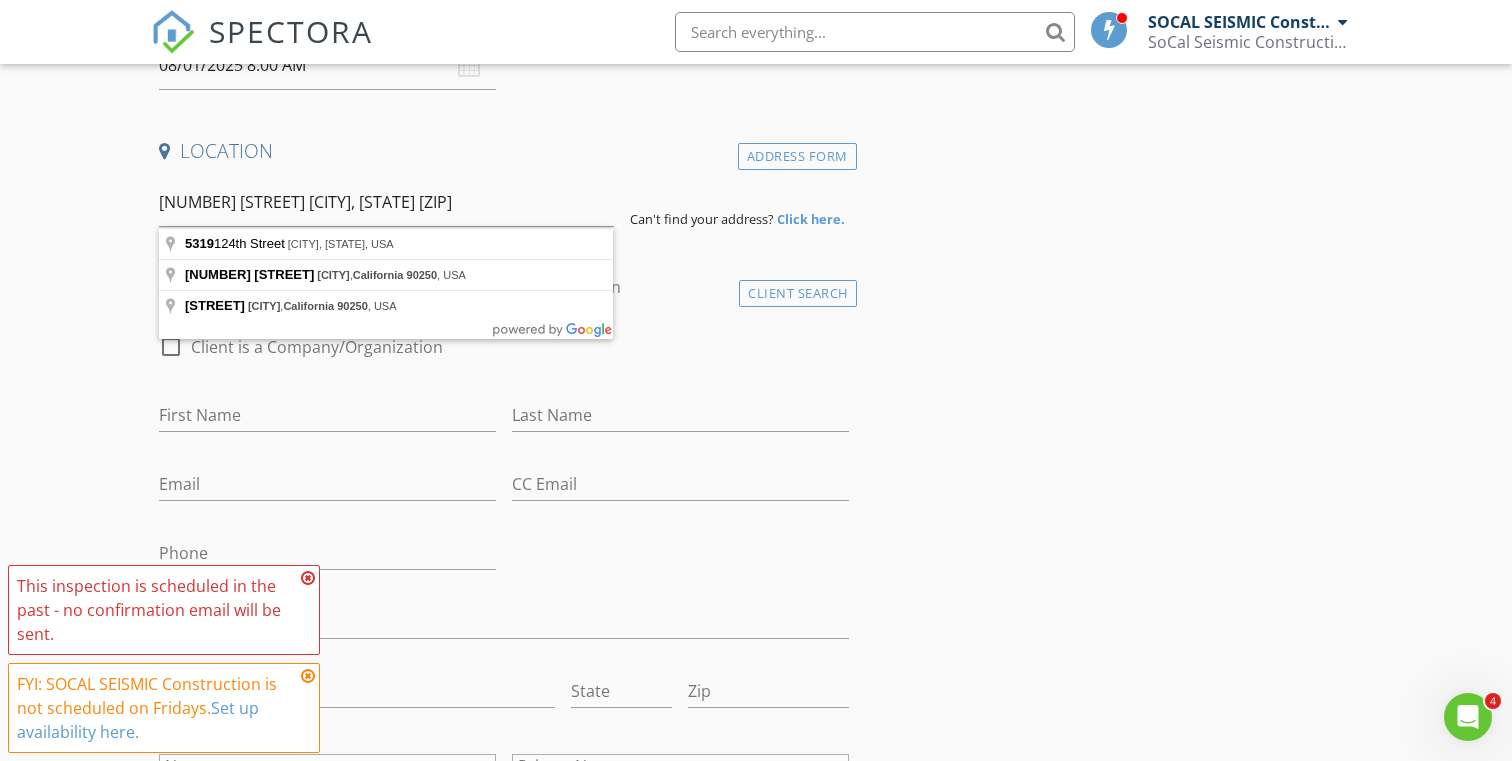 type on "[NUMBER] [STREET], [CITY], [STATE], USA" 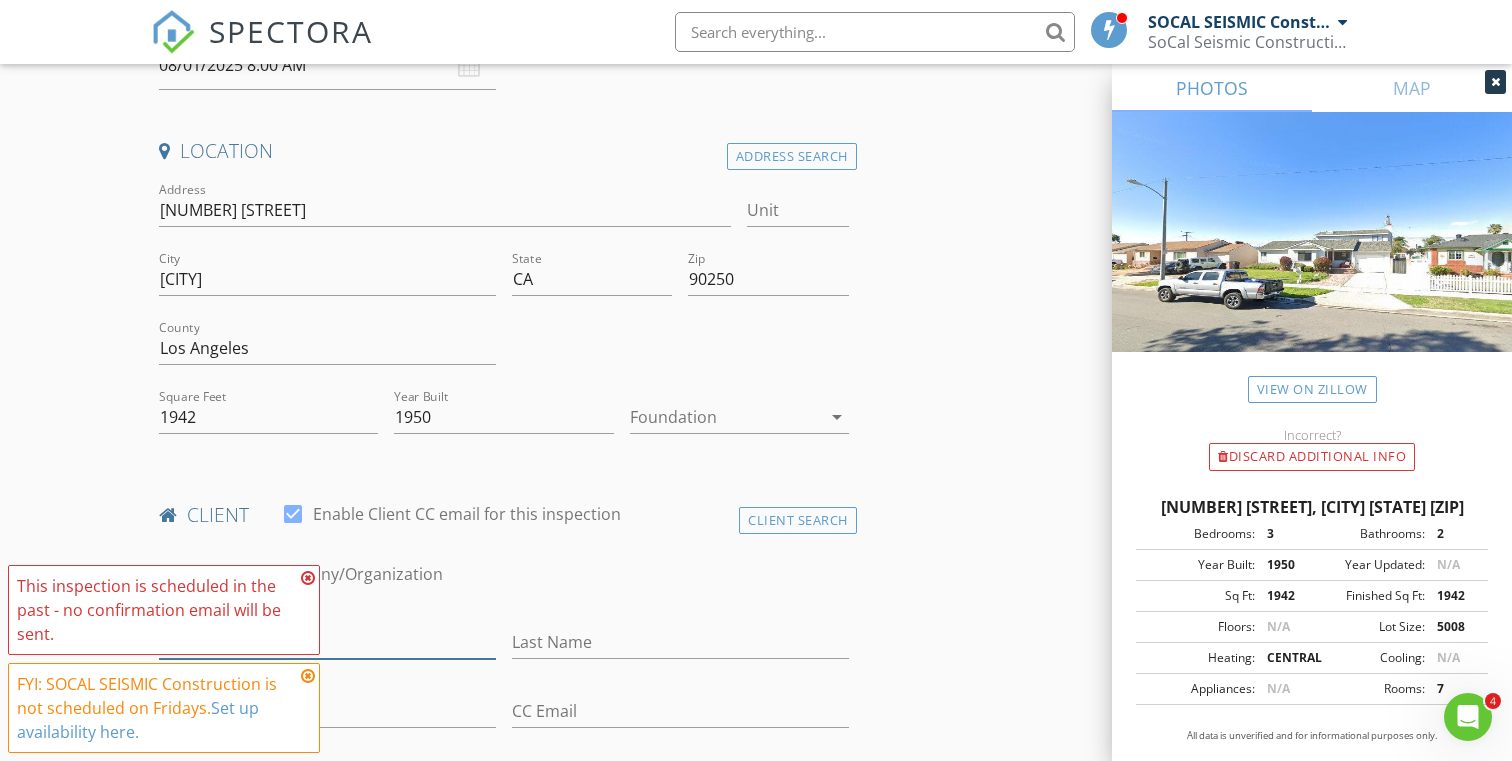 click on "INSPECTOR(S)
check_box   SOCAL SEISMIC Construction   PRIMARY   check_box_outline_blank   Oscar Alvarez     SOCAL SEISMIC Construction arrow_drop_down   check_box_outline_blank SOCAL SEISMIC Construction specifically requested
Date/Time
08/01/2025 8:00 AM
Location
Address Search       Address 5319 124th St   Unit   City Hawthorne   State CA   Zip 90250   County Los Angeles     Square Feet 1942   Year Built 1950   Foundation arrow_drop_down
client
check_box Enable Client CC email for this inspection   Client Search     check_box_outline_blank Client is a Company/Organization     First Name   Last Name   Email   CC Email   Phone   Address   City   State   Zip       Notes   Private Notes
ADDITIONAL client
SERVICES
check_box_outline_blank     check_box_outline_blank" at bounding box center (504, 1234) 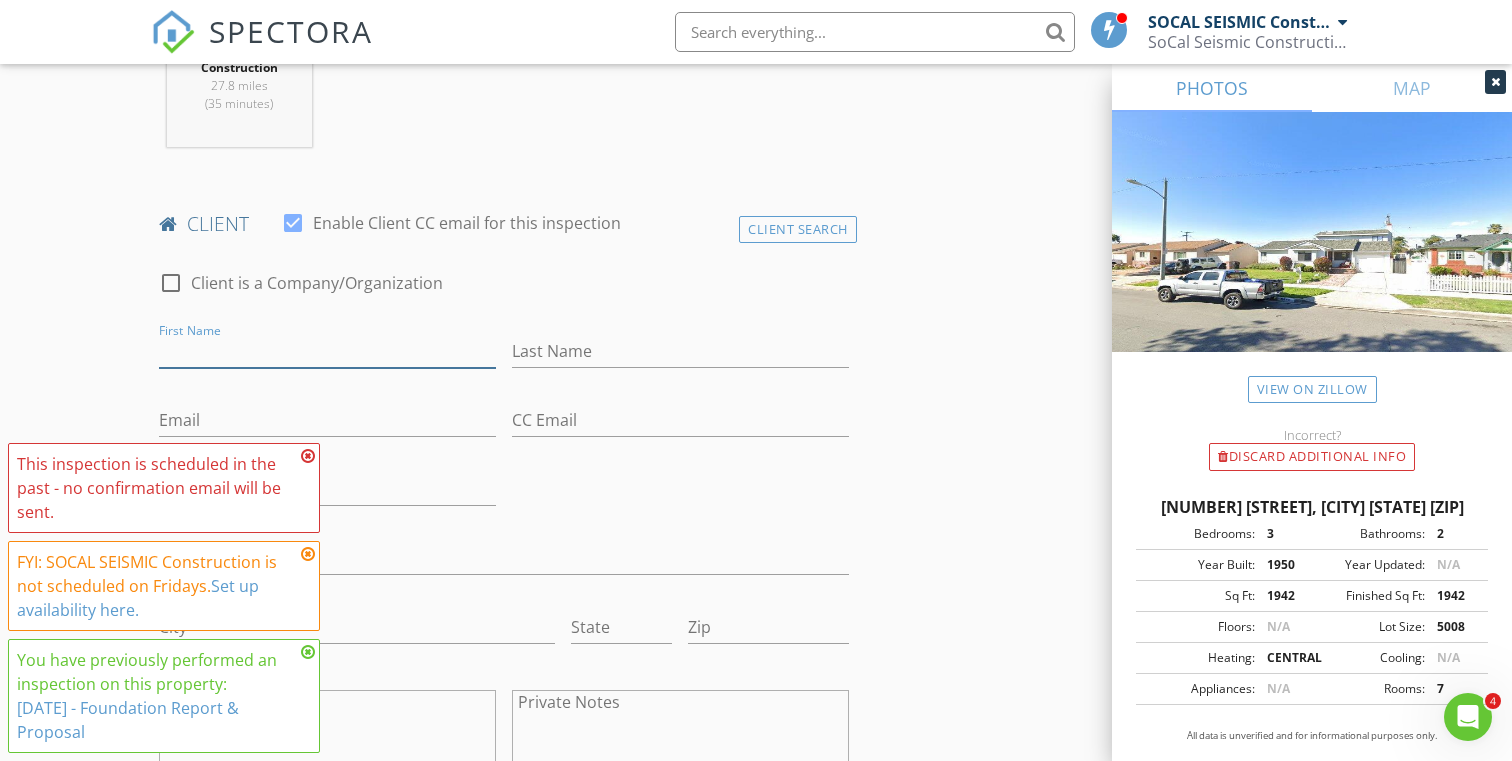 scroll, scrollTop: 973, scrollLeft: 0, axis: vertical 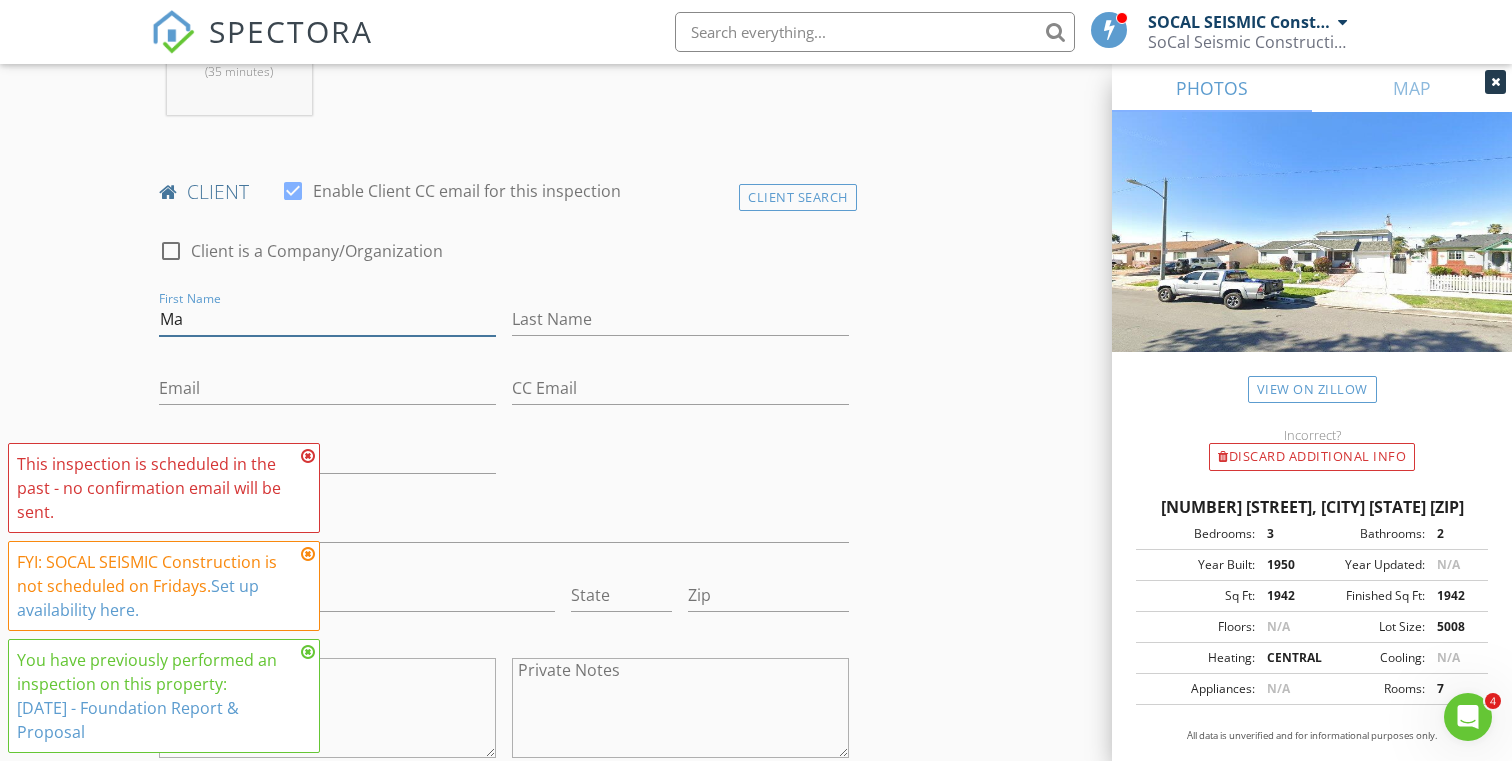type on "M" 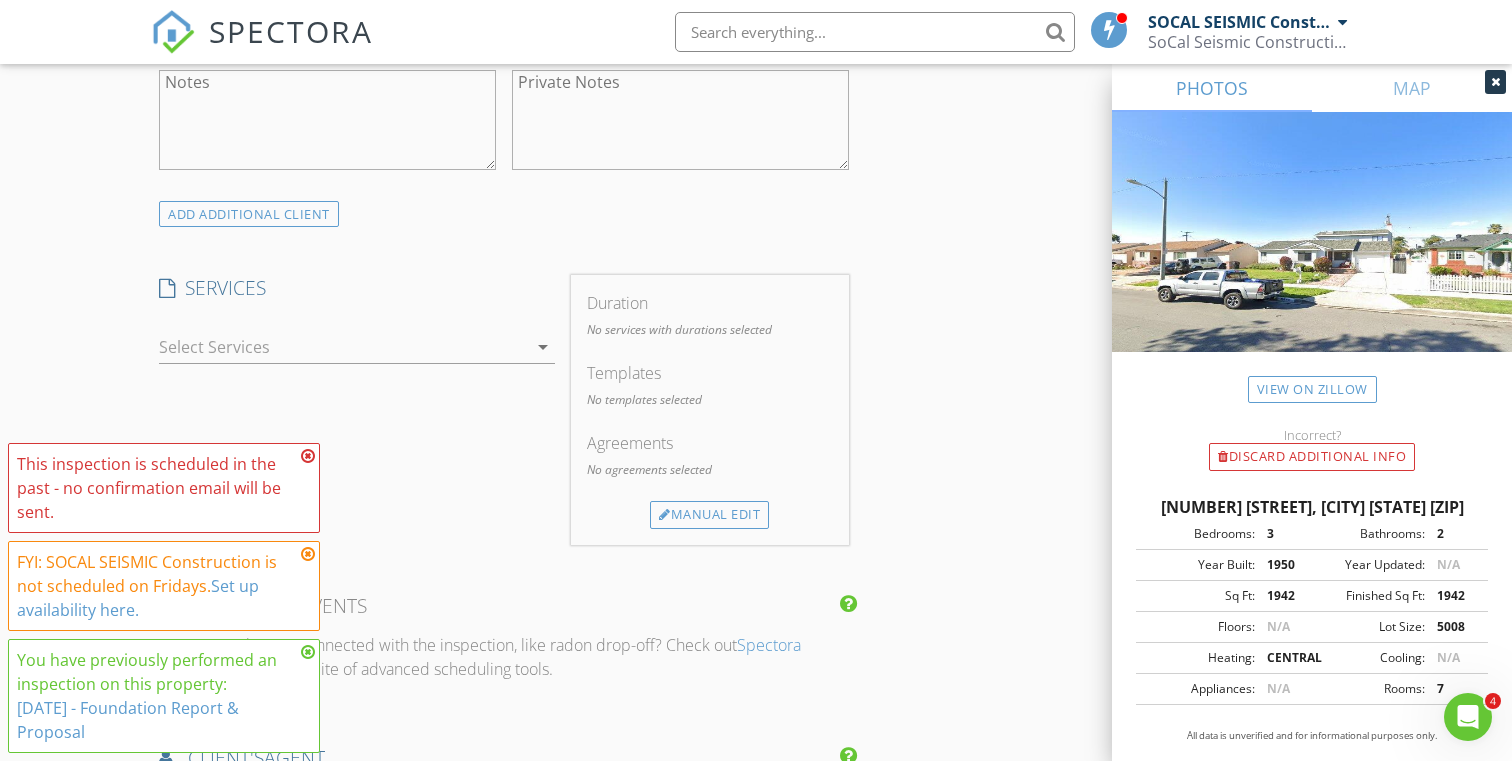 scroll, scrollTop: 1570, scrollLeft: 0, axis: vertical 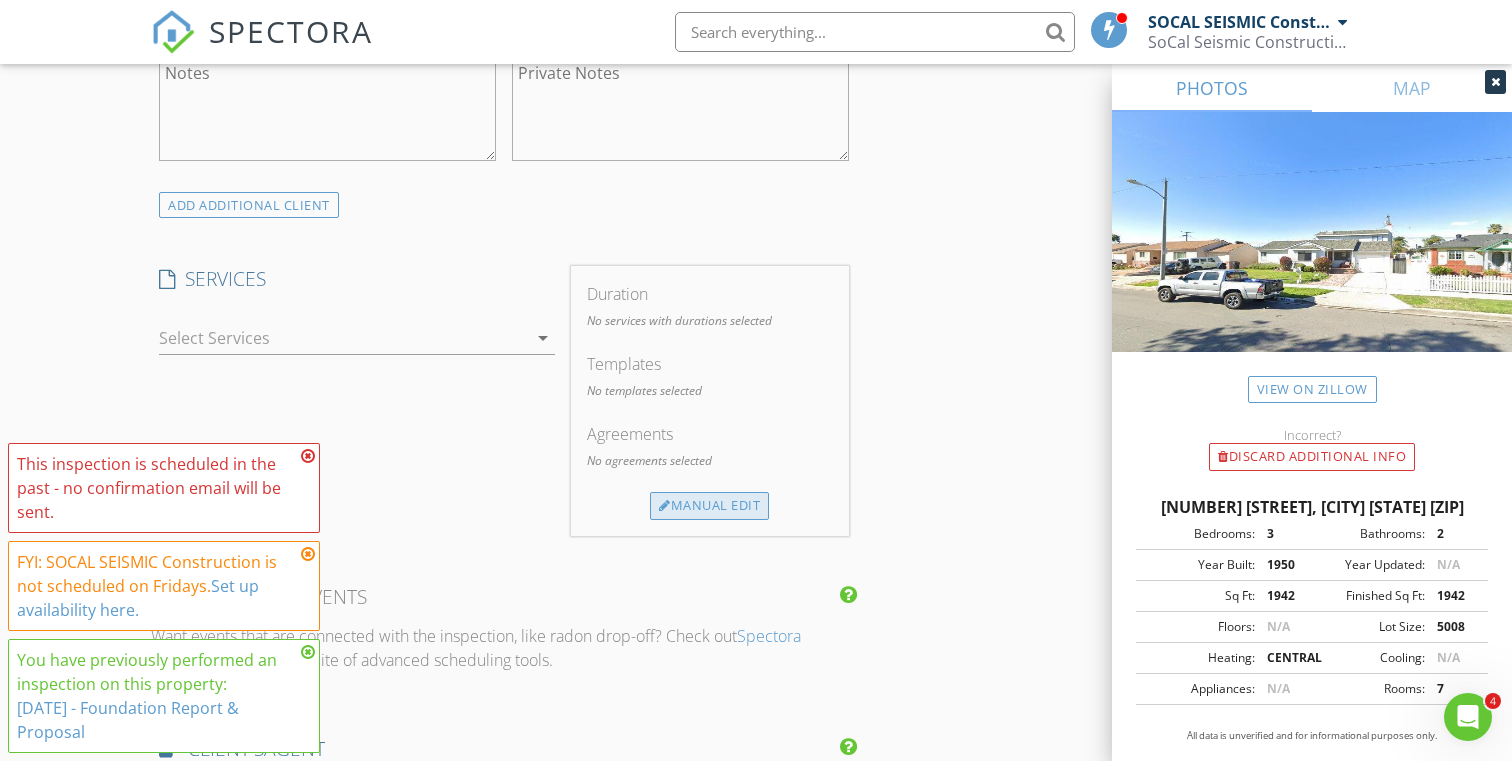 type on "[FIRST] [LAST]" 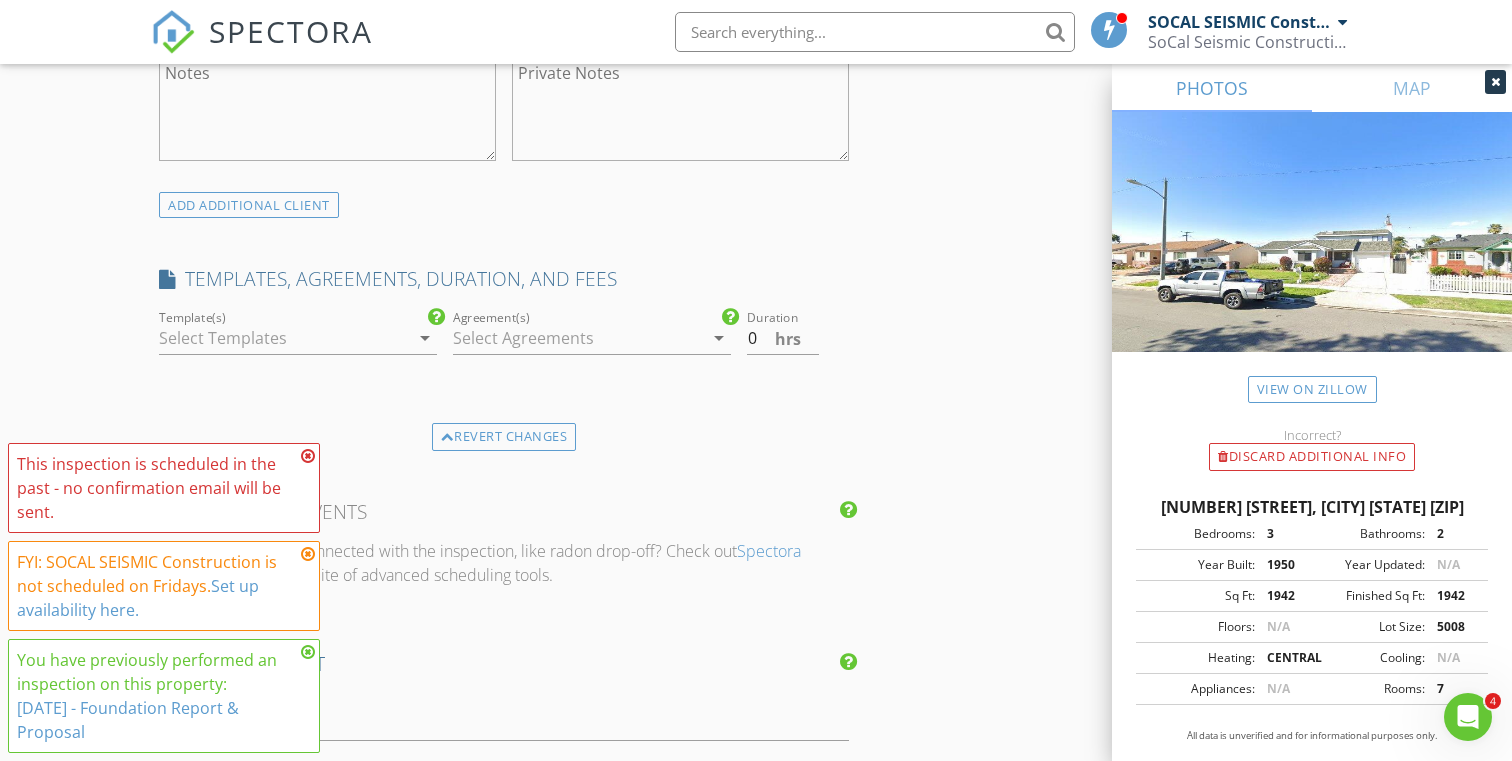 click at bounding box center (284, 338) 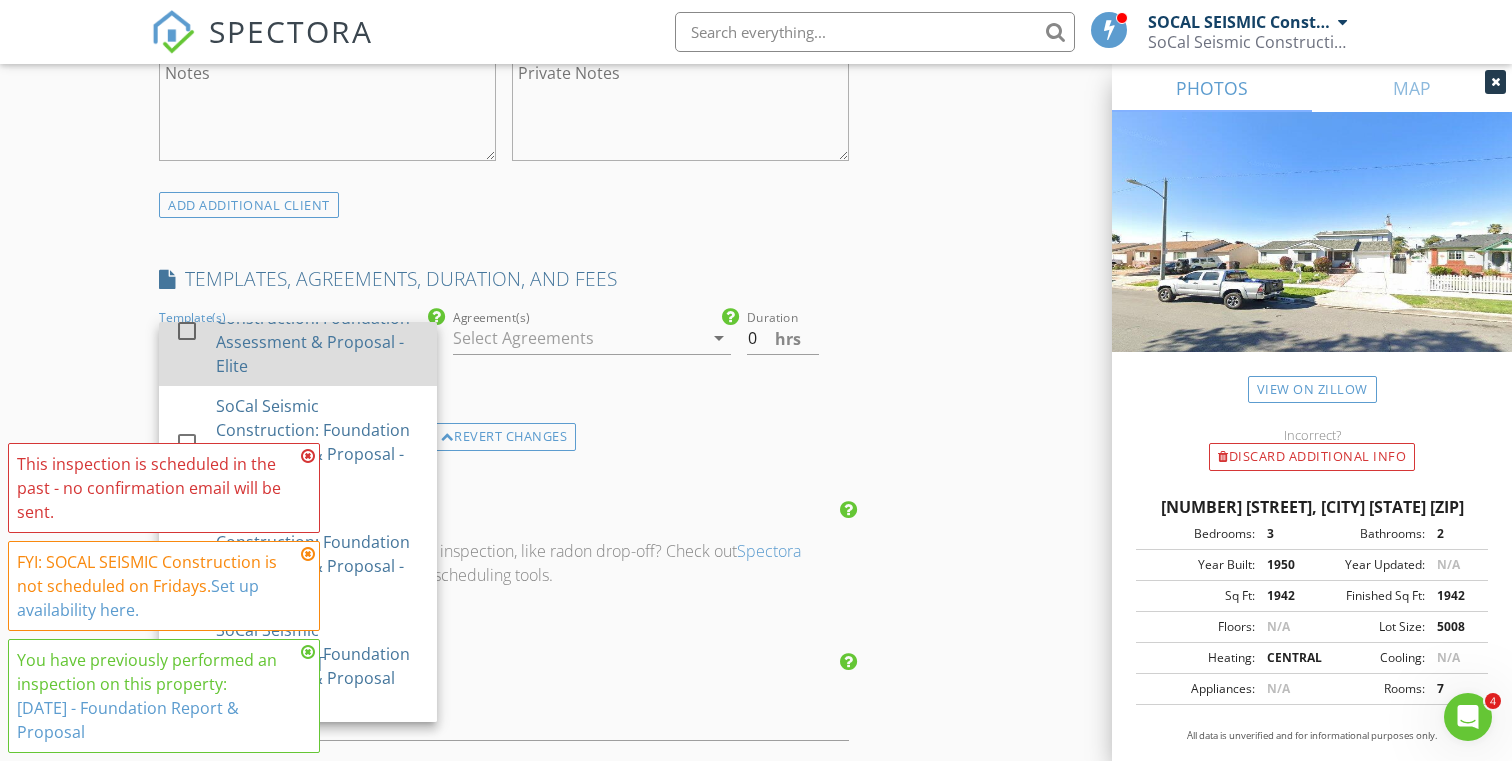scroll, scrollTop: 158, scrollLeft: 0, axis: vertical 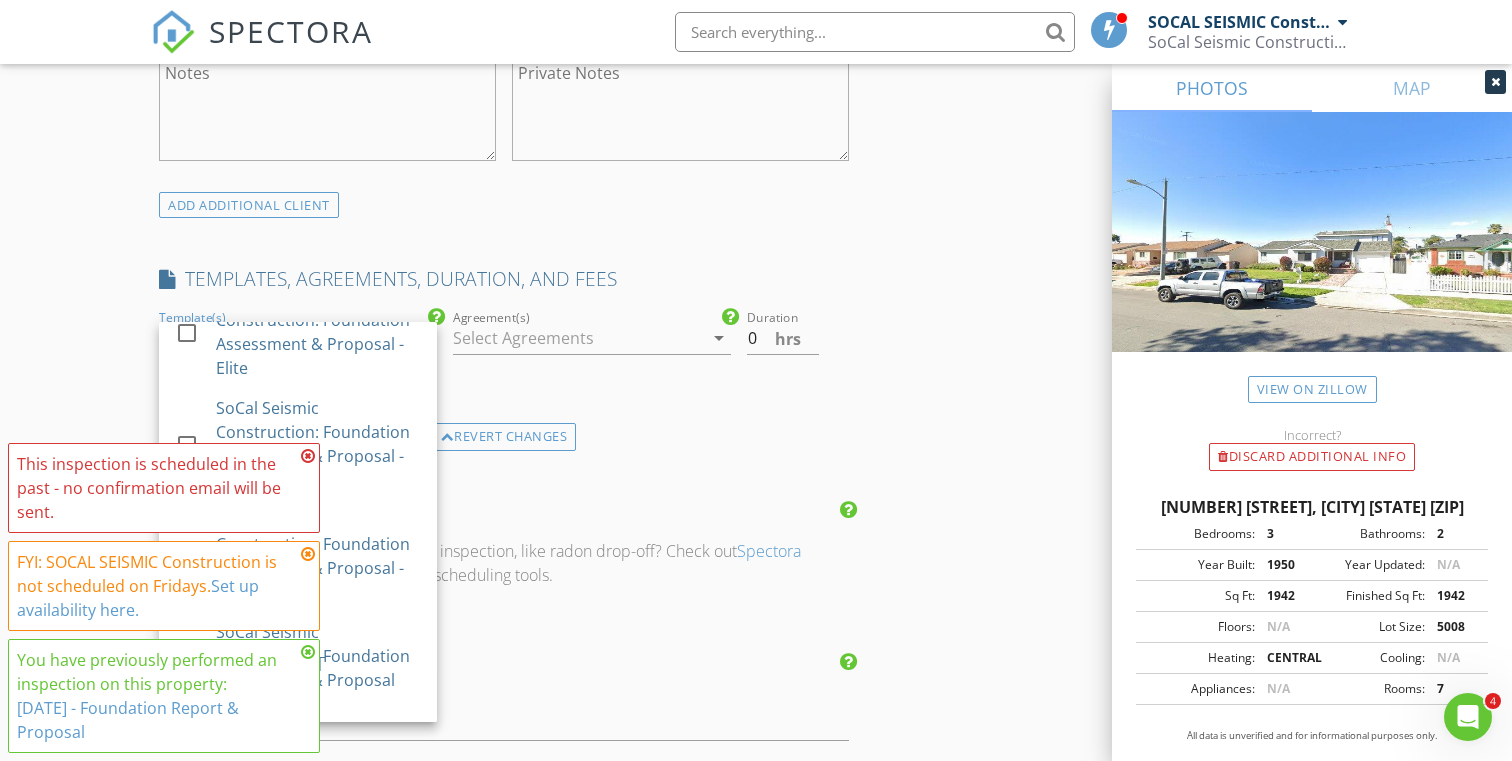 click at bounding box center (308, 456) 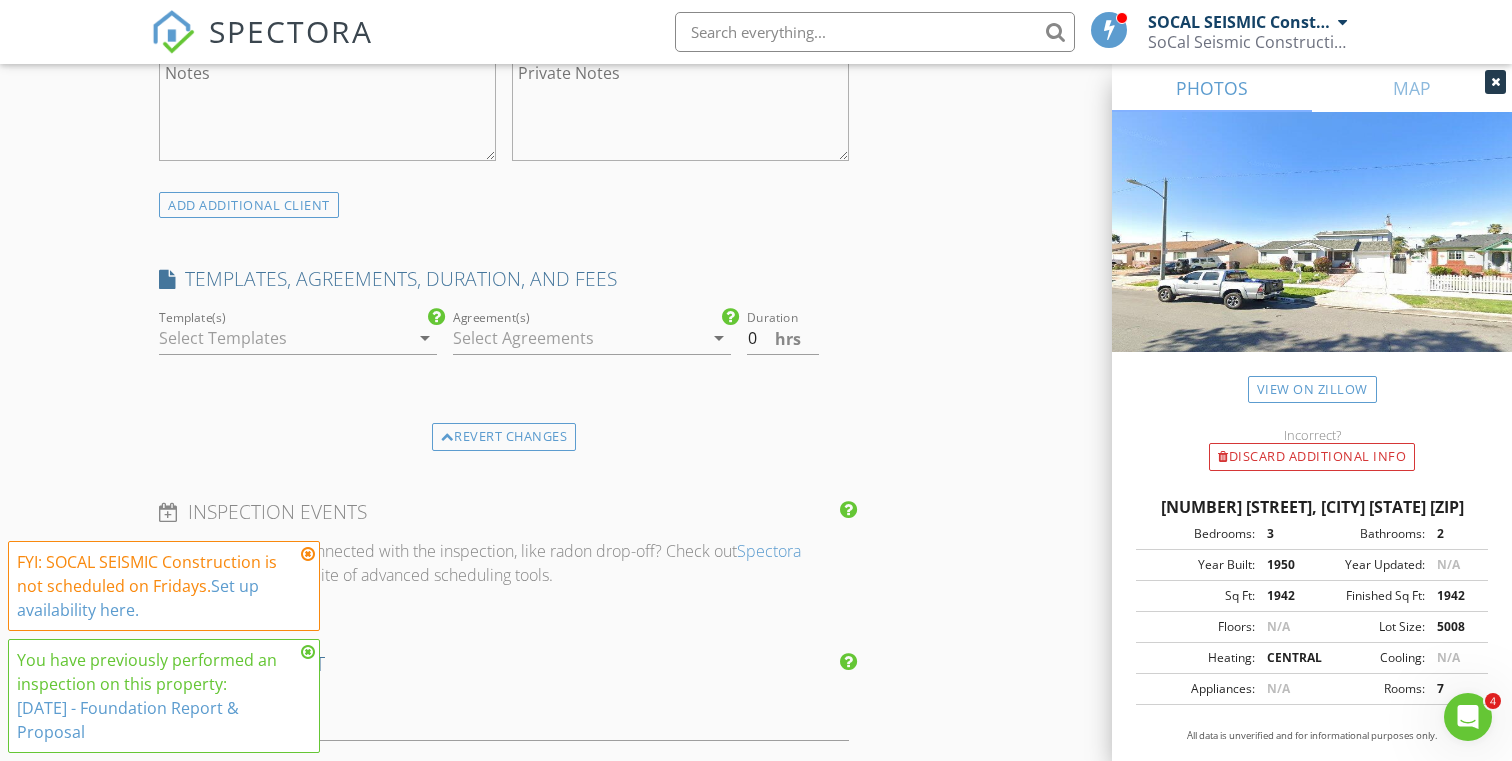 click at bounding box center [308, 554] 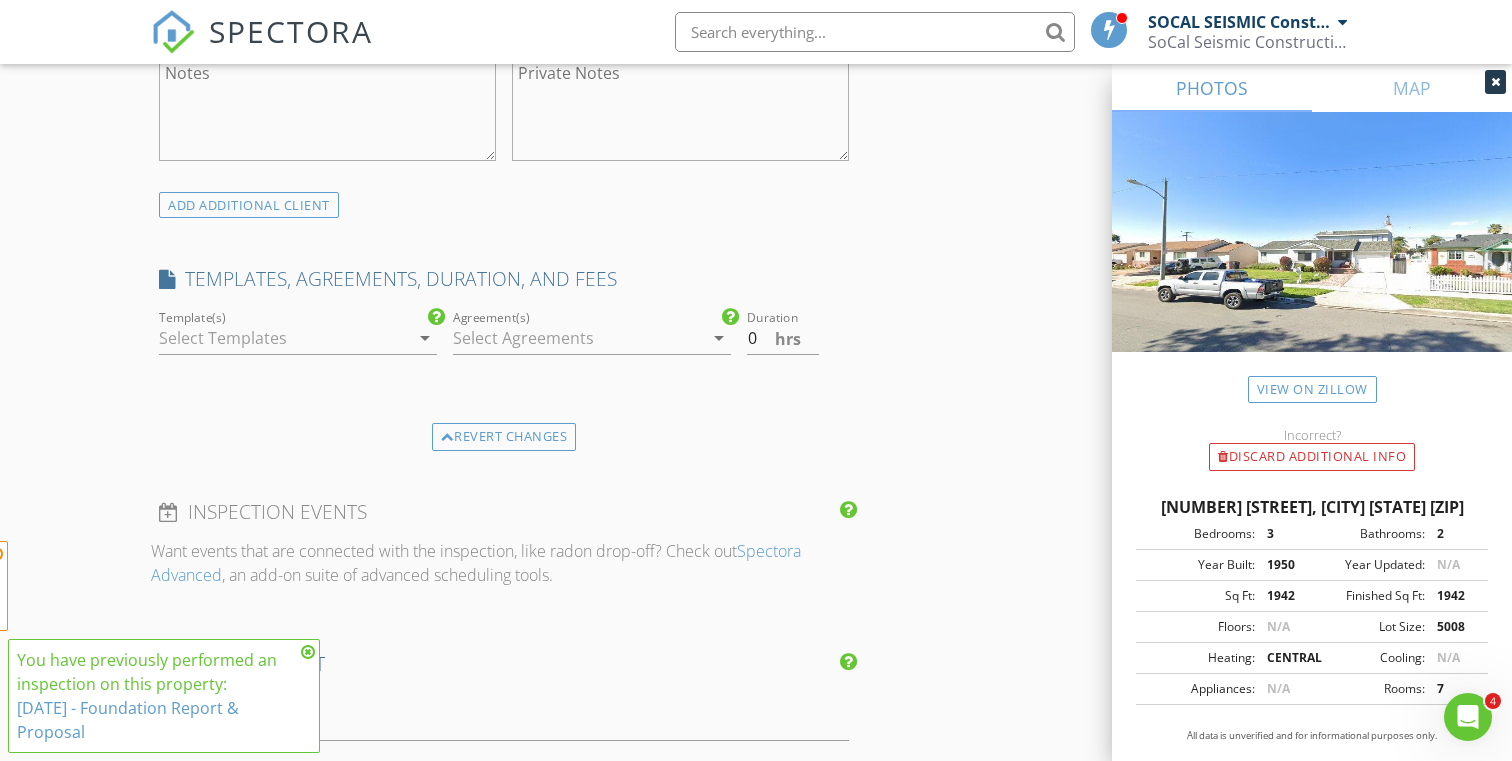 click at bounding box center (284, 338) 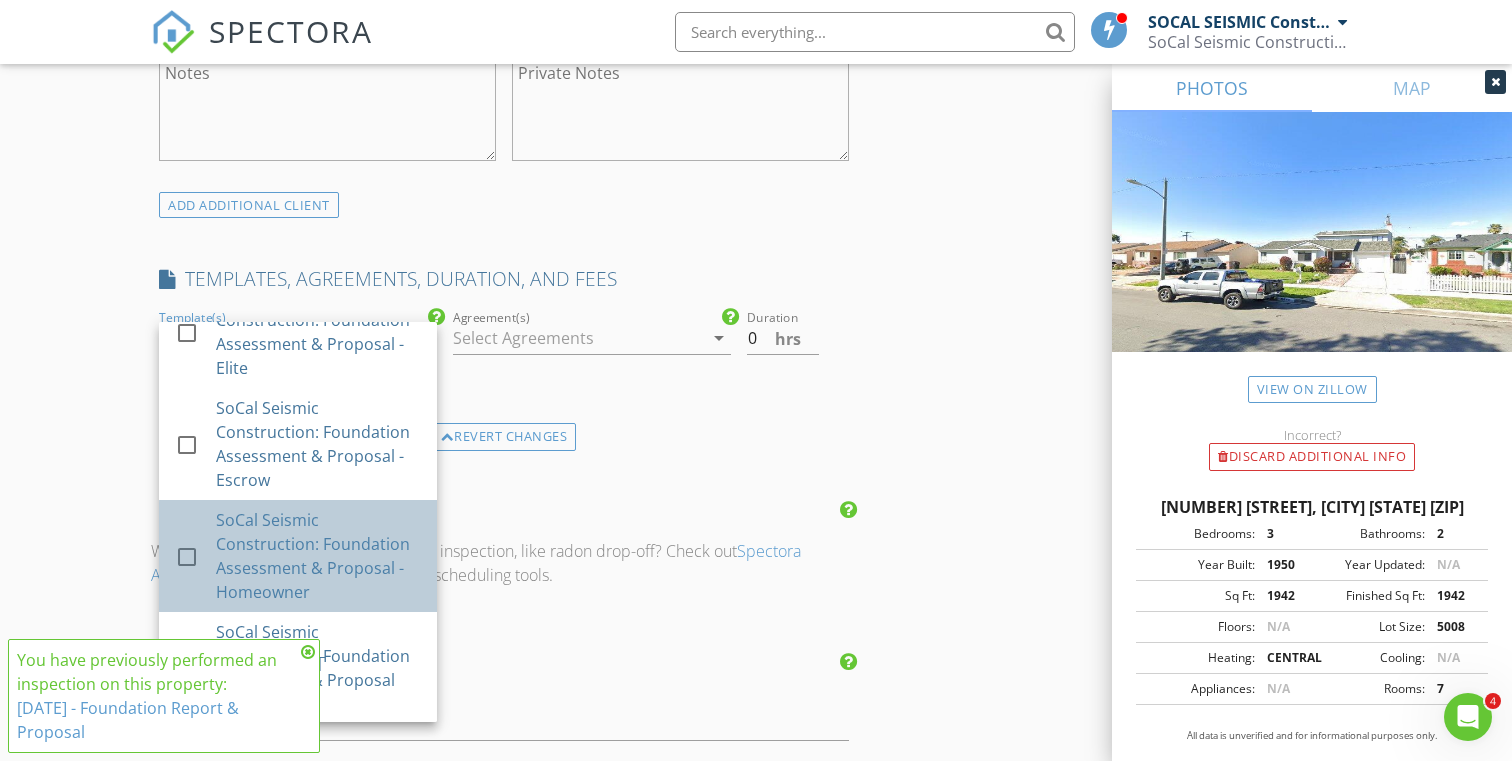 click on "SoCal Seismic Construction: Foundation Assessment & Proposal - Homeowner" at bounding box center [318, 556] 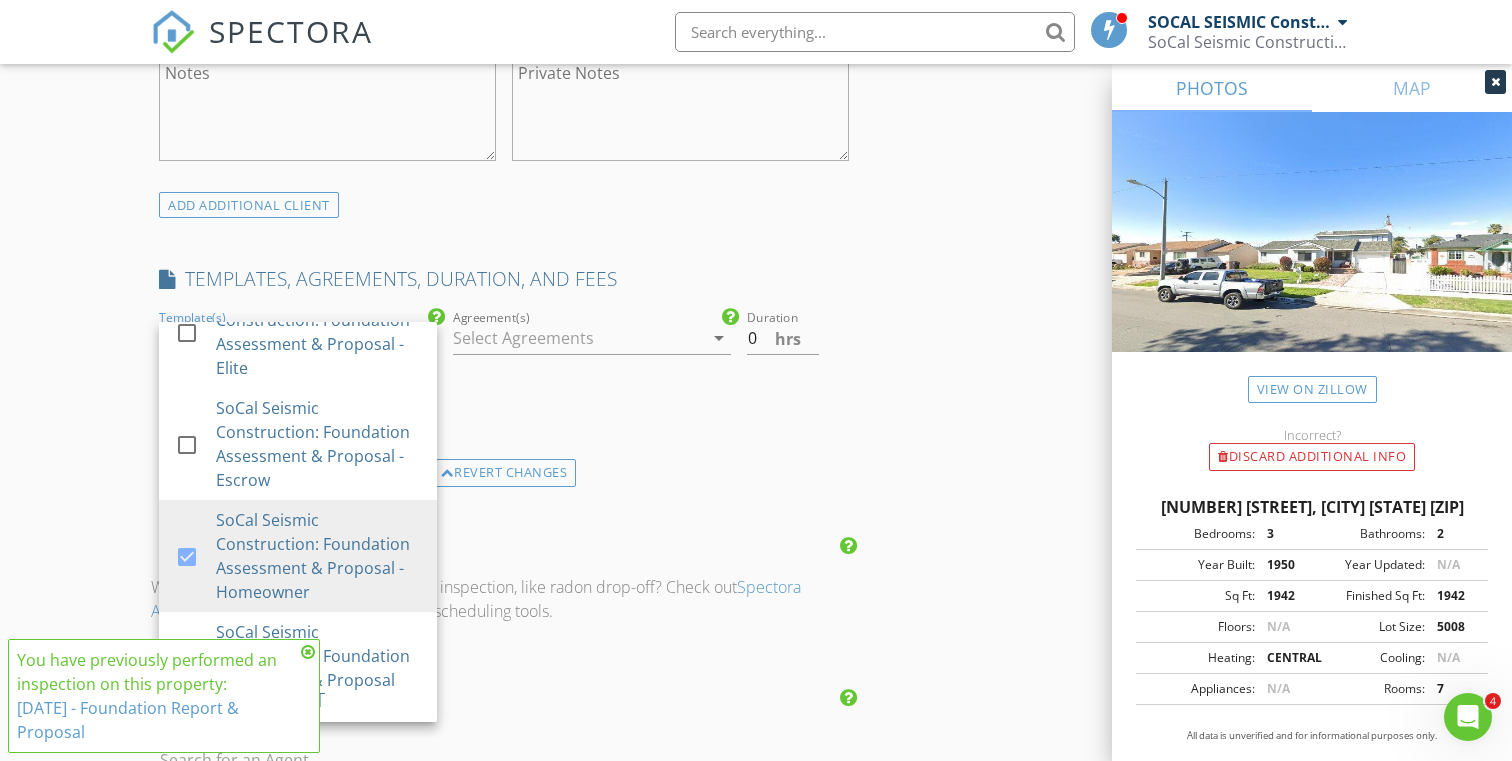 click on "INSPECTOR(S)
check_box   SOCAL SEISMIC Construction   PRIMARY   check_box_outline_blank   Oscar Alvarez     SOCAL SEISMIC Construction arrow_drop_down   check_box_outline_blank SOCAL SEISMIC Construction specifically requested
Date/Time
08/01/2025 8:00 AM
Location
Address Search       Address 5319 124th St   Unit   City Hawthorne   State CA   Zip 90250   County Los Angeles     Square Feet 1942   Year Built 1950   Foundation arrow_drop_down     SOCAL SEISMIC Construction     27.8 miles     (35 minutes)
client
check_box Enable Client CC email for this inspection   Client Search     check_box_outline_blank Client is a Company/Organization     First Name Katie Wong   Last Name   Email   CC Email   Phone   Address   City   State   Zip       Notes   Private Notes
ADD ADDITIONAL client
check_box_outline_blank" at bounding box center [504, 189] 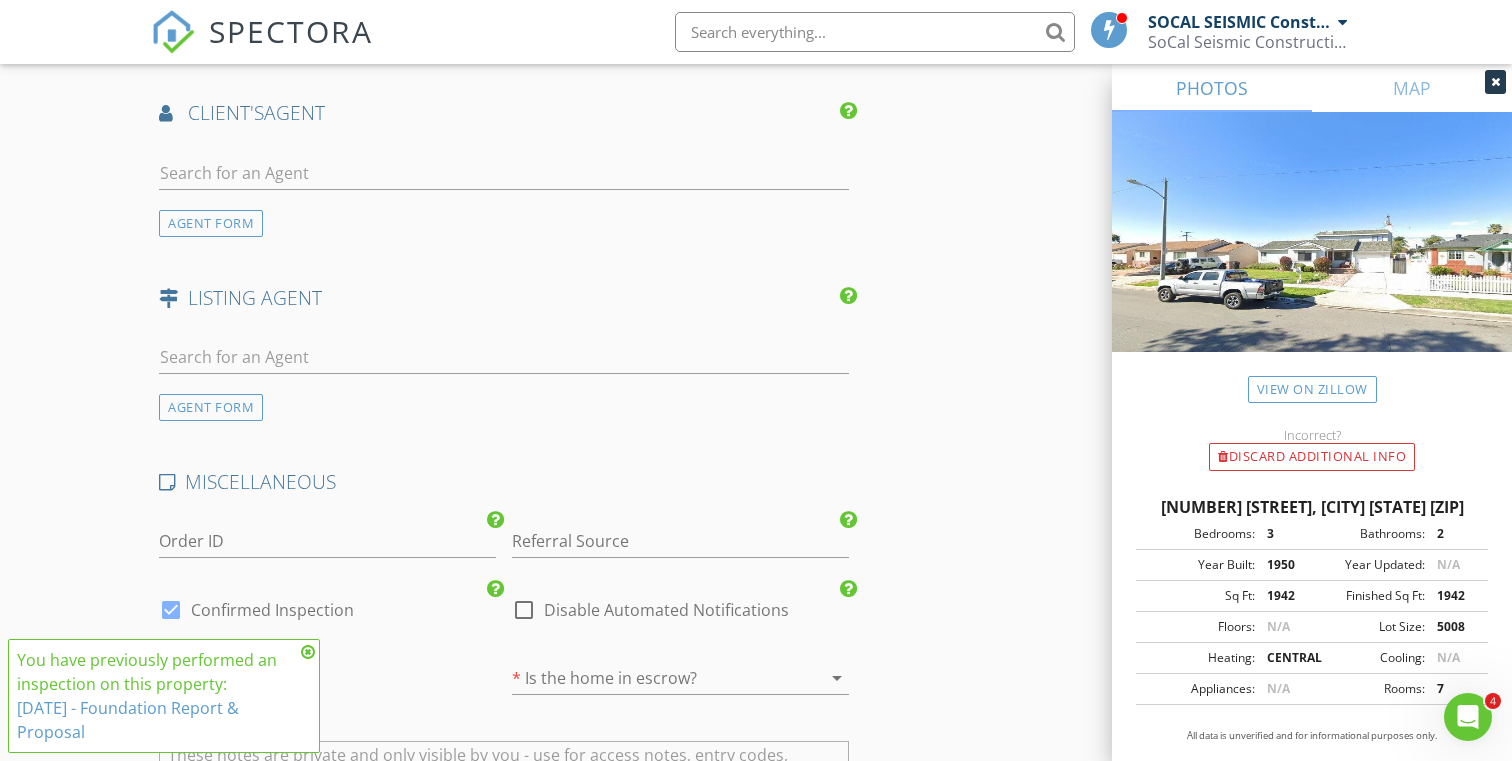 scroll, scrollTop: 2628, scrollLeft: 0, axis: vertical 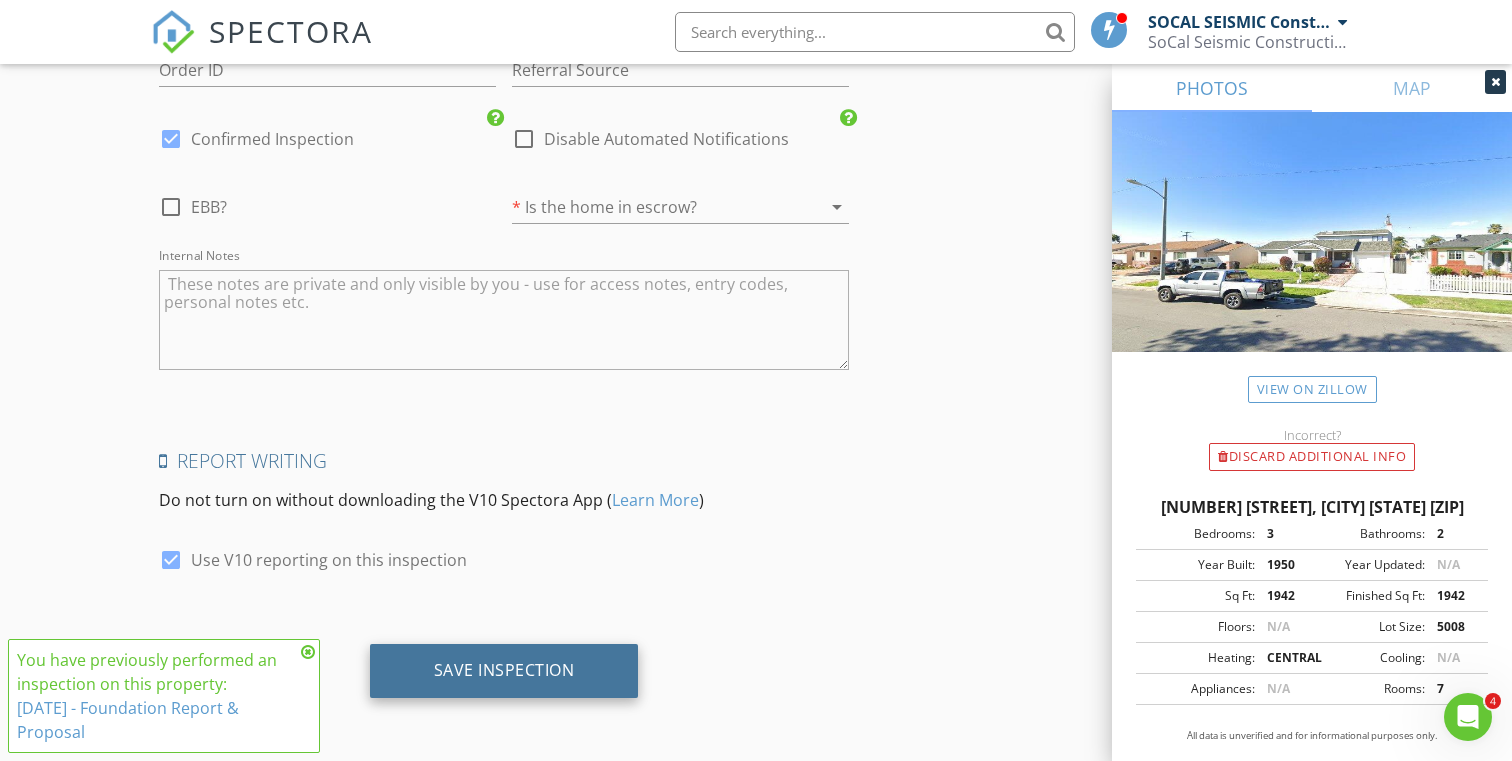 click on "Save Inspection" at bounding box center (504, 670) 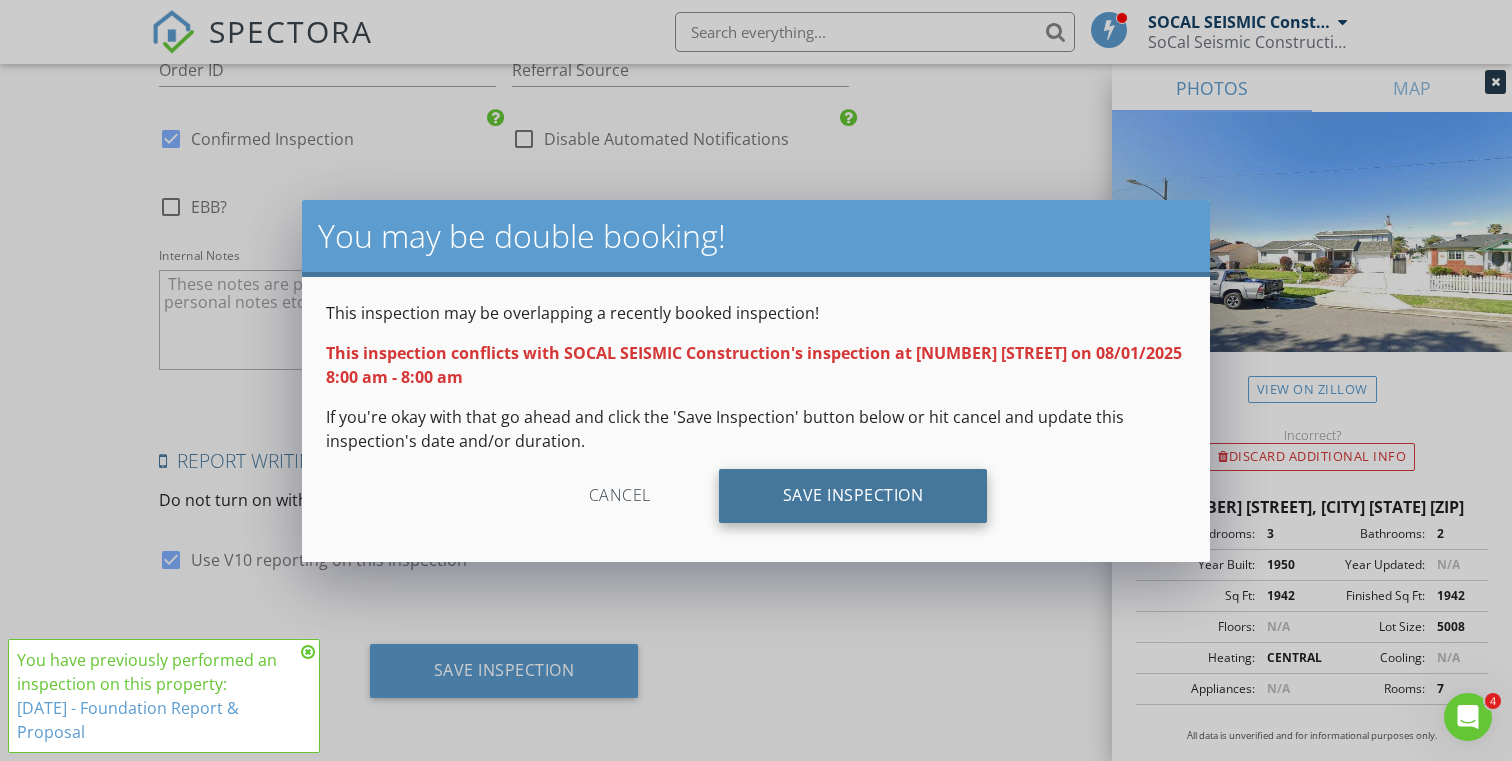 click on "Save Inspection" at bounding box center [853, 496] 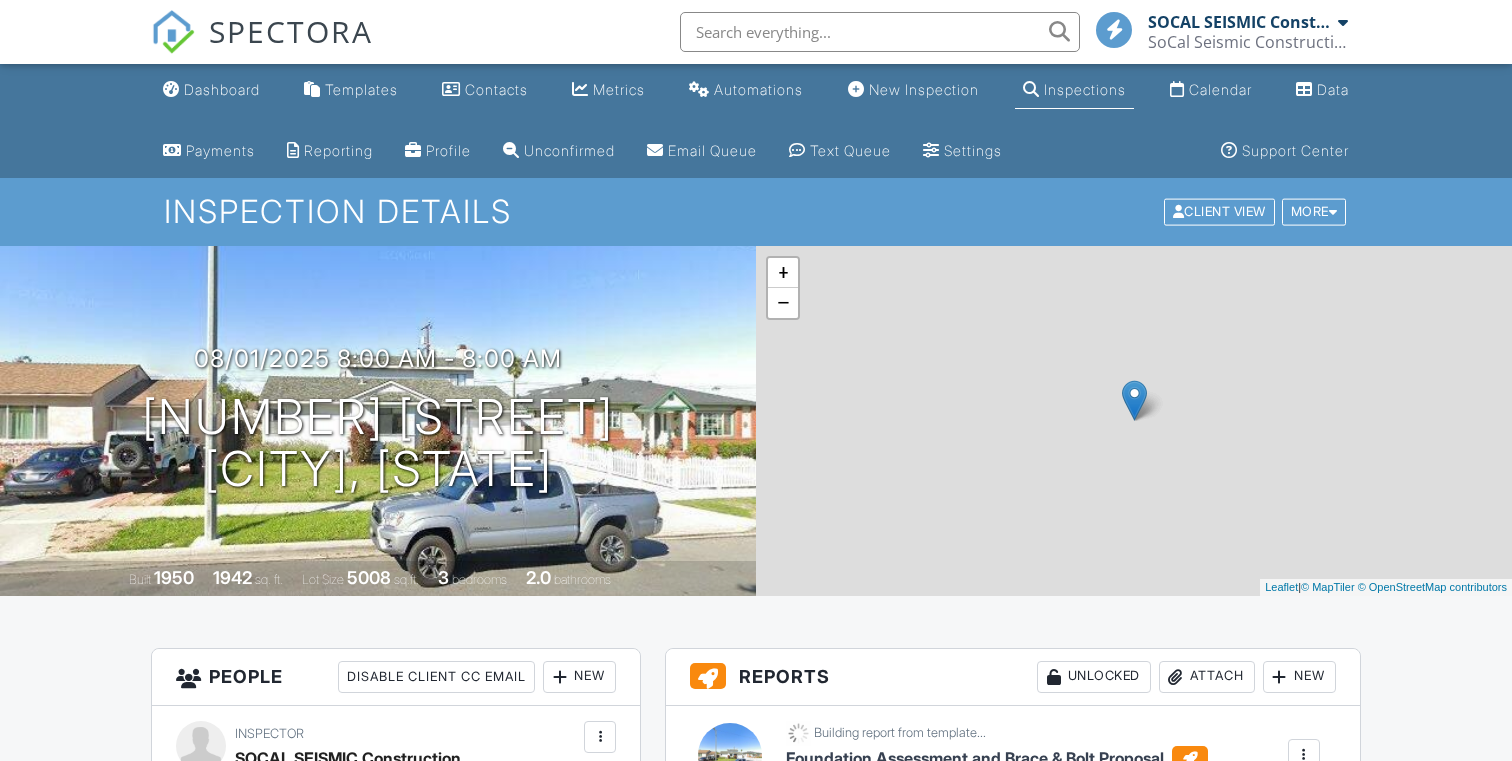 scroll, scrollTop: 0, scrollLeft: 0, axis: both 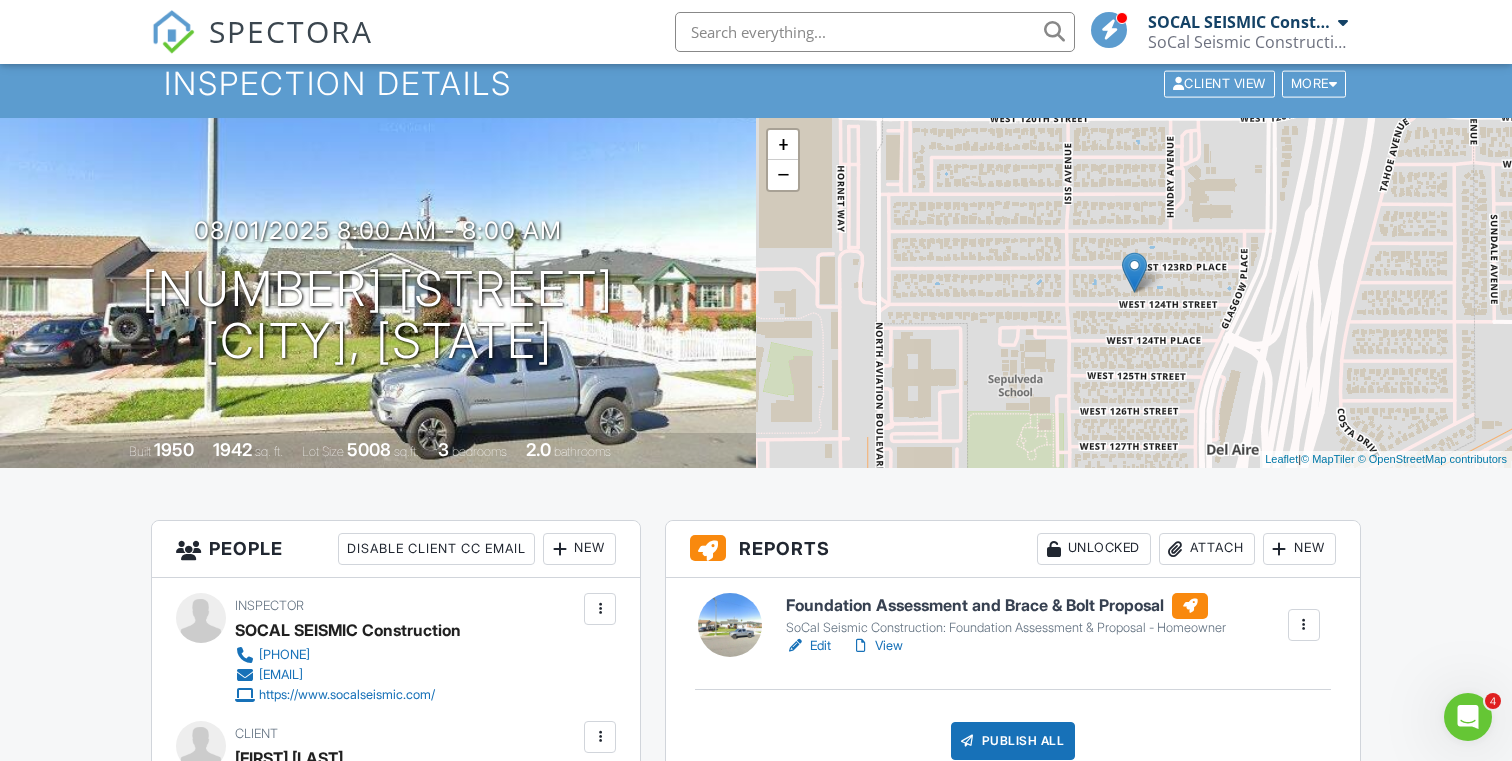 click on "Edit" at bounding box center [808, 646] 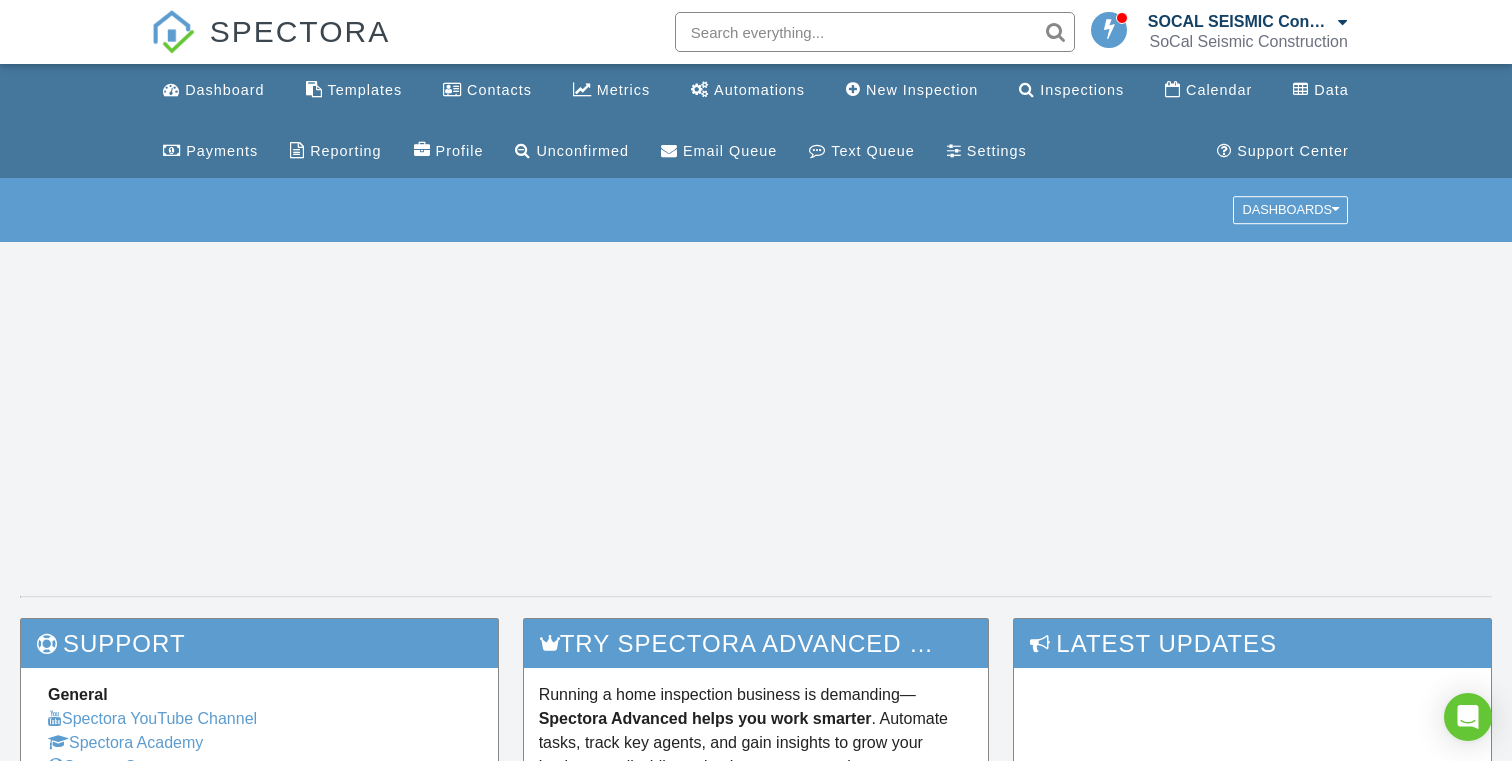 scroll, scrollTop: 0, scrollLeft: 0, axis: both 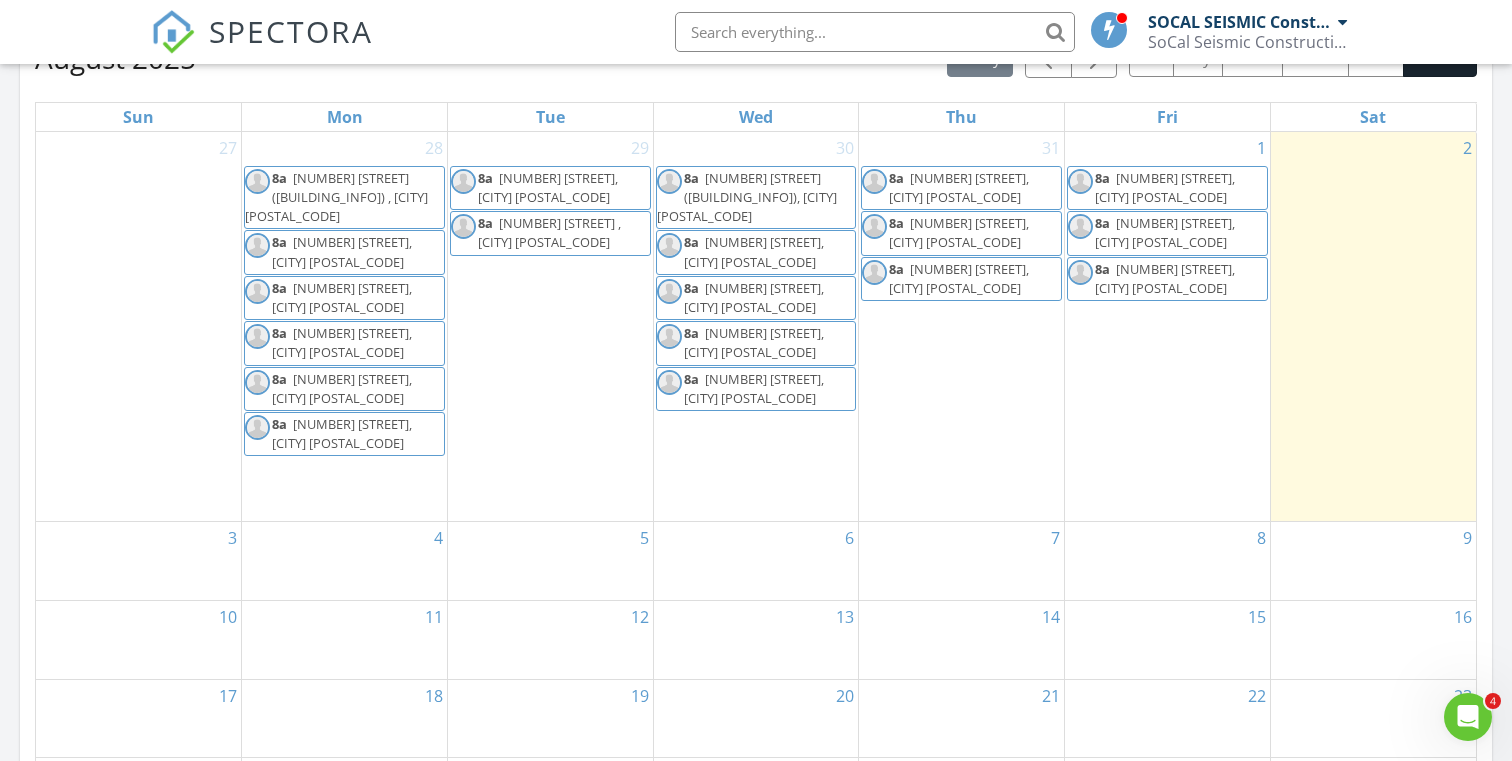 click on "8a
2729 N Studebaker Rd, Long Beach 90815" at bounding box center [1167, 188] 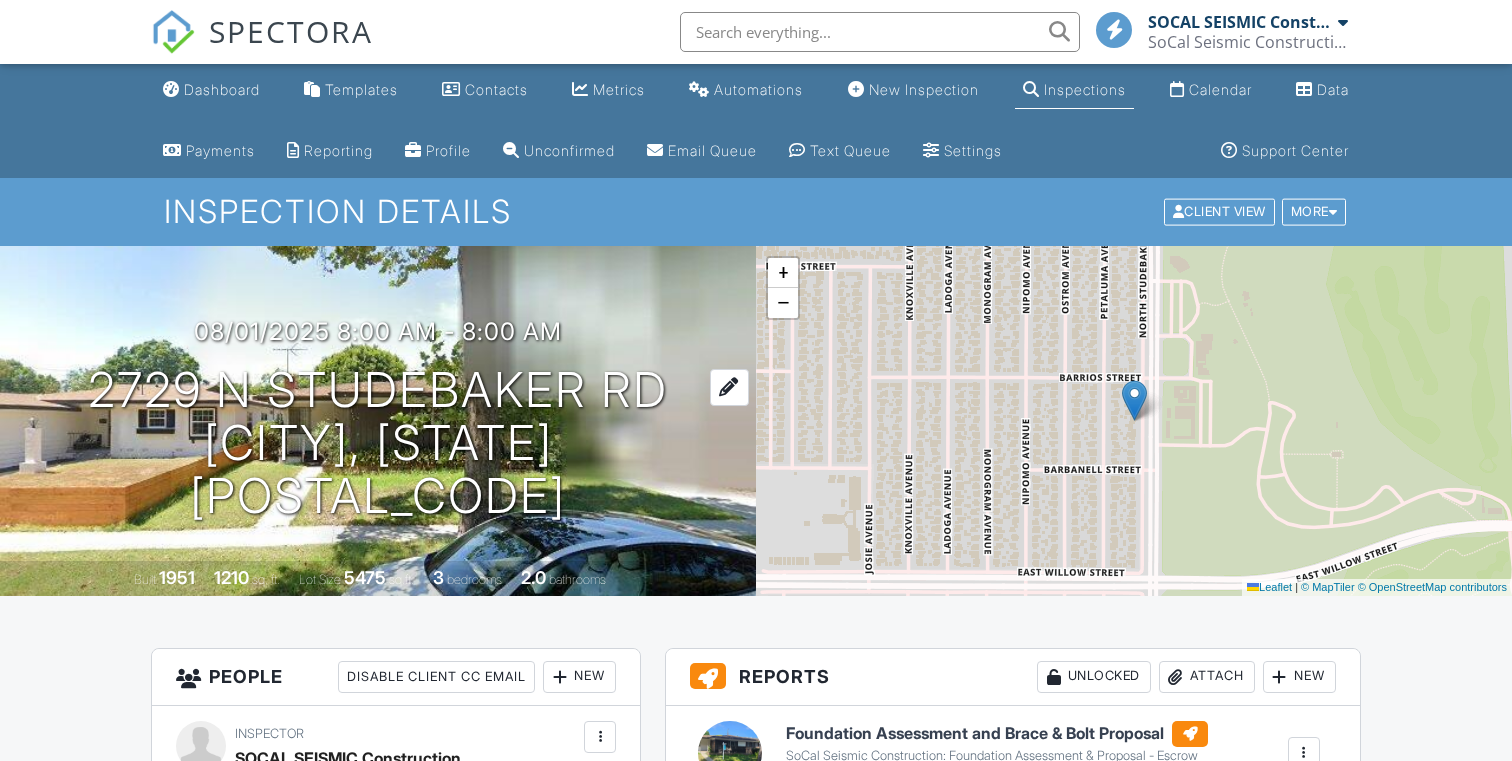 scroll, scrollTop: 72, scrollLeft: 0, axis: vertical 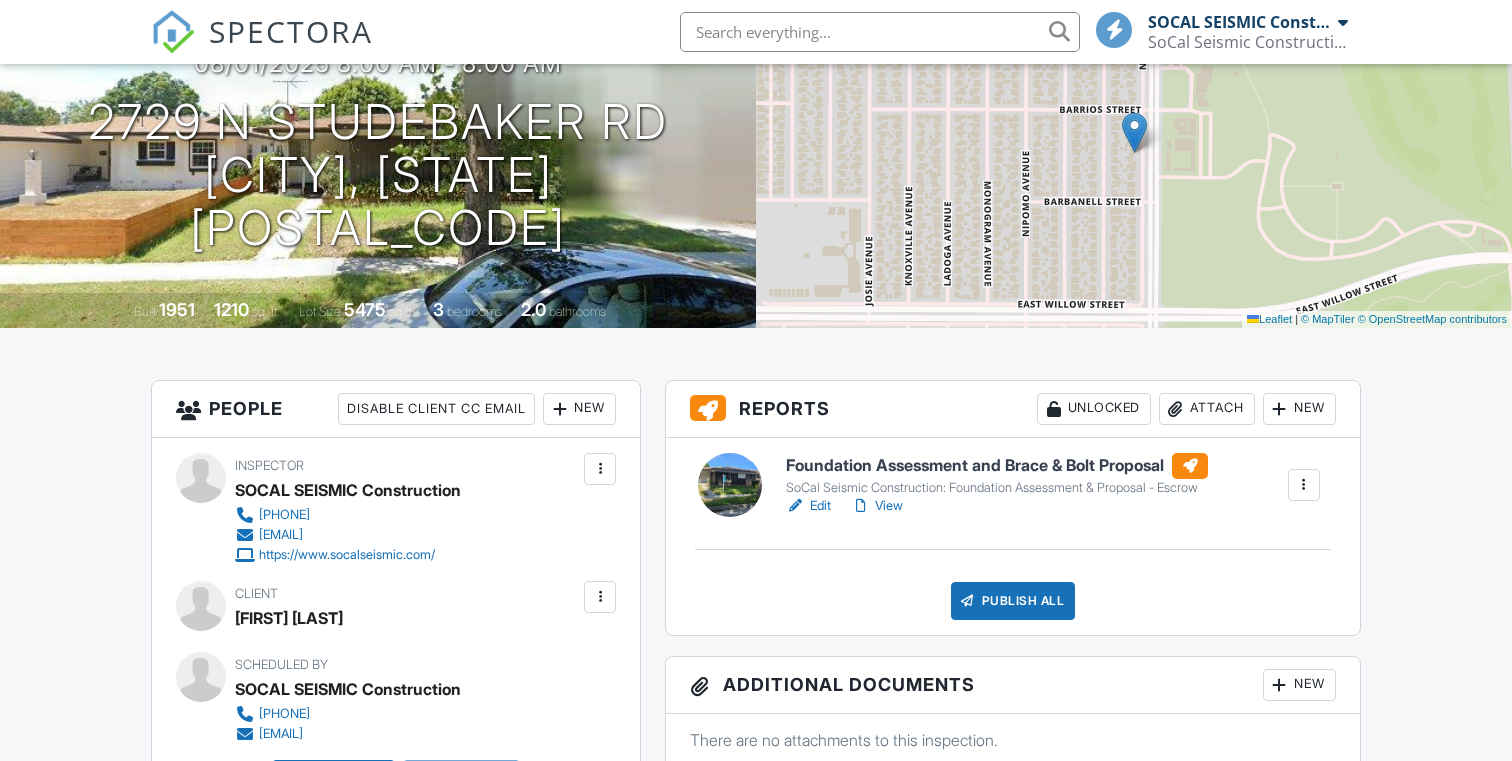 click on "Edit" at bounding box center (808, 506) 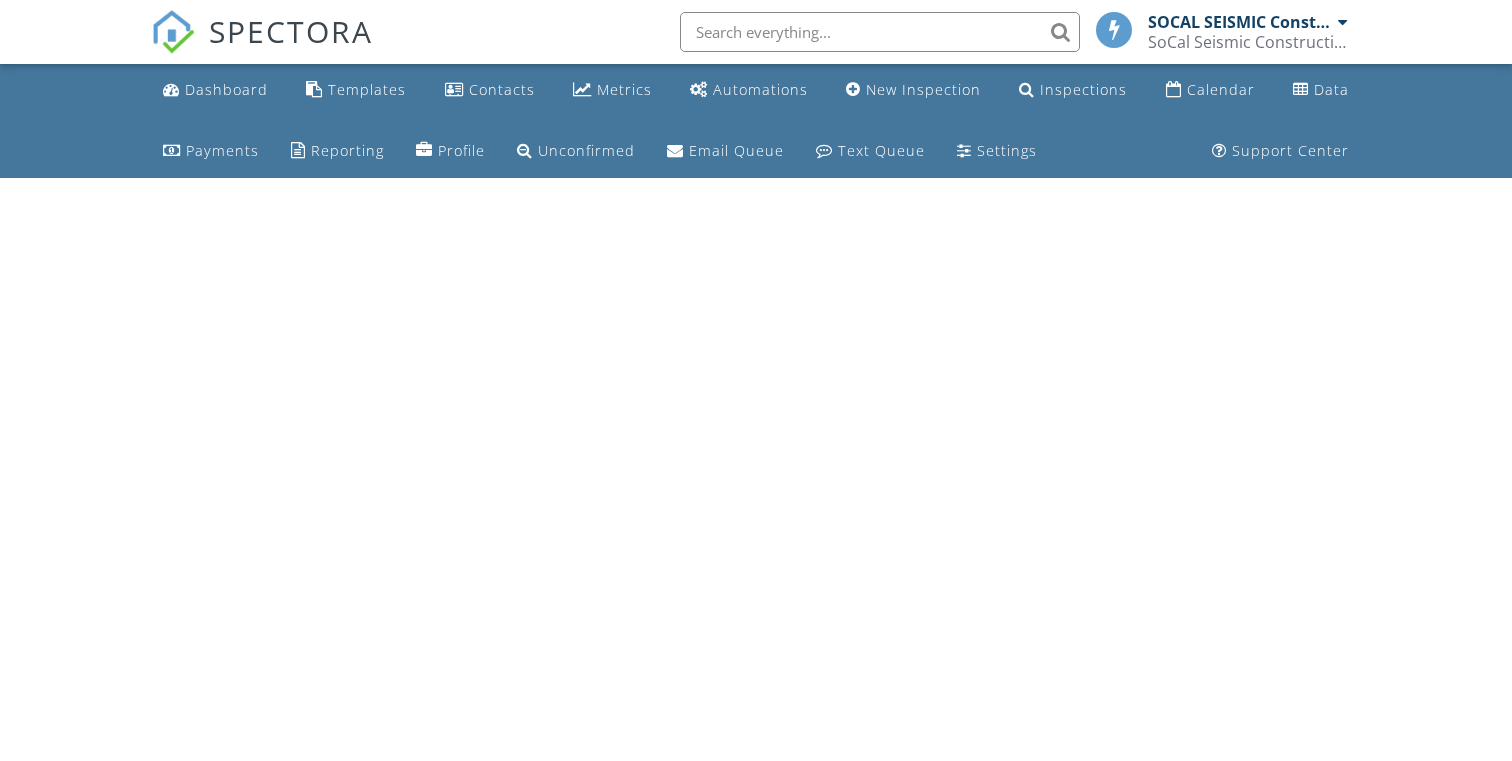 scroll, scrollTop: 0, scrollLeft: 0, axis: both 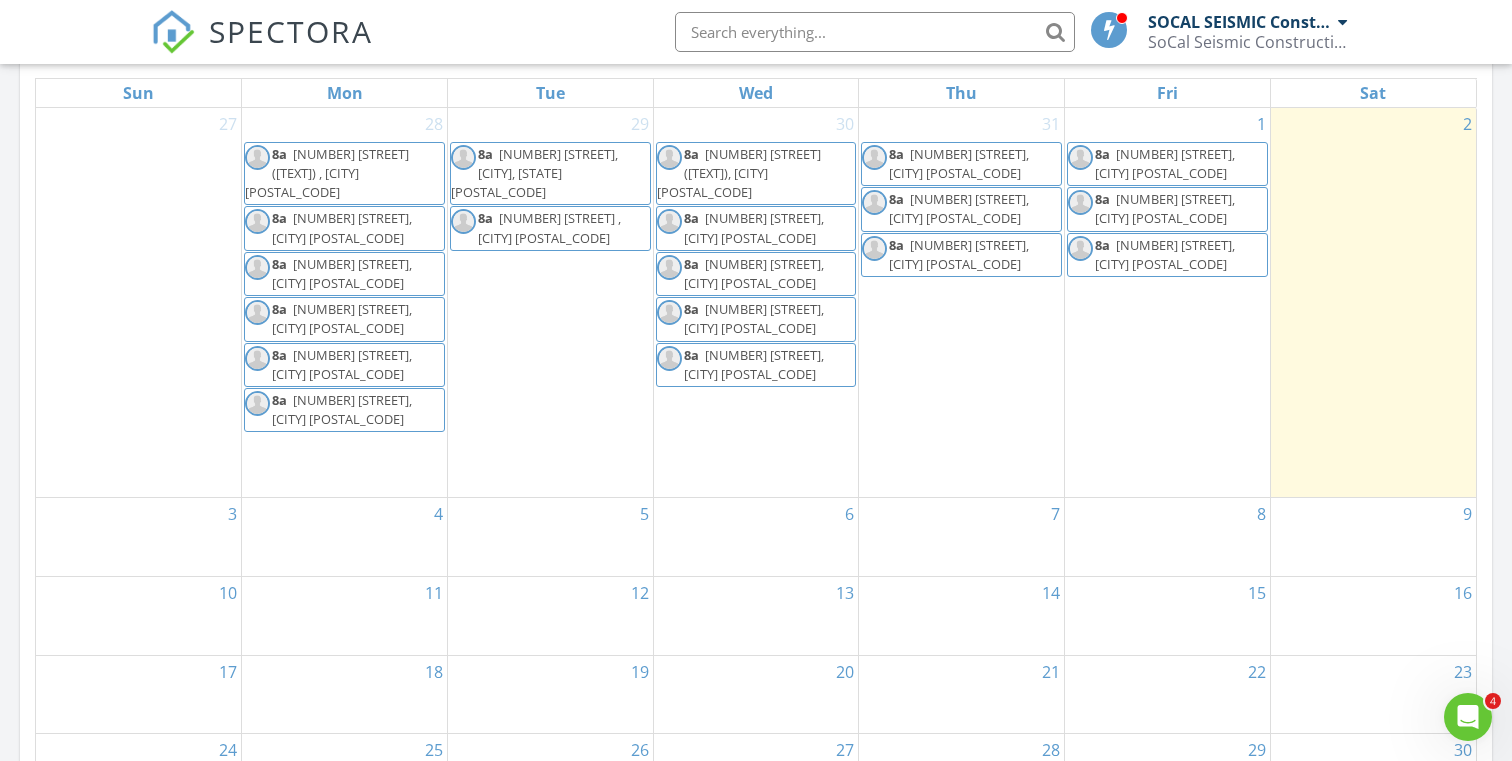click on "[NUMBER] [STREET], [CITY] [POSTAL_CODE]" at bounding box center (1165, 208) 